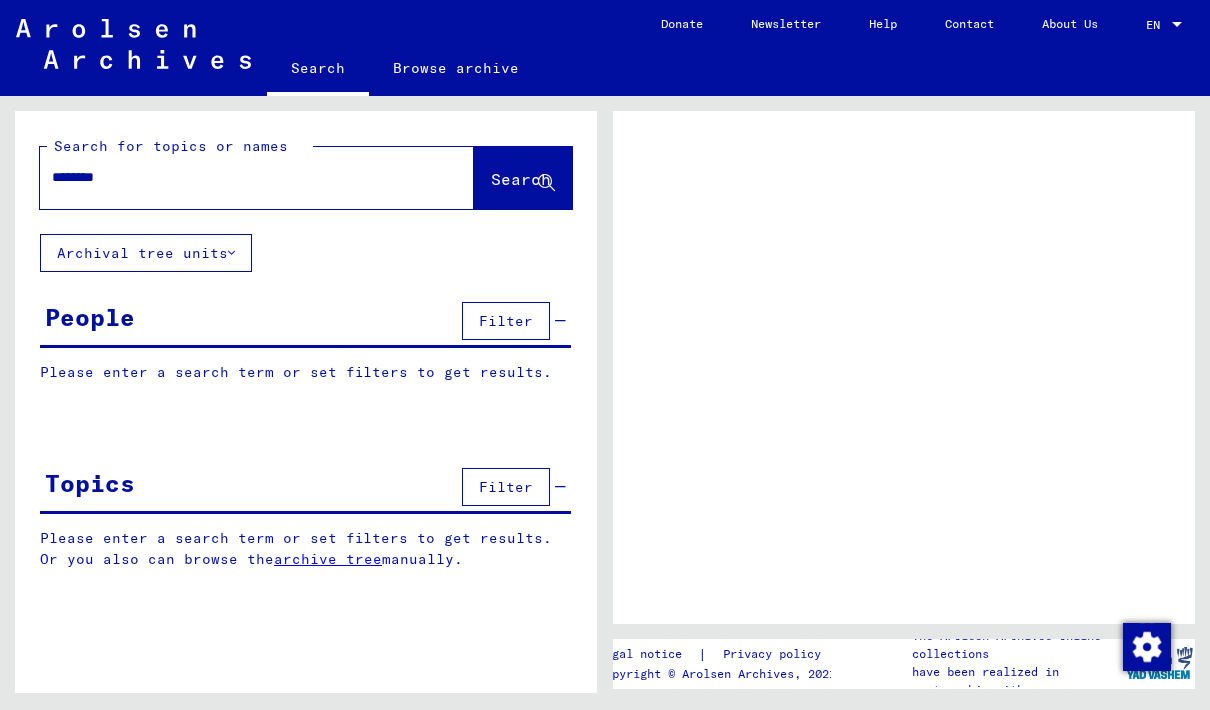type on "********" 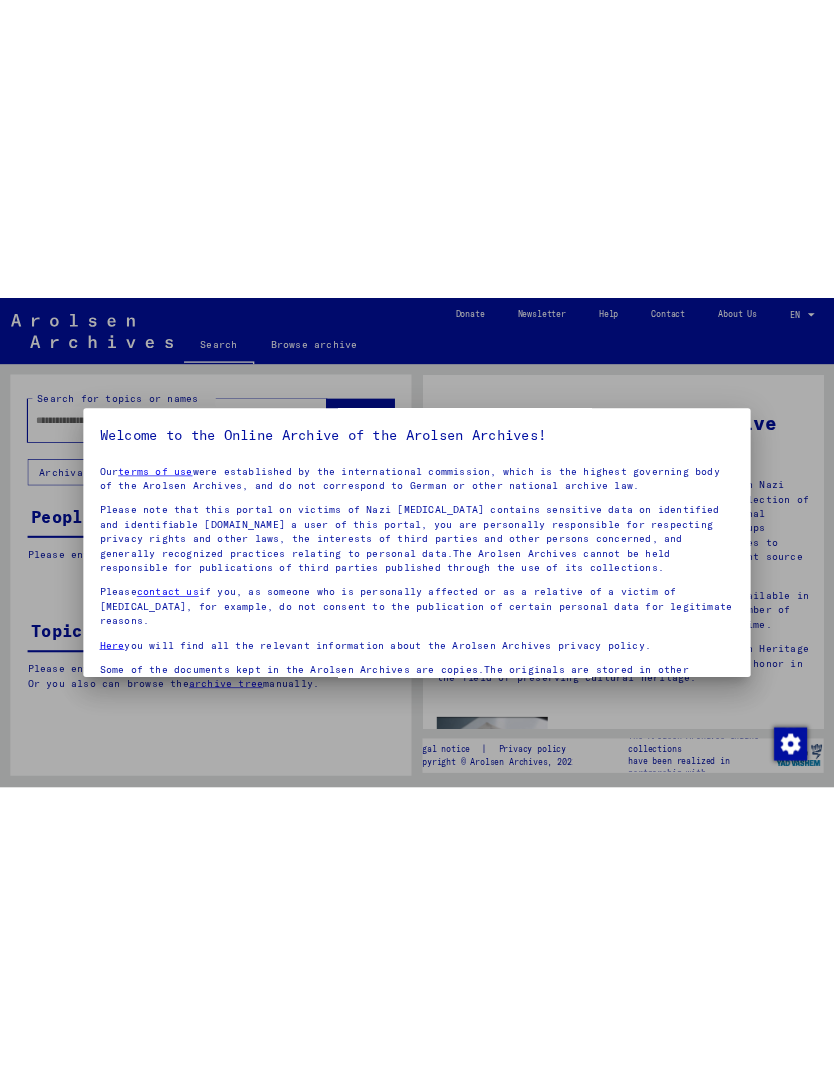 scroll, scrollTop: 0, scrollLeft: 0, axis: both 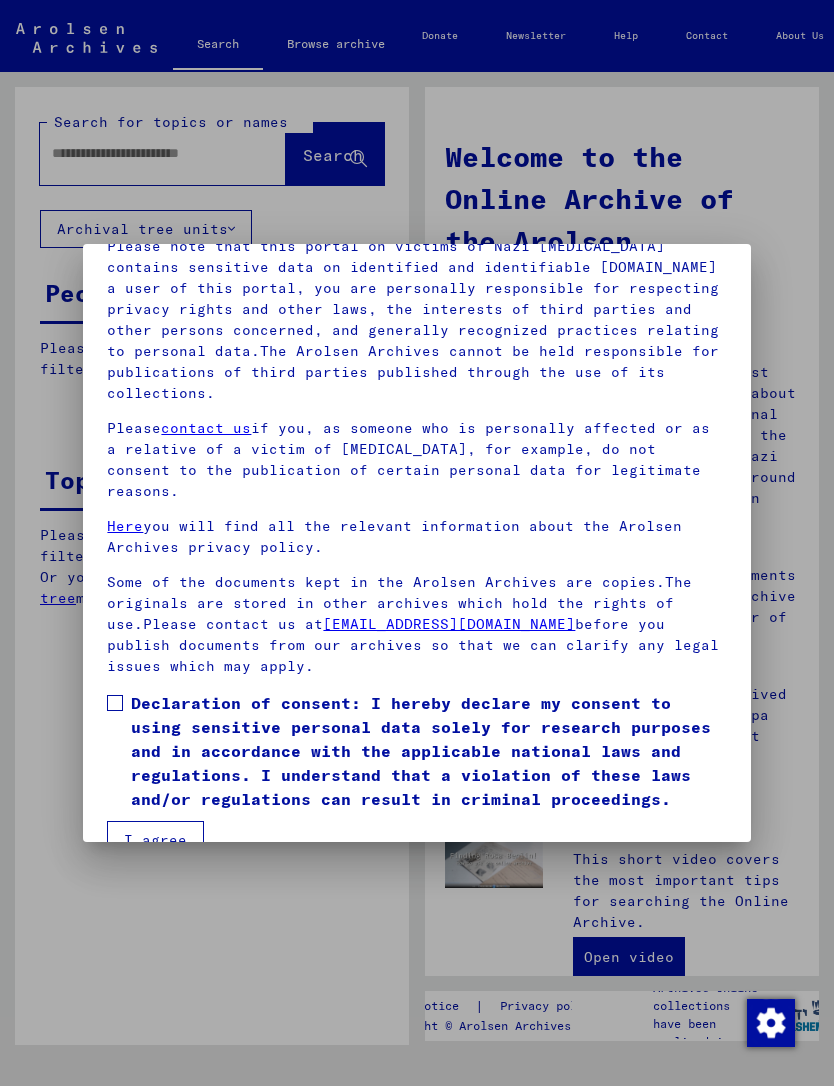 click at bounding box center [115, 703] 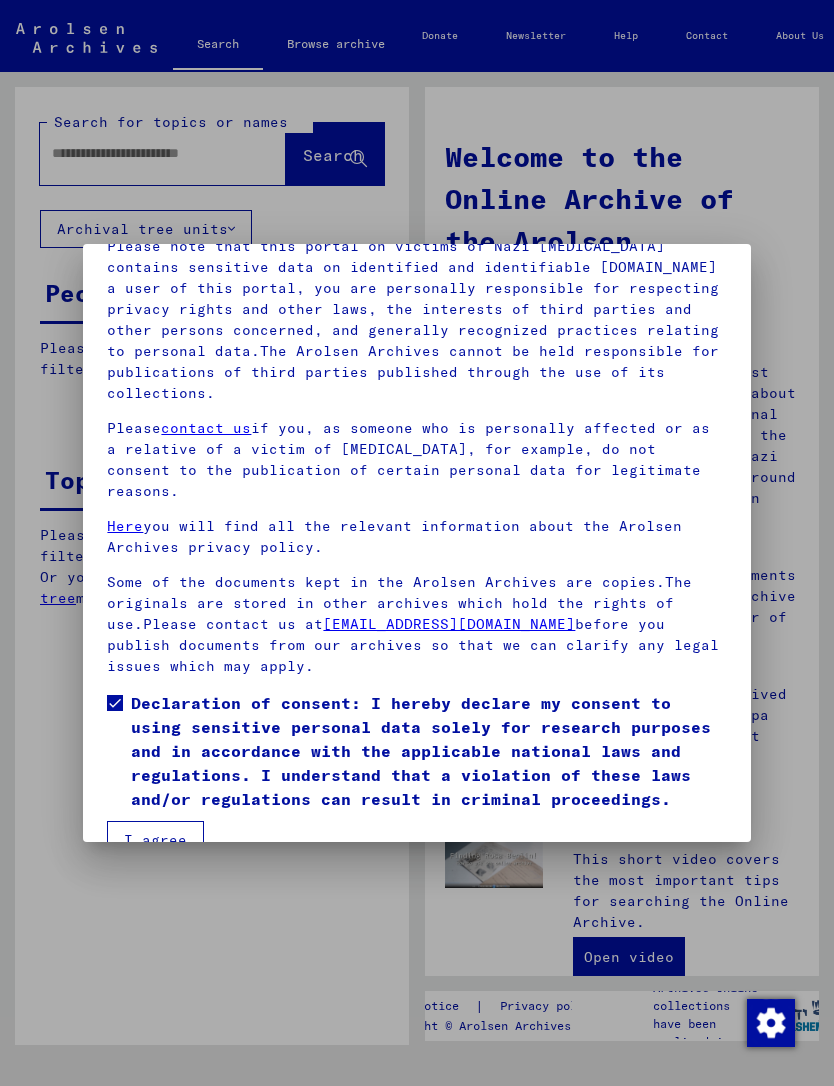 click on "I agree" at bounding box center (155, 840) 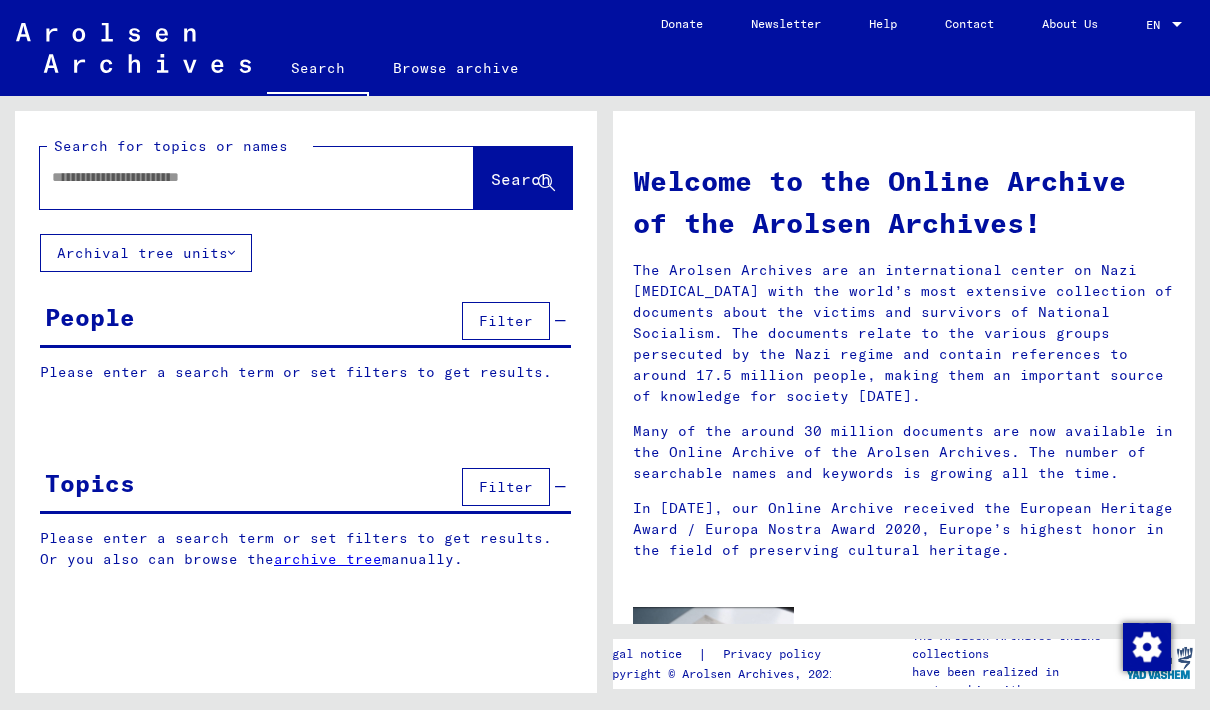 click at bounding box center [233, 177] 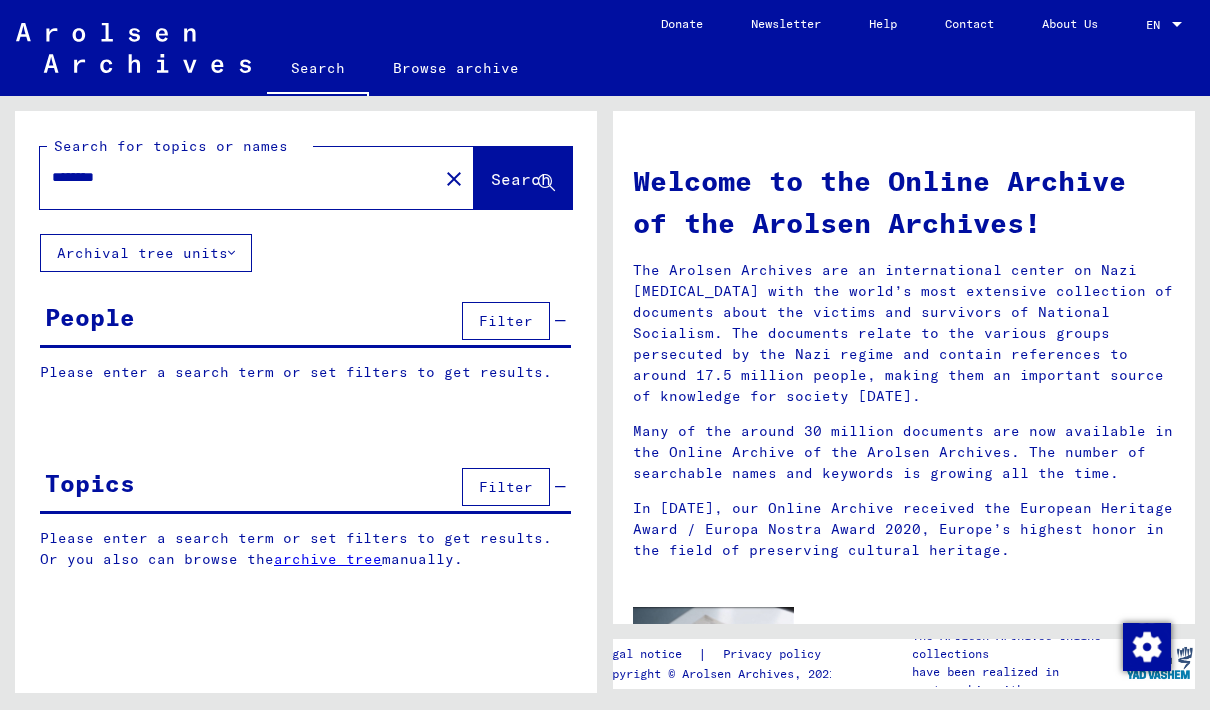 type on "********" 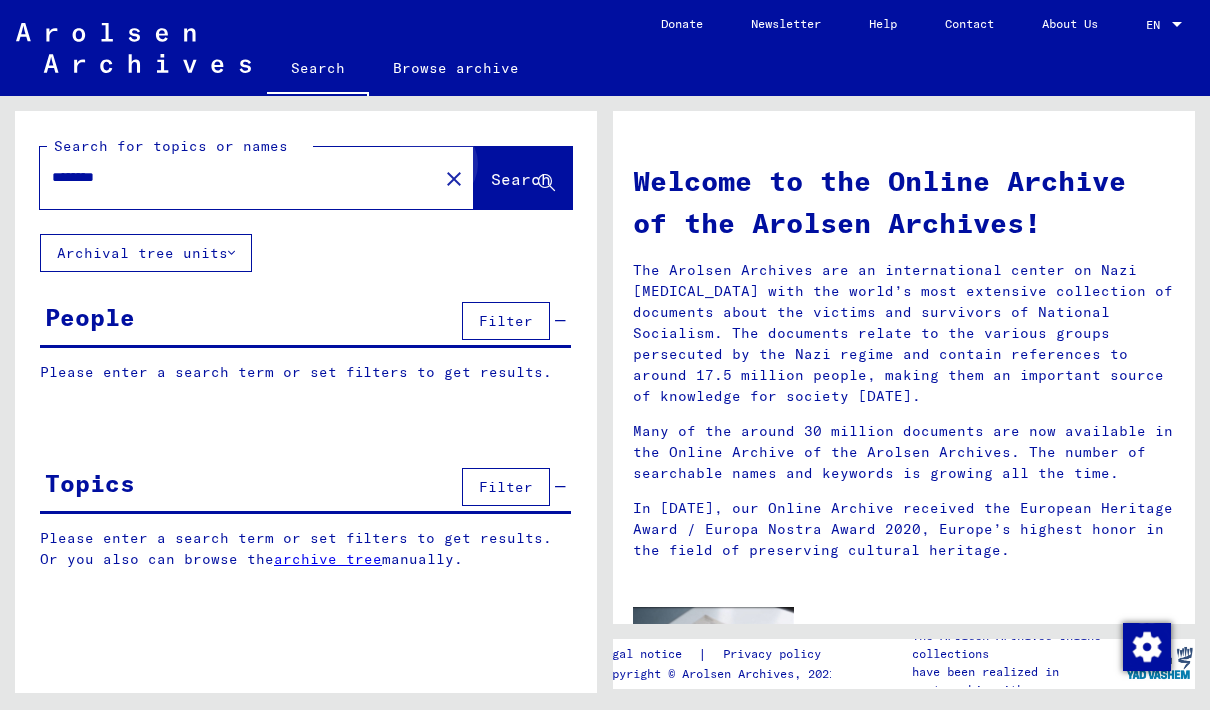 click on "Search" 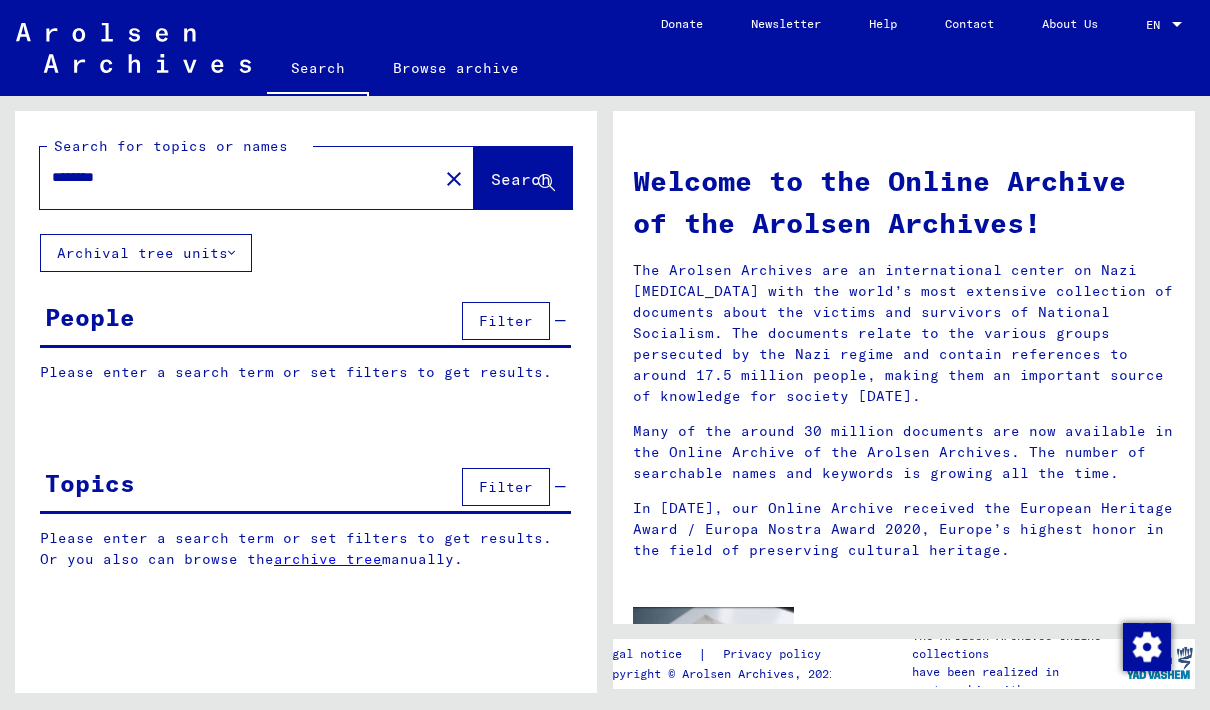 click on "Filter" at bounding box center [506, 321] 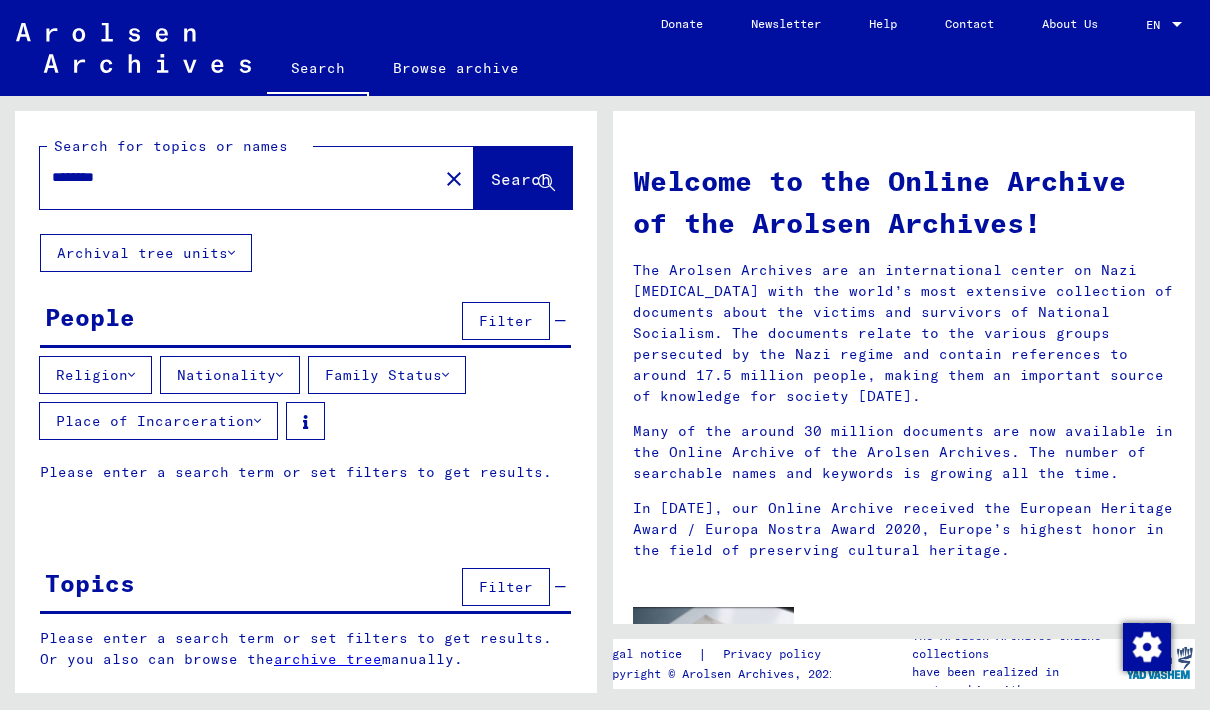 click on "Place of Incarceration" at bounding box center [158, 421] 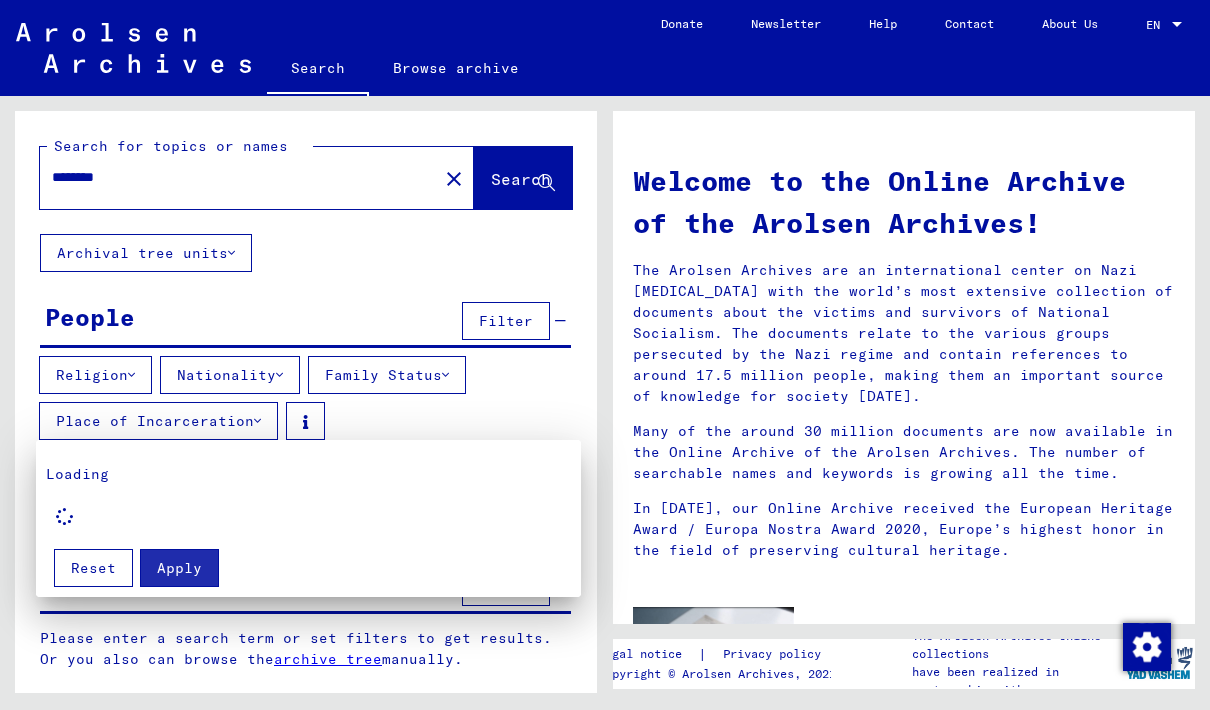 click at bounding box center [605, 355] 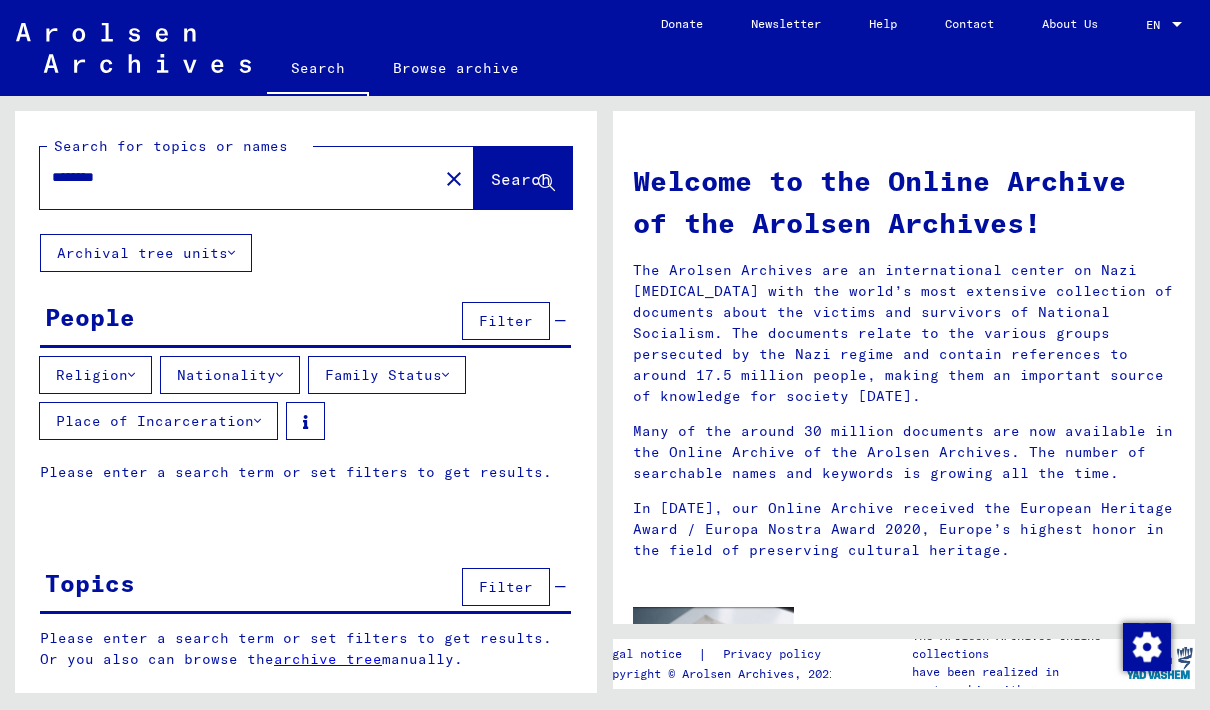 click on "close" 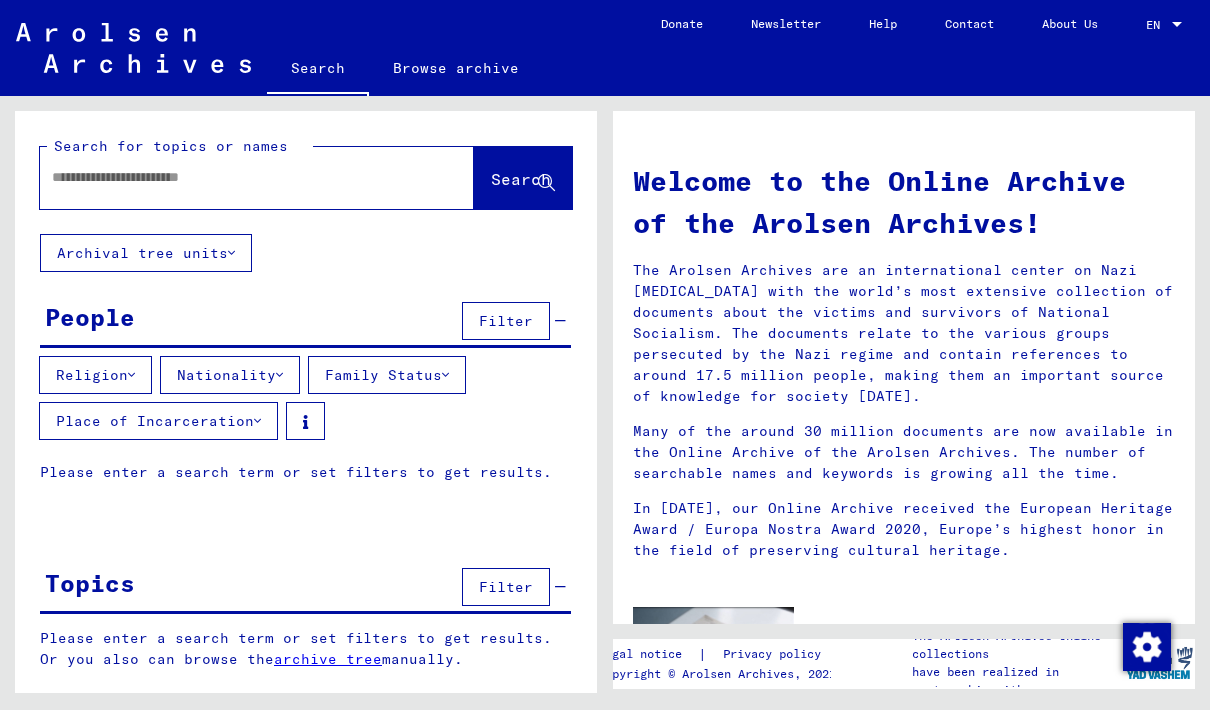 click on "Place of Incarceration" at bounding box center [158, 421] 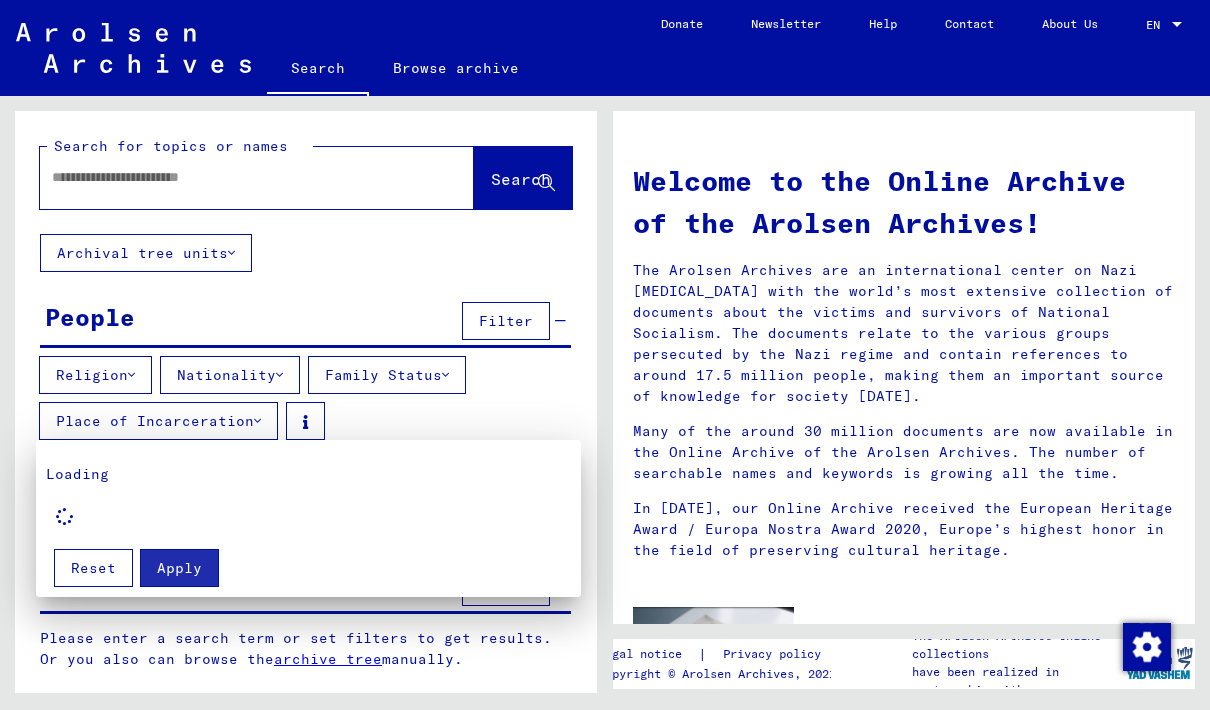 click on "Loading" at bounding box center [308, 500] 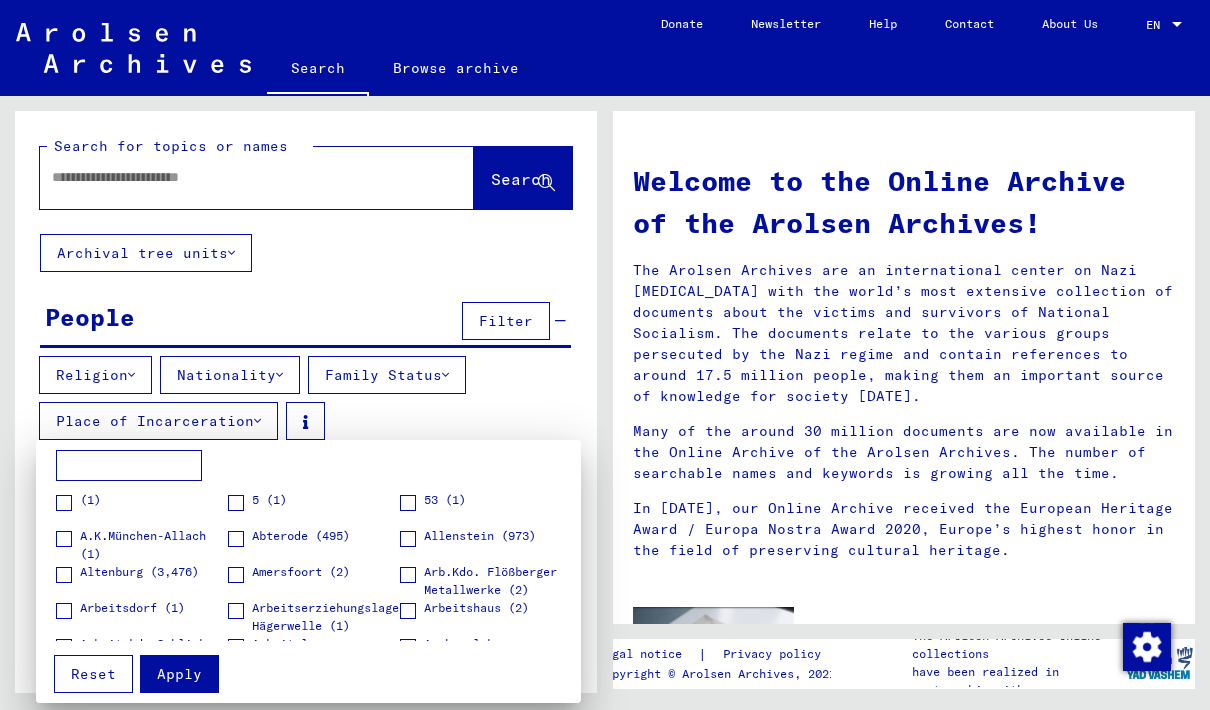 click at bounding box center (129, 466) 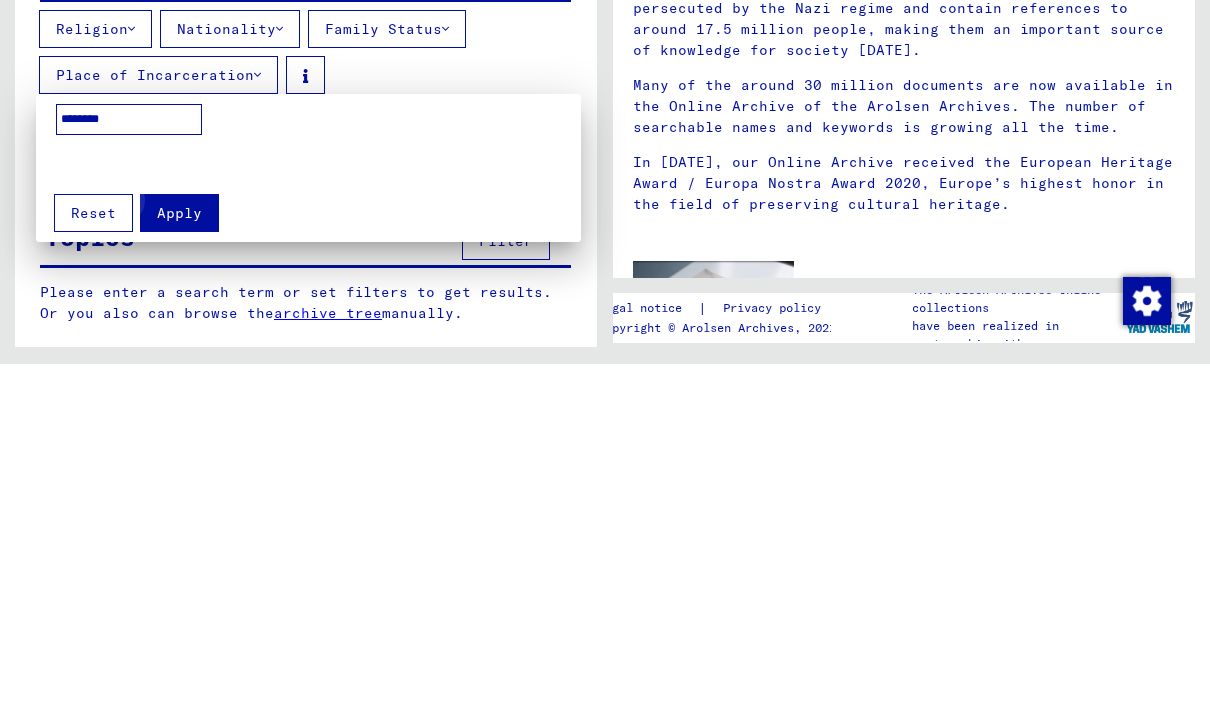 type on "********" 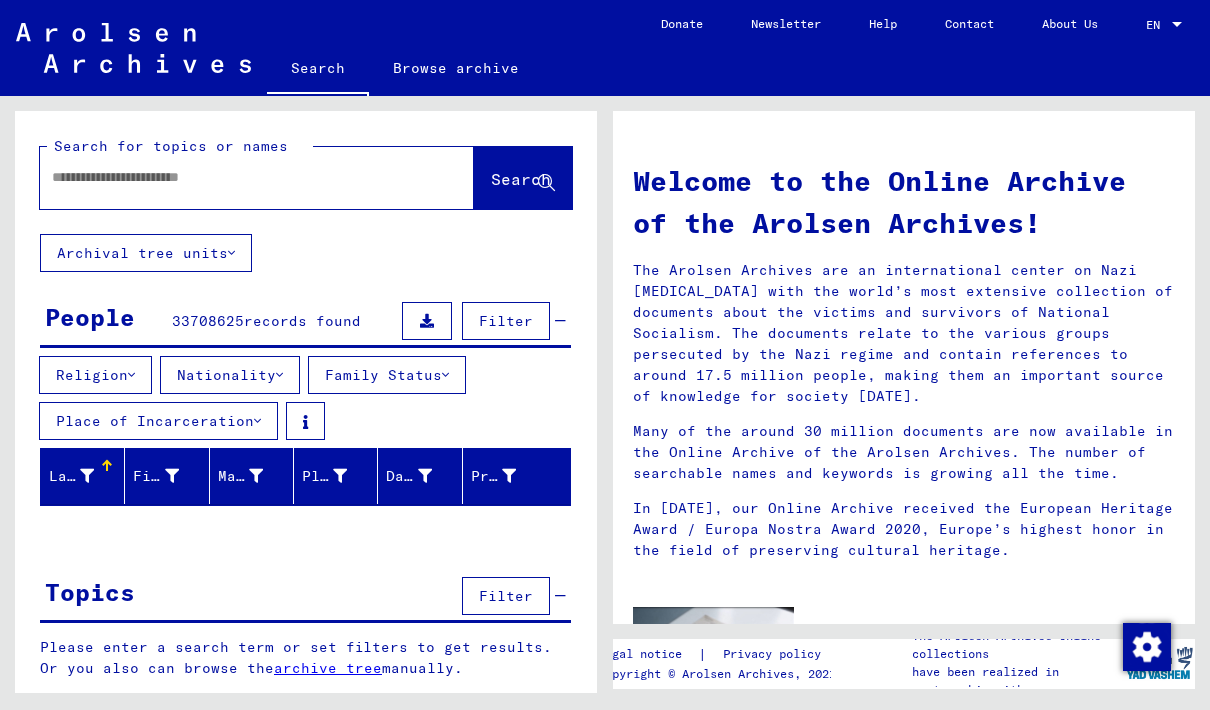 scroll, scrollTop: 0, scrollLeft: 0, axis: both 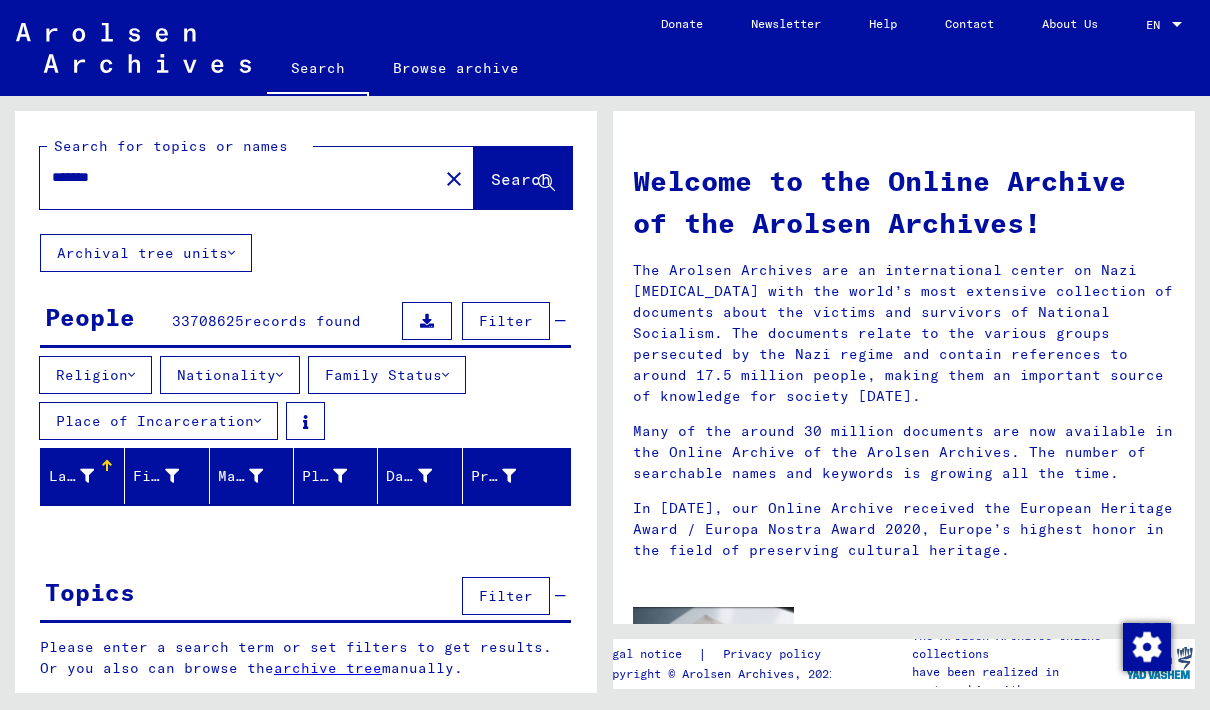 type on "*******" 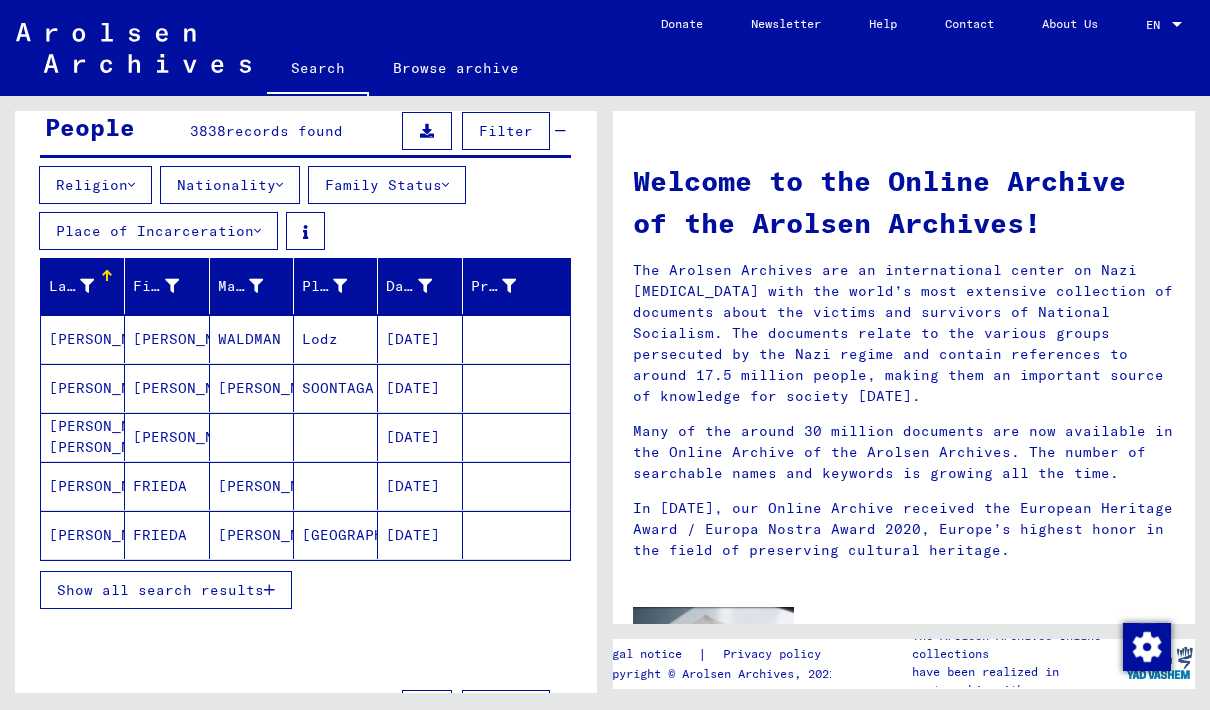 scroll, scrollTop: 201, scrollLeft: 0, axis: vertical 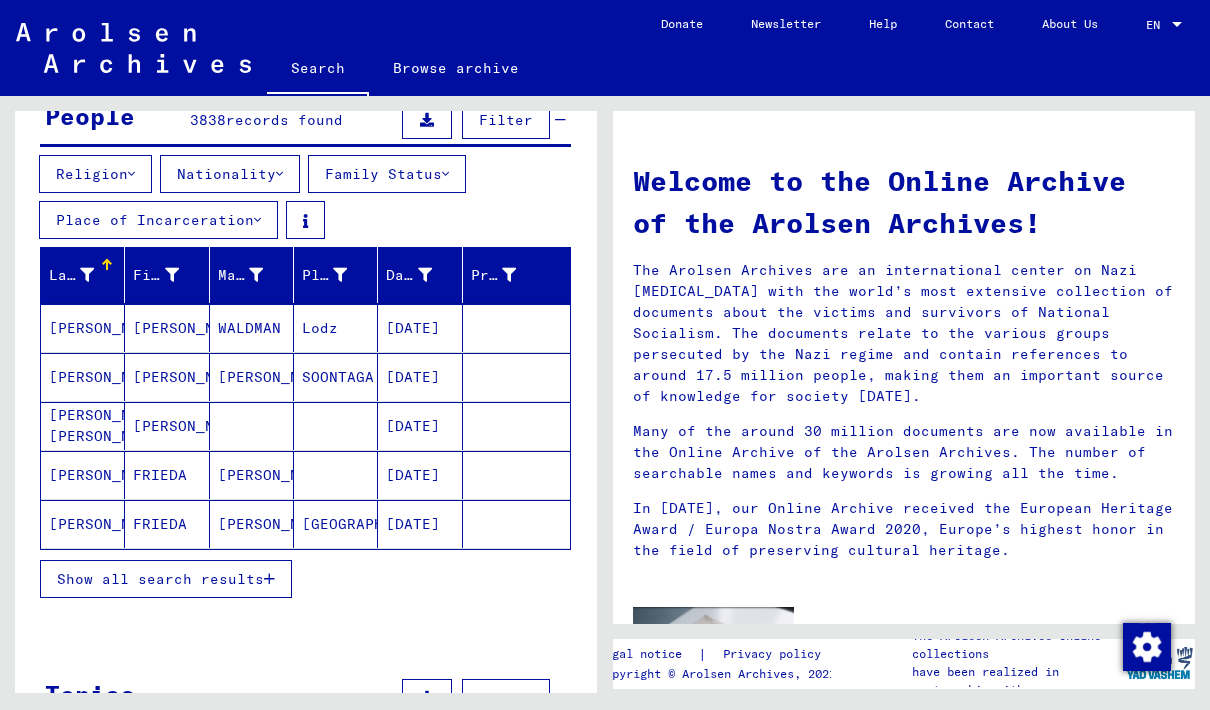 click on "Show all search results" at bounding box center (166, 579) 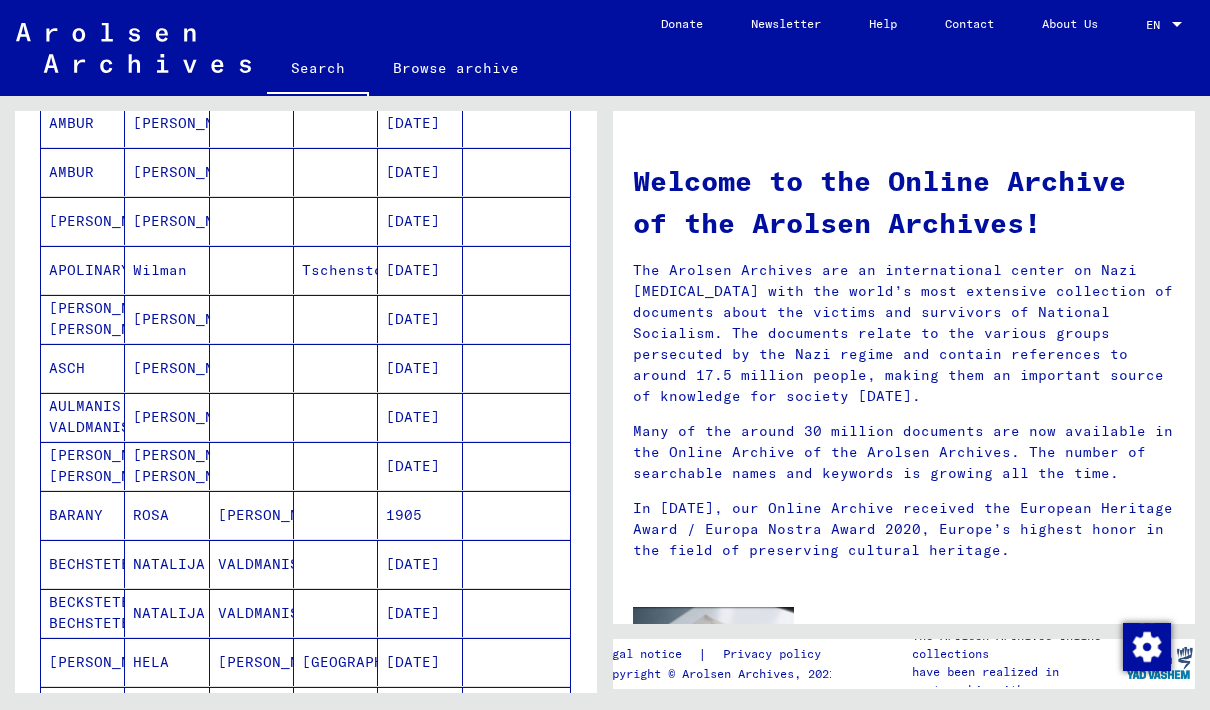 scroll, scrollTop: 705, scrollLeft: 0, axis: vertical 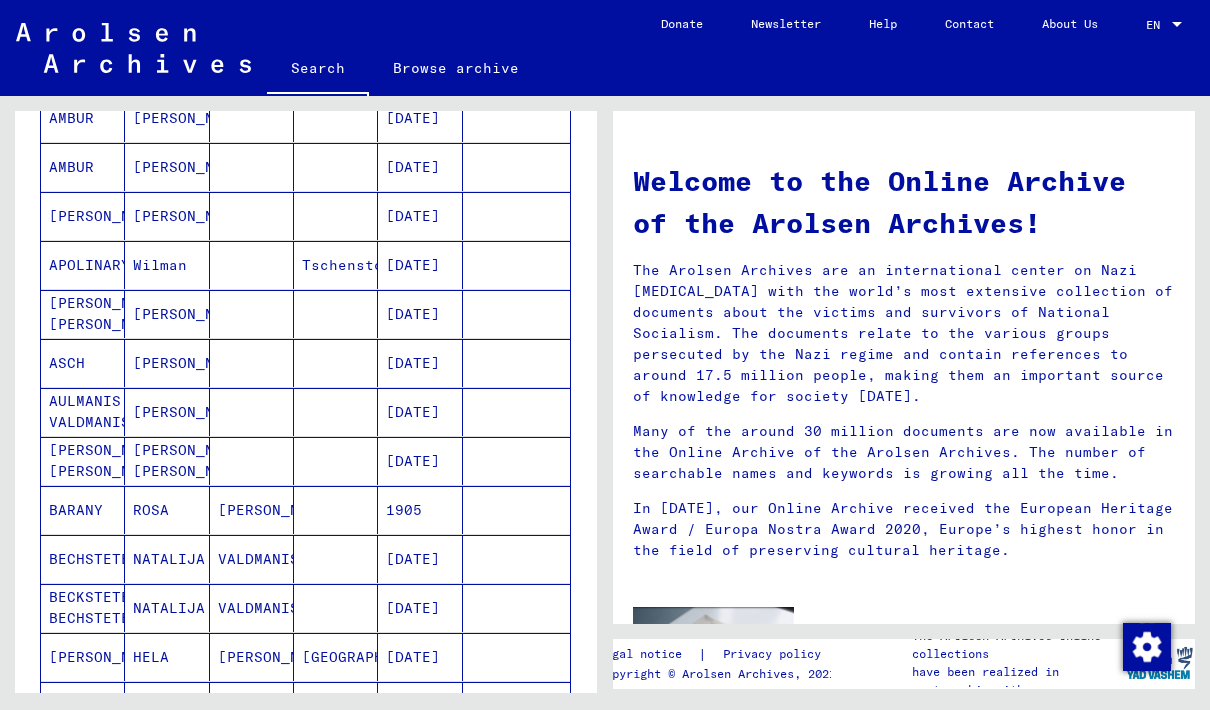click on "[PERSON_NAME]" at bounding box center [167, 412] 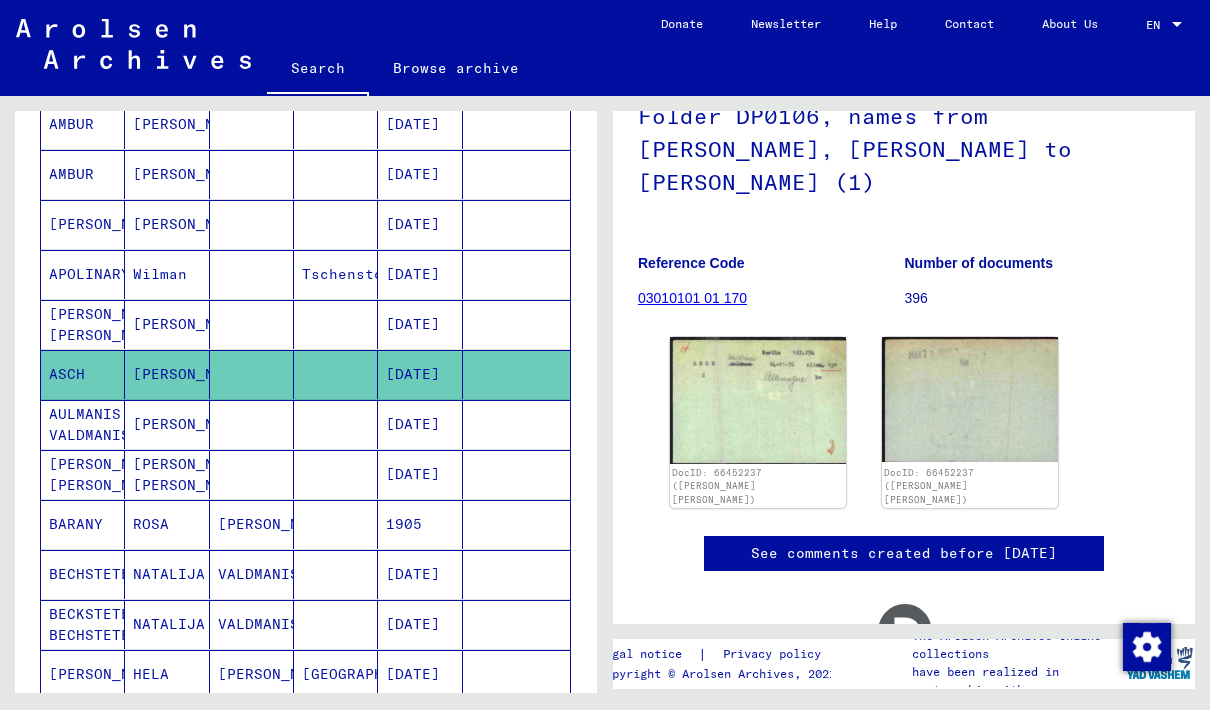 scroll, scrollTop: 176, scrollLeft: 0, axis: vertical 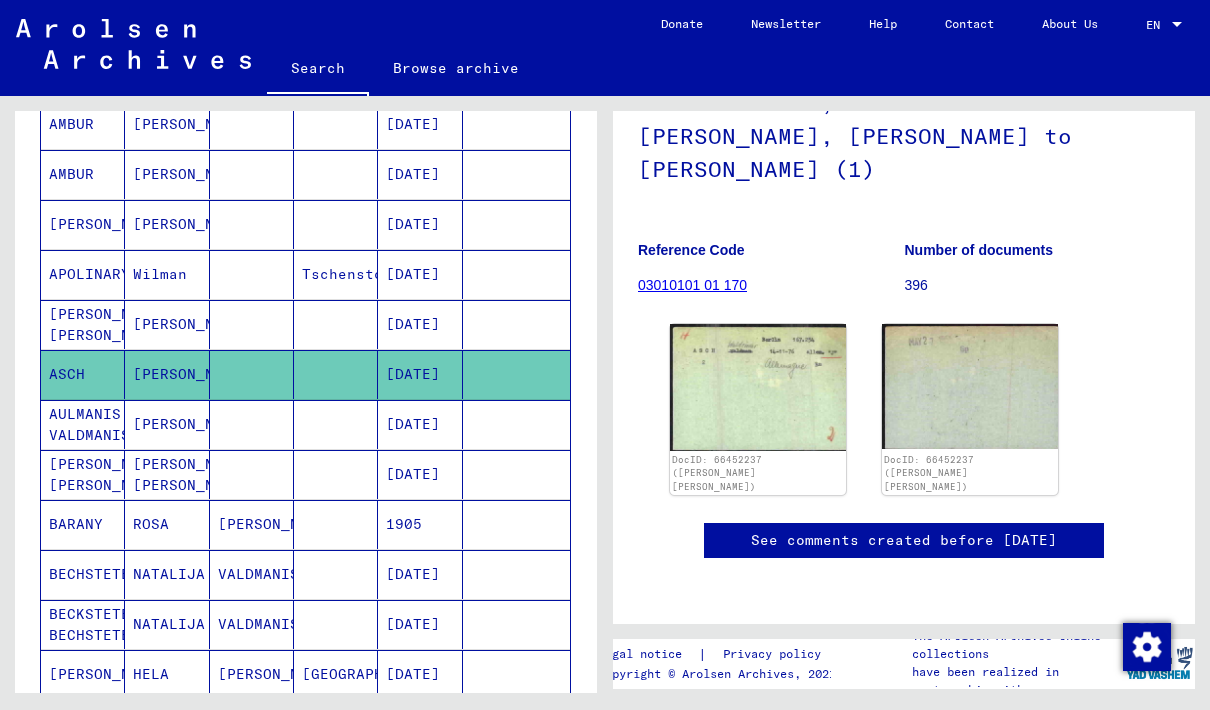 click 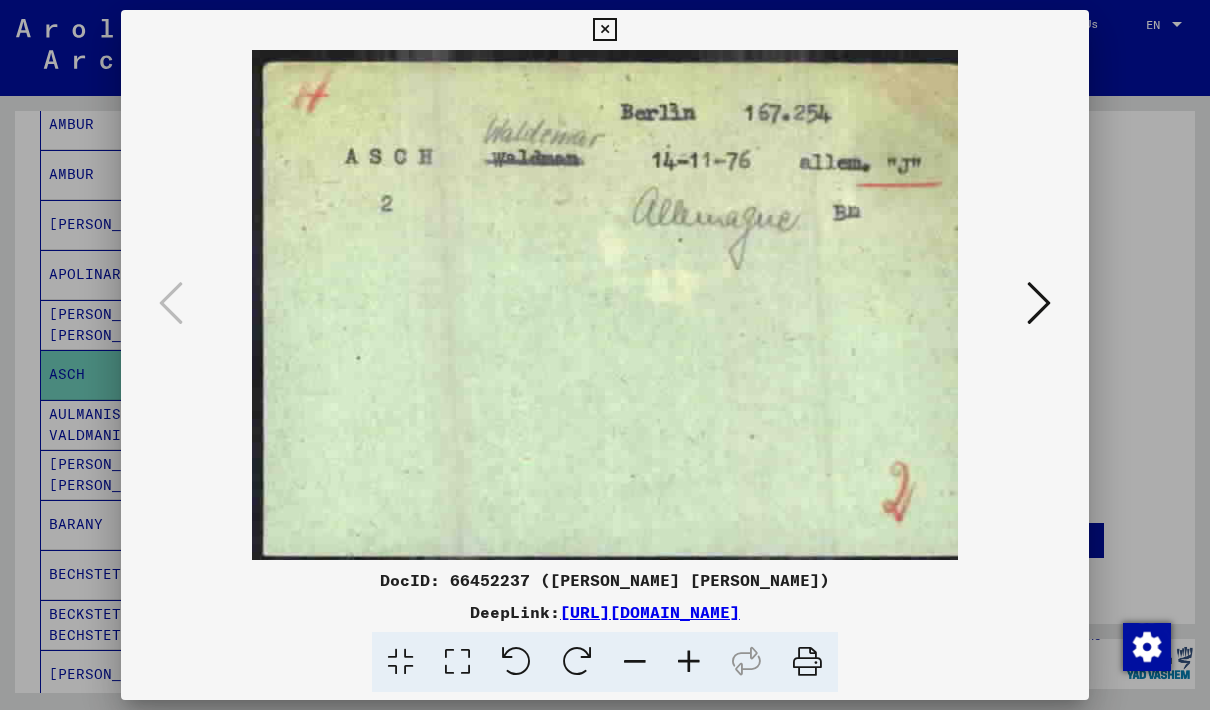click at bounding box center [604, 30] 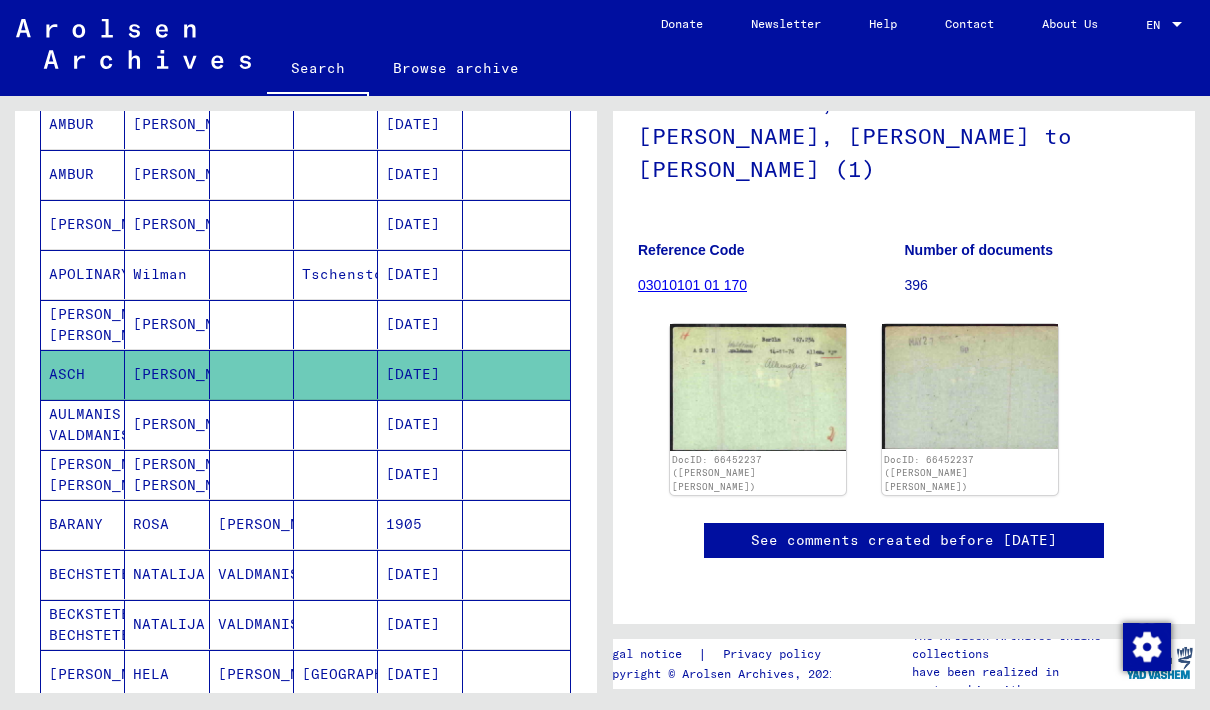click 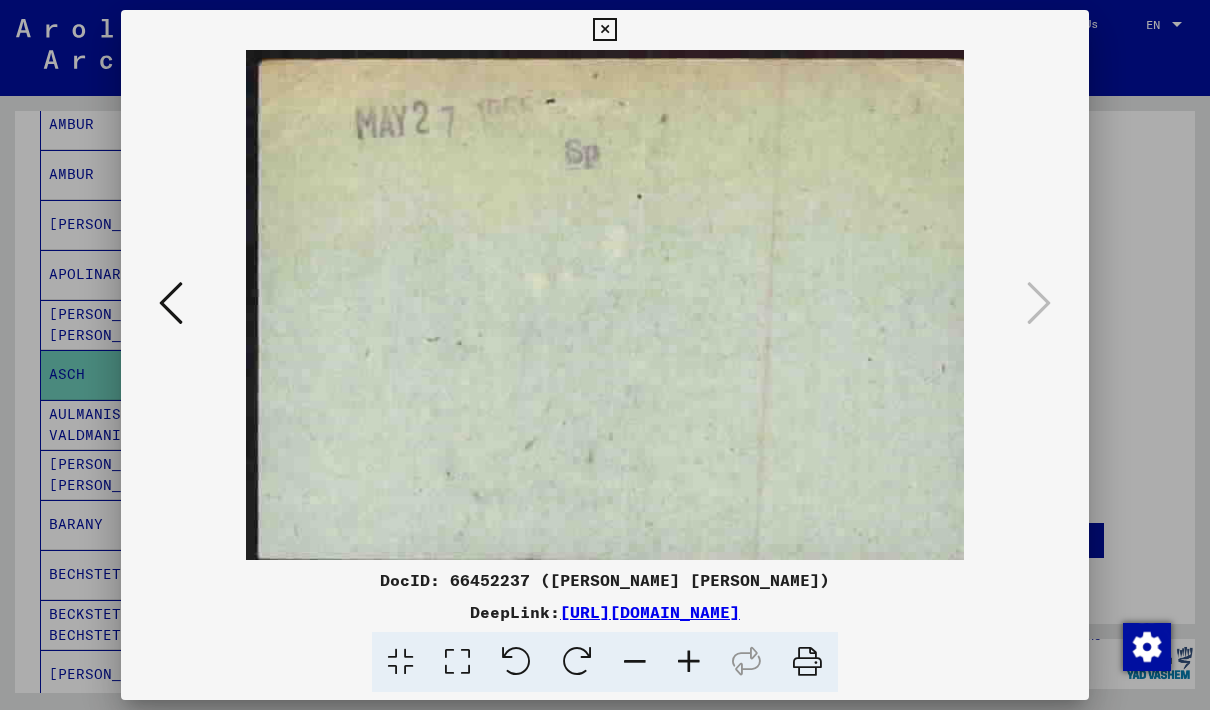 click at bounding box center (604, 30) 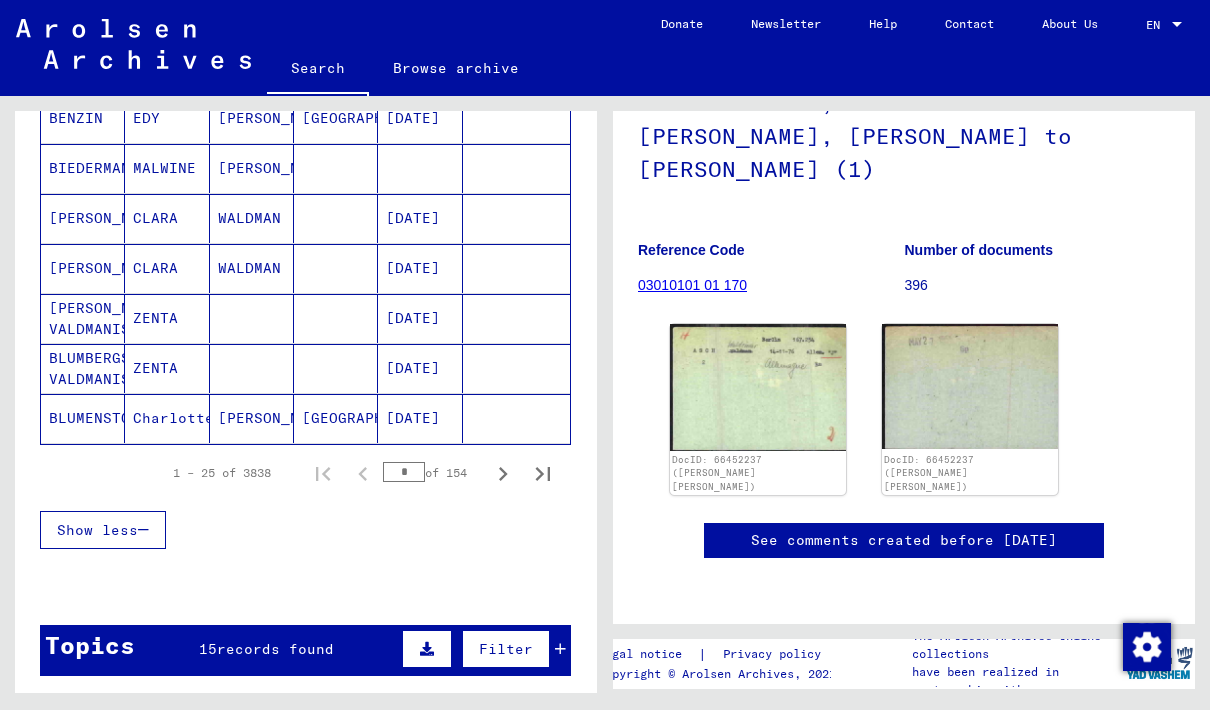 scroll, scrollTop: 1310, scrollLeft: 0, axis: vertical 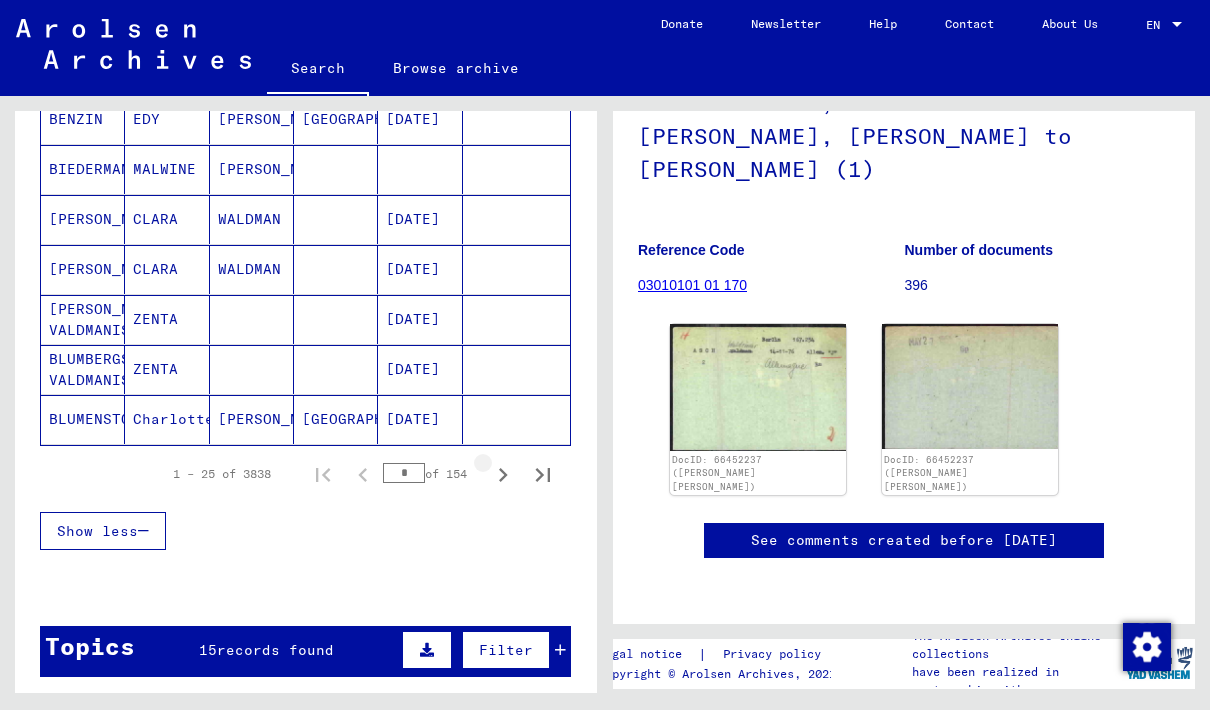 click 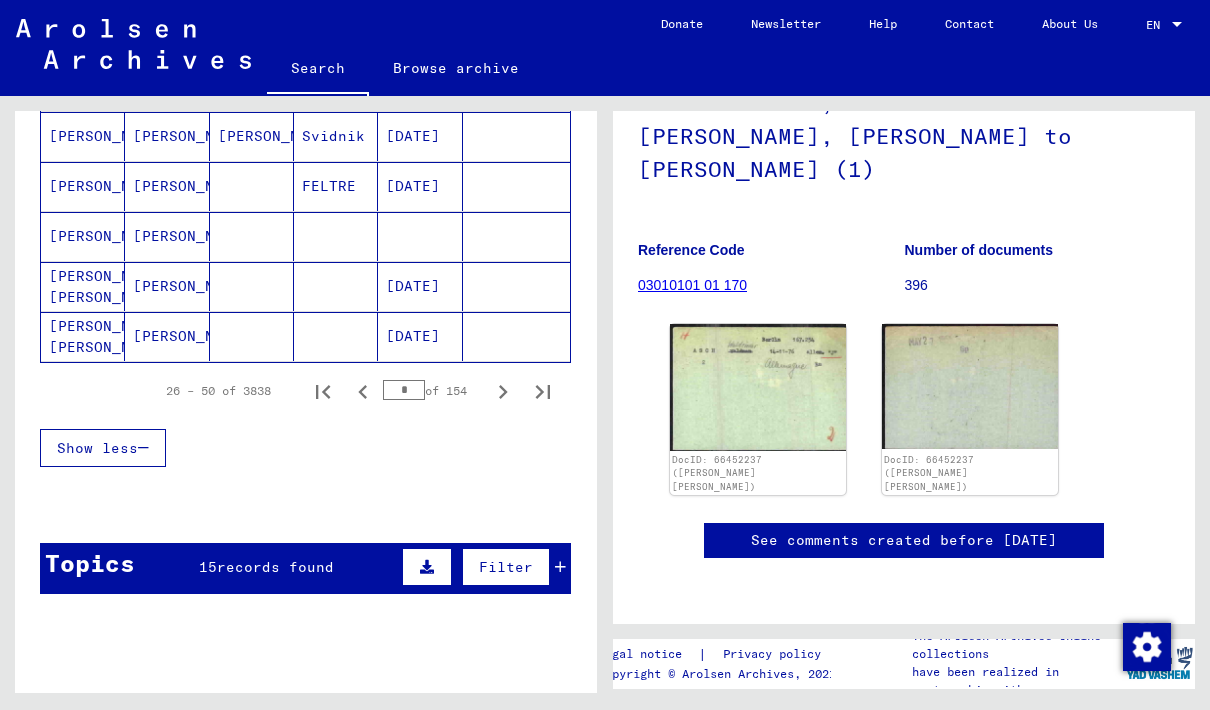 scroll, scrollTop: 1359, scrollLeft: 0, axis: vertical 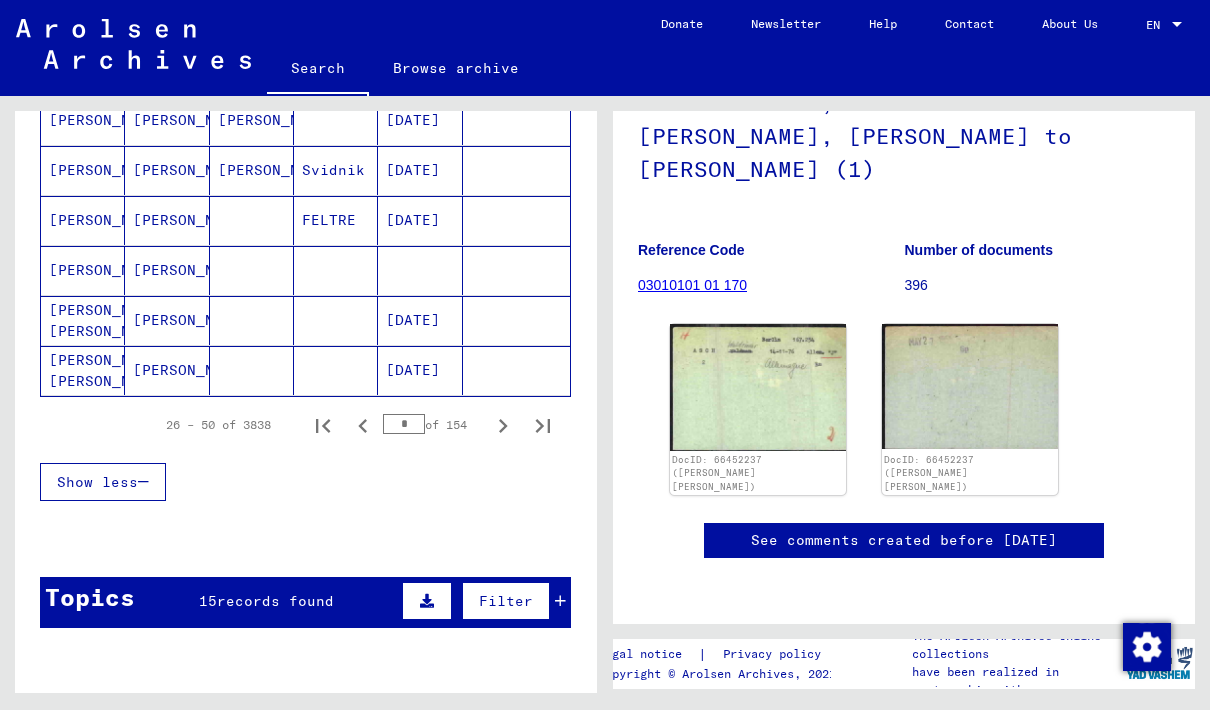 click 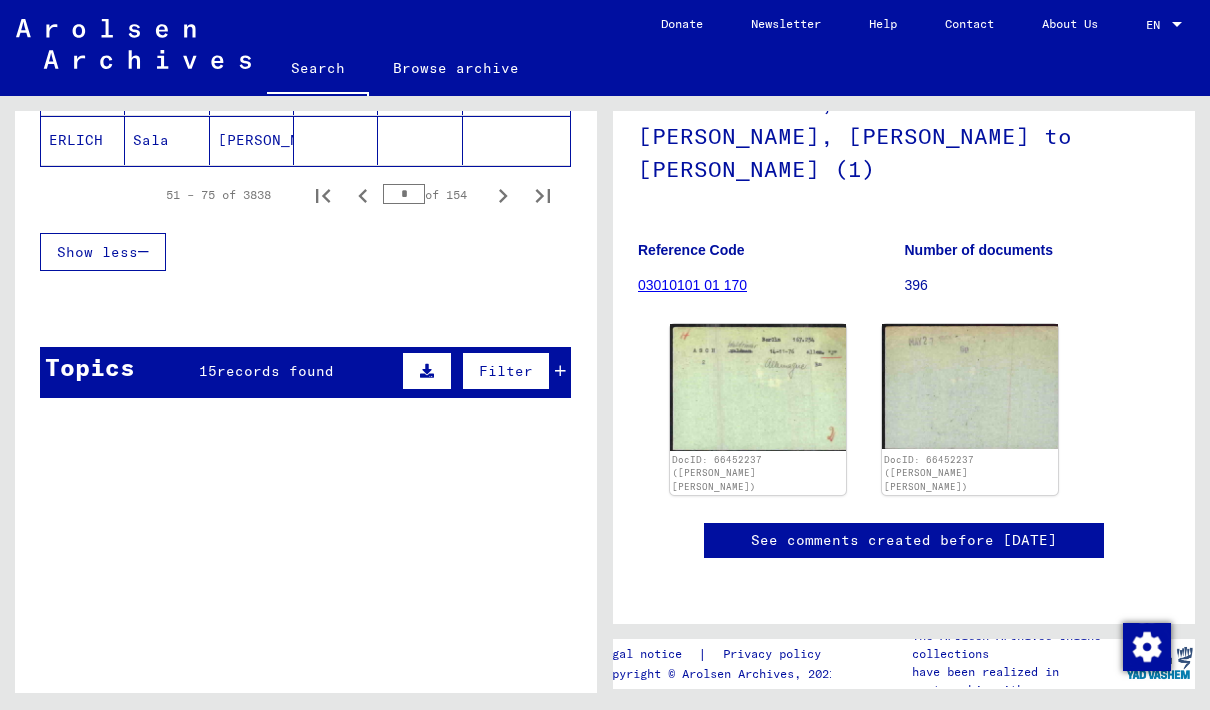 scroll, scrollTop: 1598, scrollLeft: 0, axis: vertical 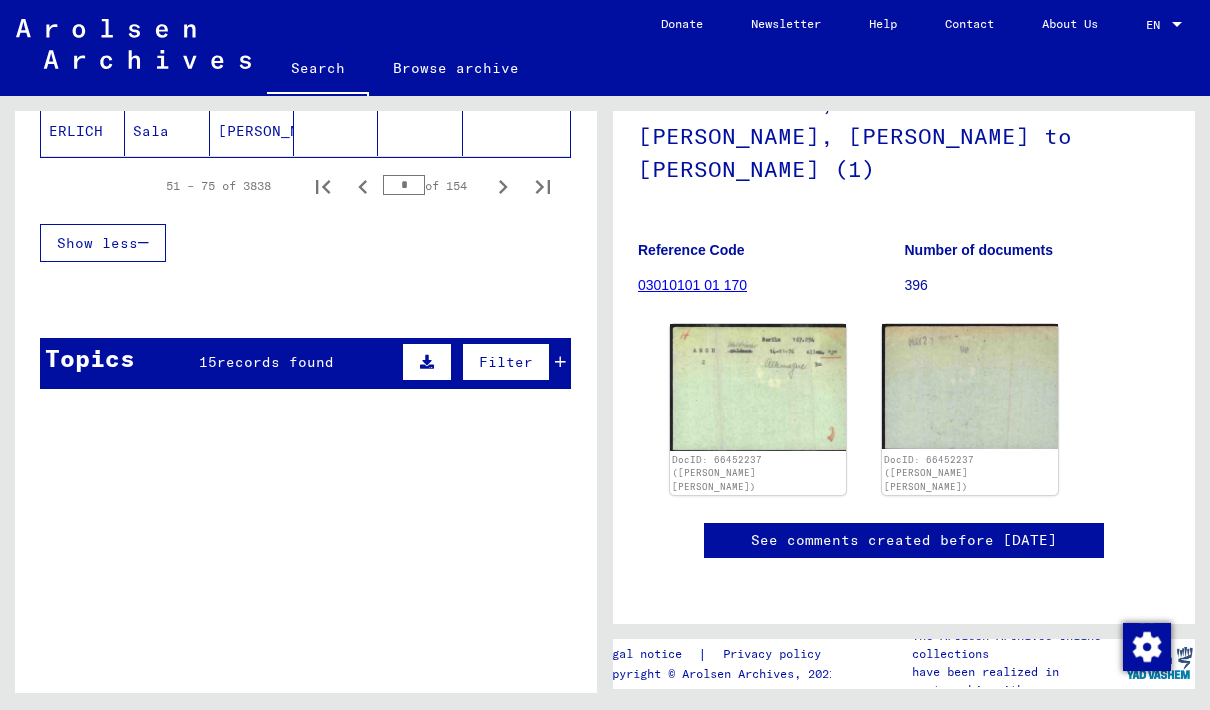 click 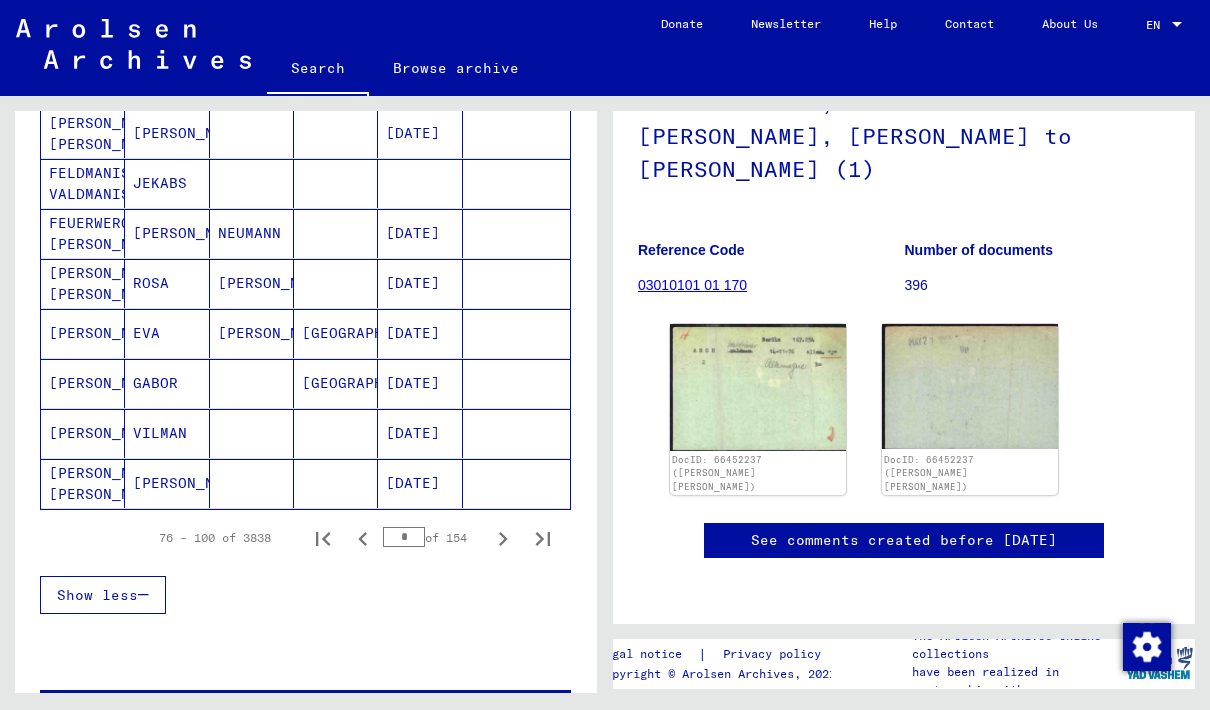 scroll, scrollTop: 1296, scrollLeft: 0, axis: vertical 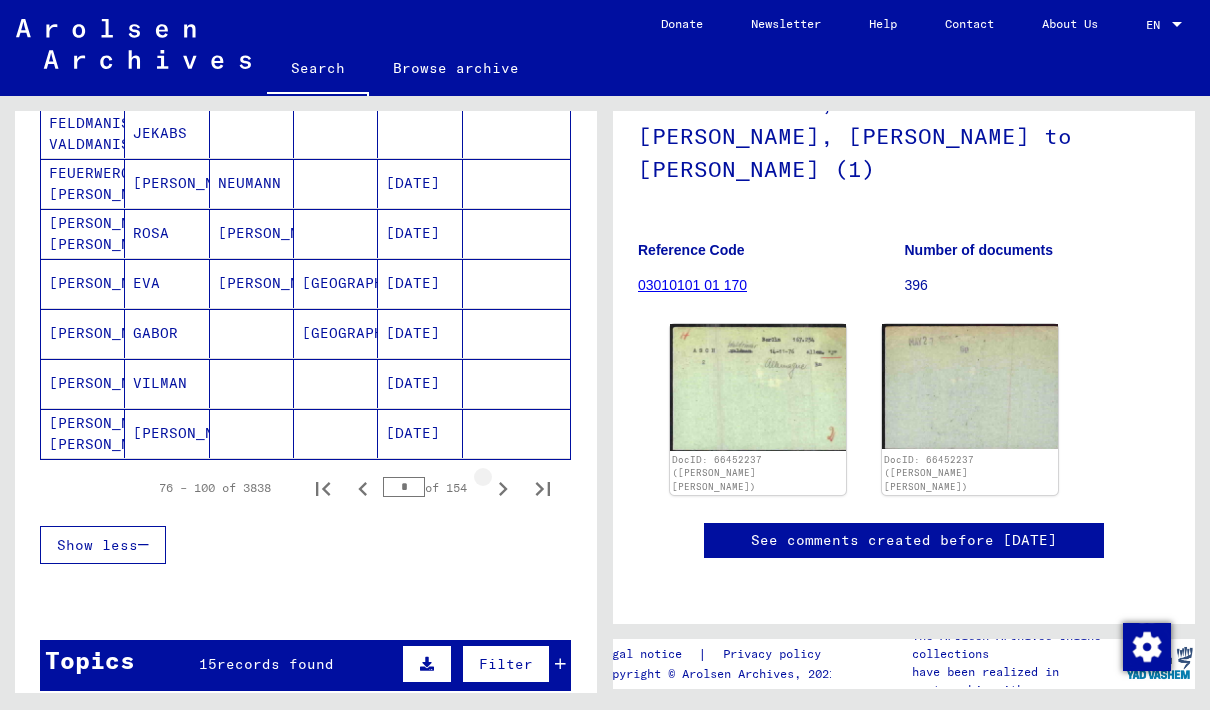 click 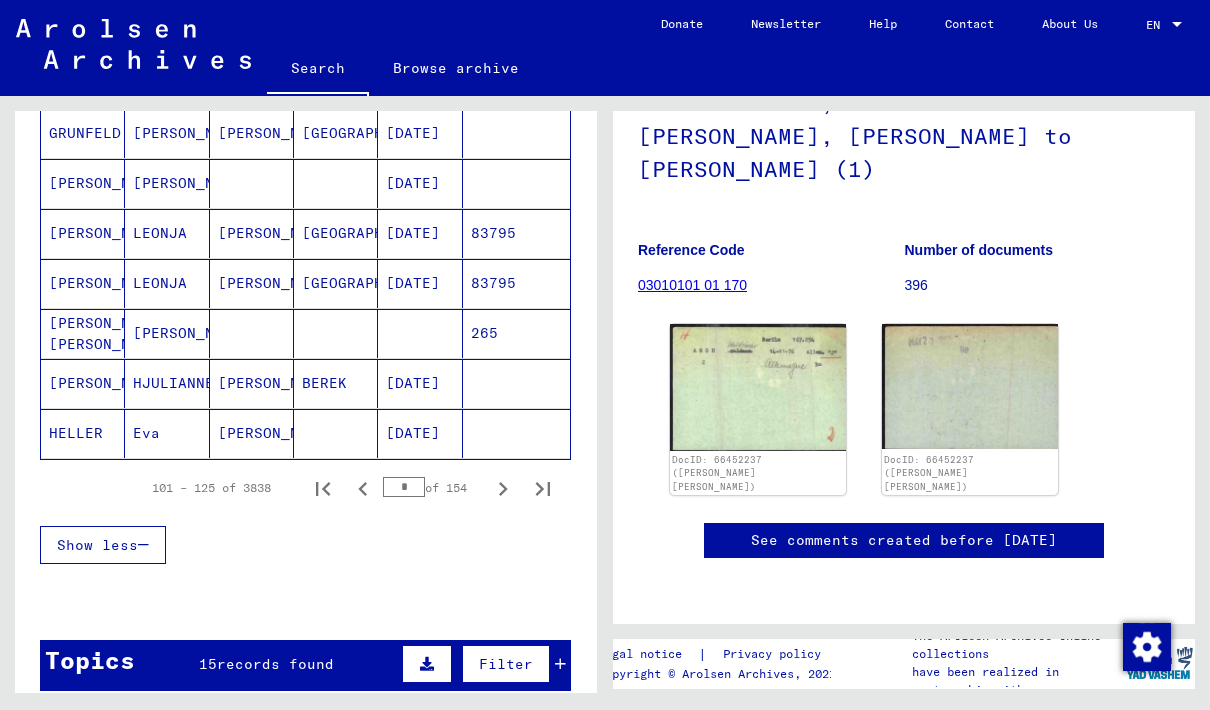 click 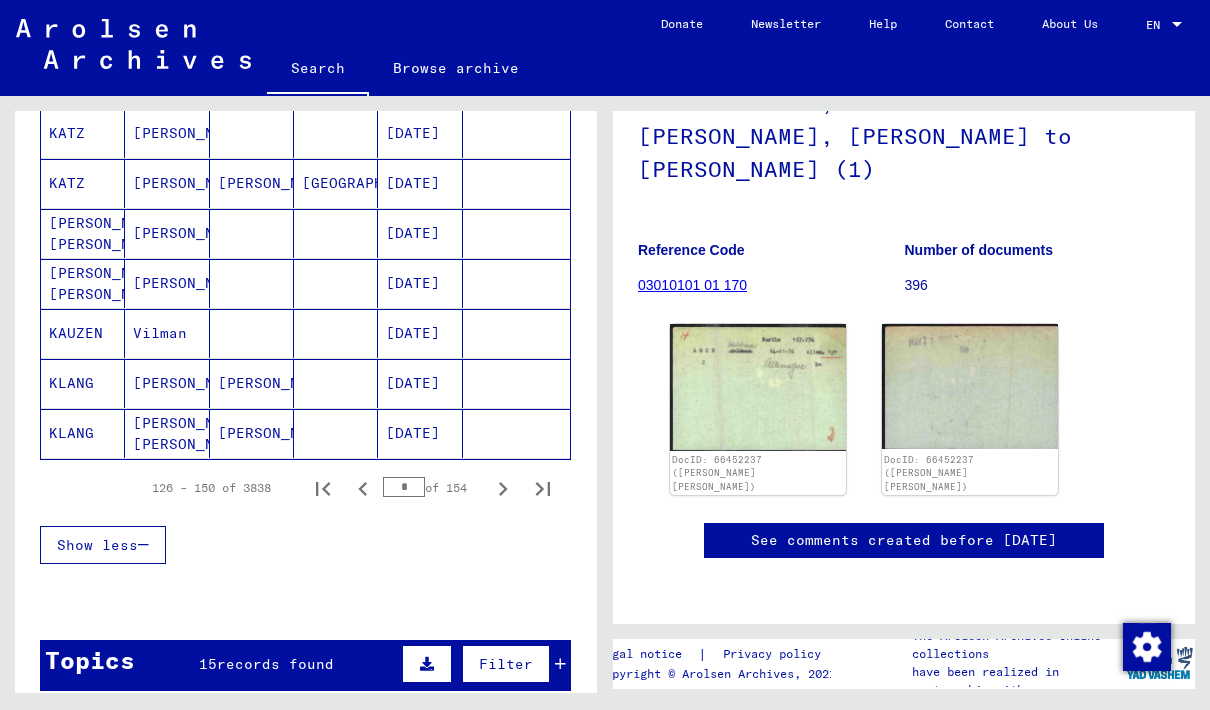 click 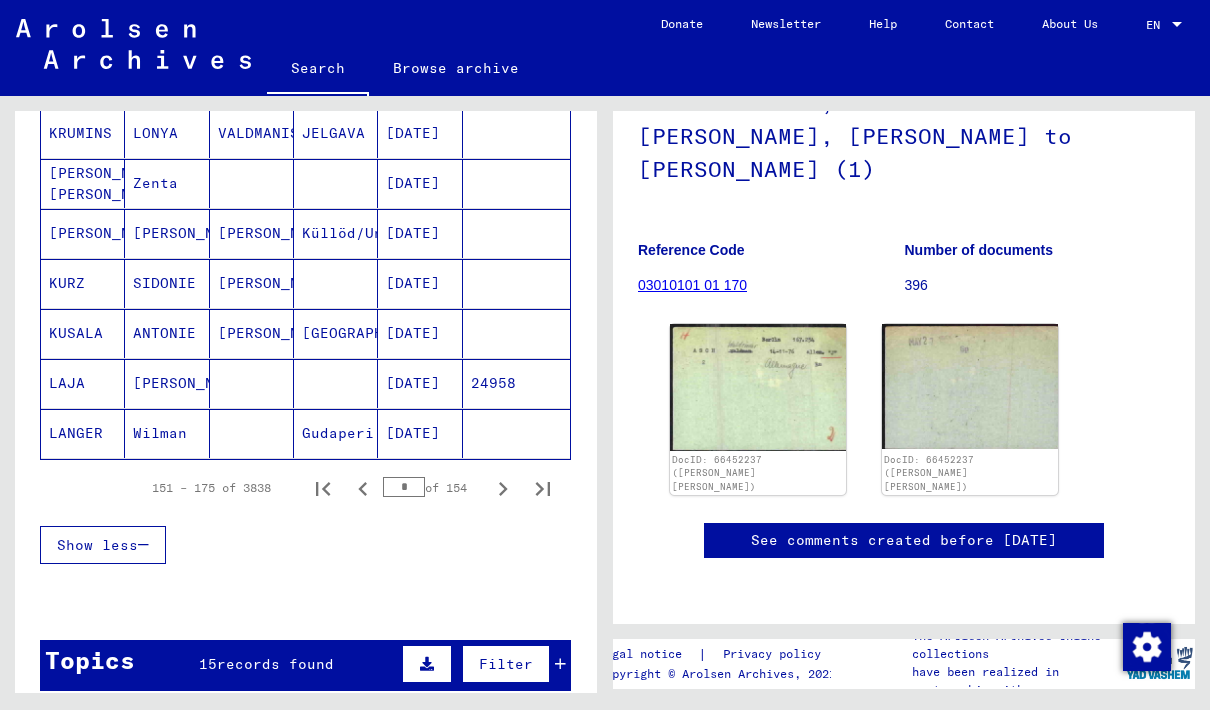 click at bounding box center (503, 488) 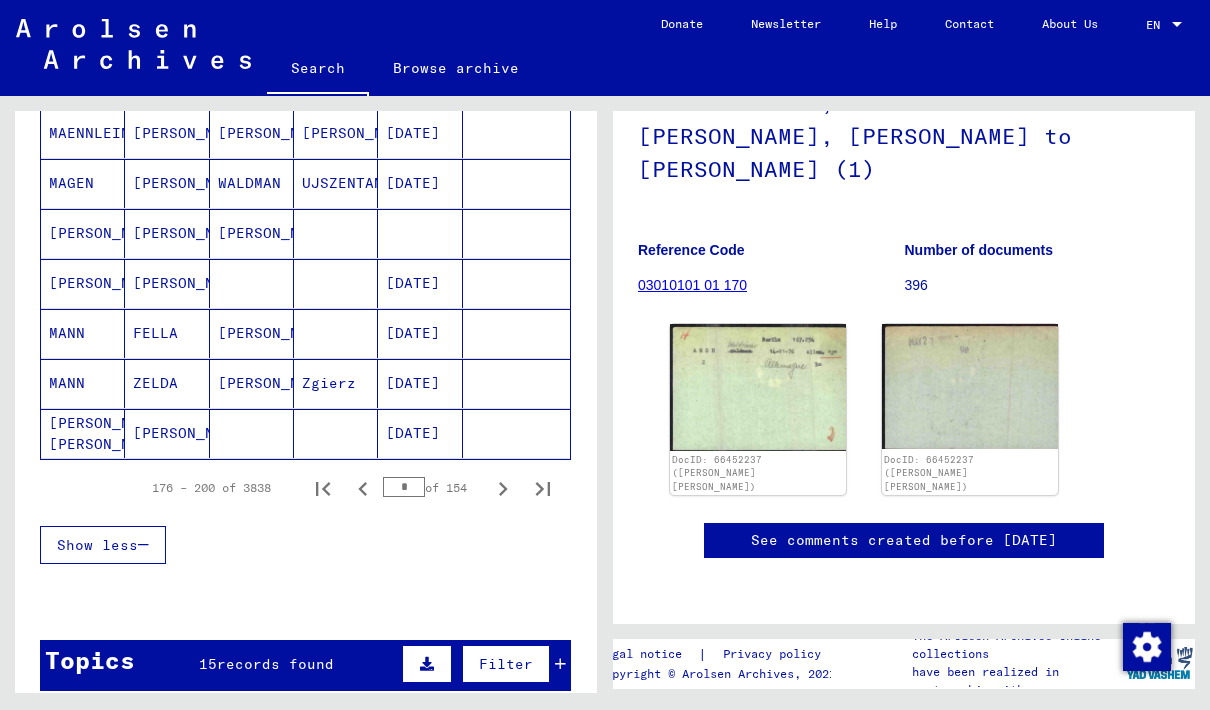 click 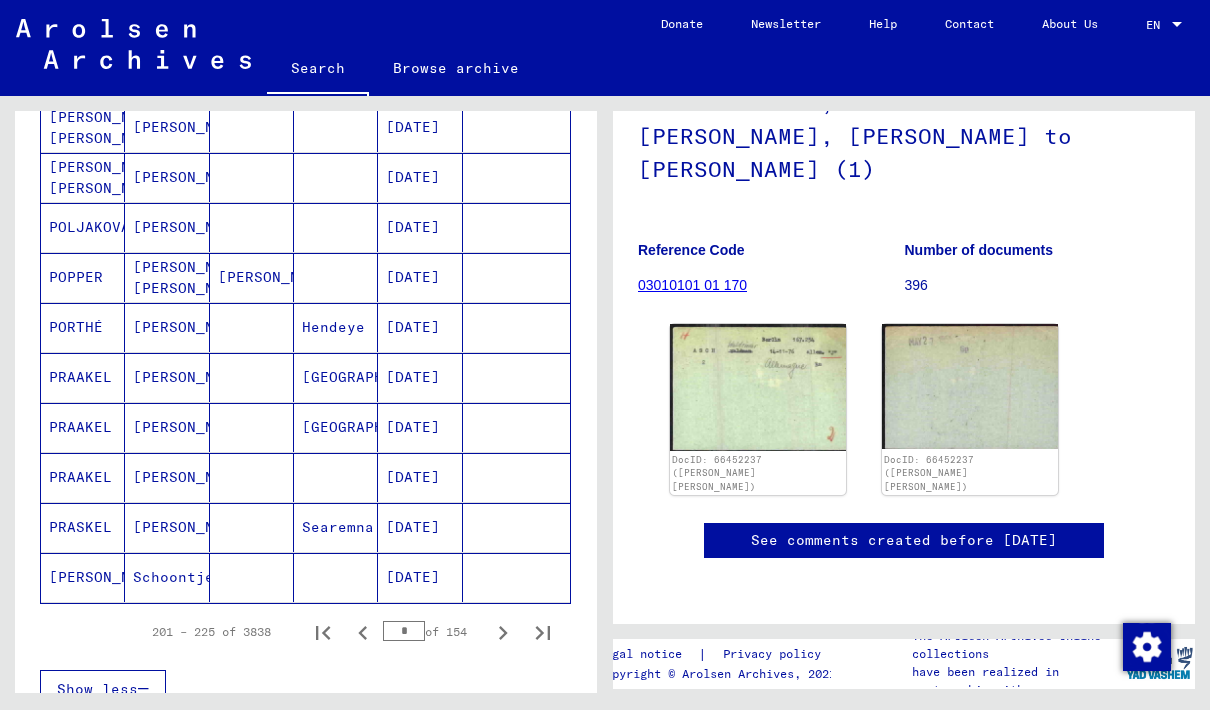 scroll, scrollTop: 1156, scrollLeft: 0, axis: vertical 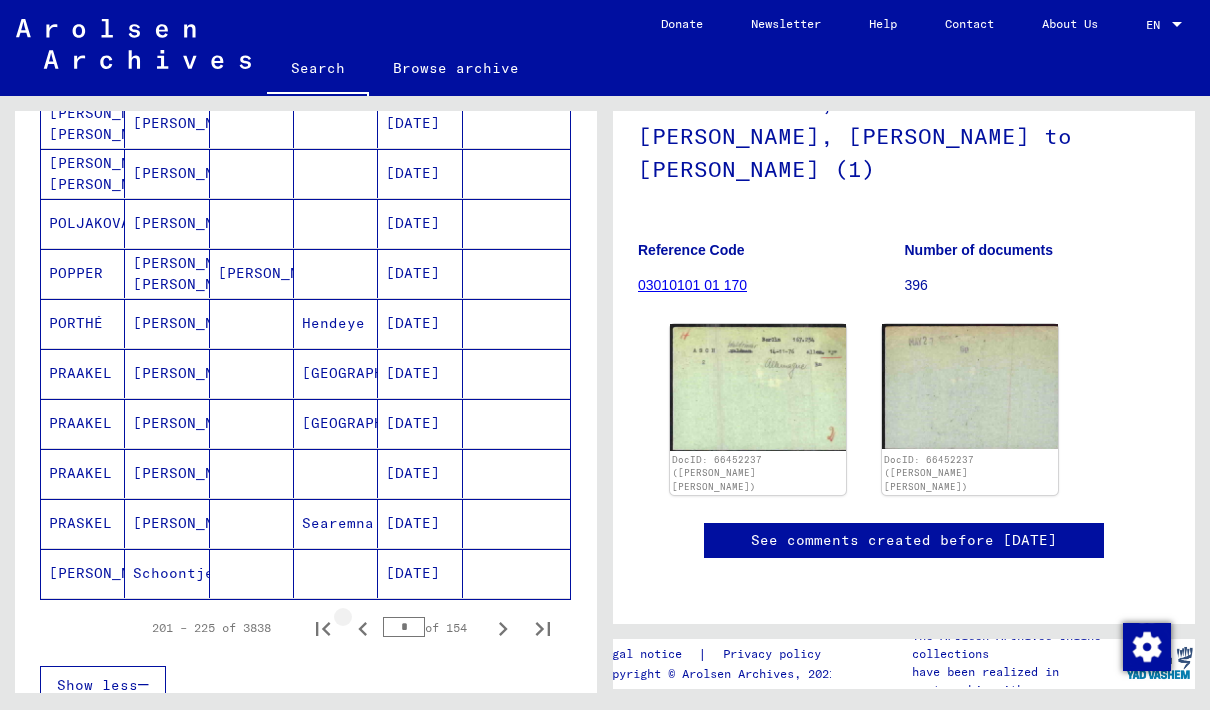 click 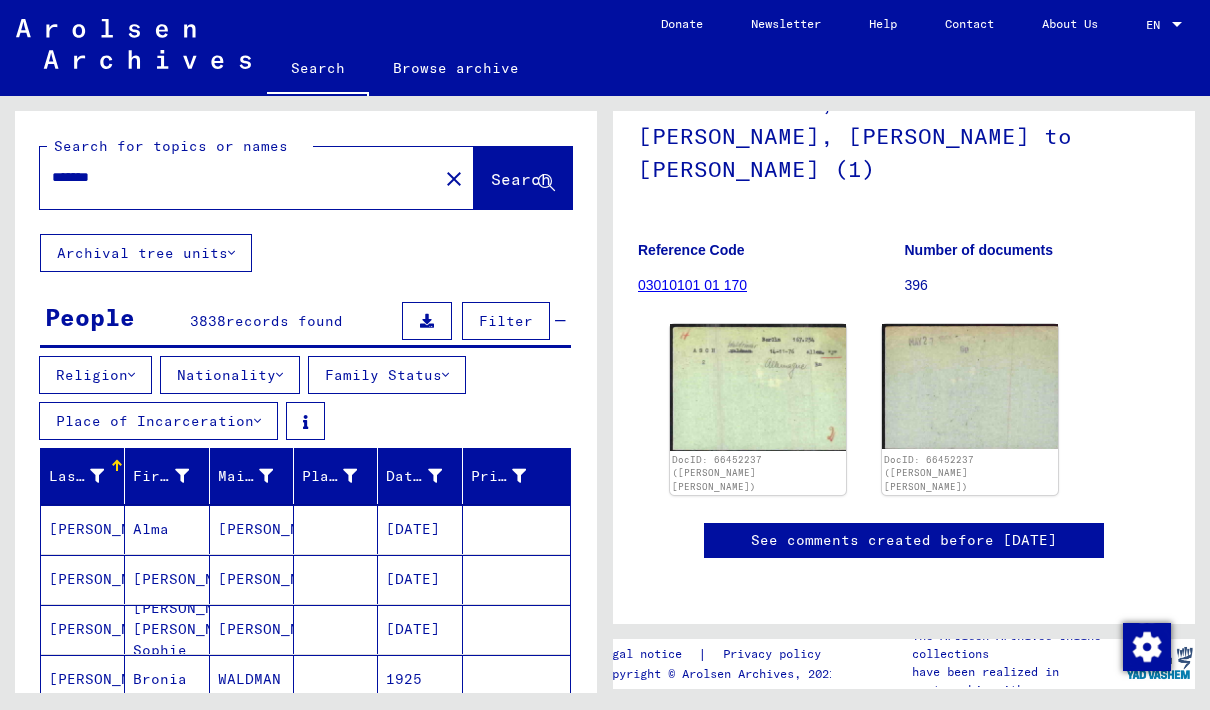 scroll, scrollTop: 0, scrollLeft: 0, axis: both 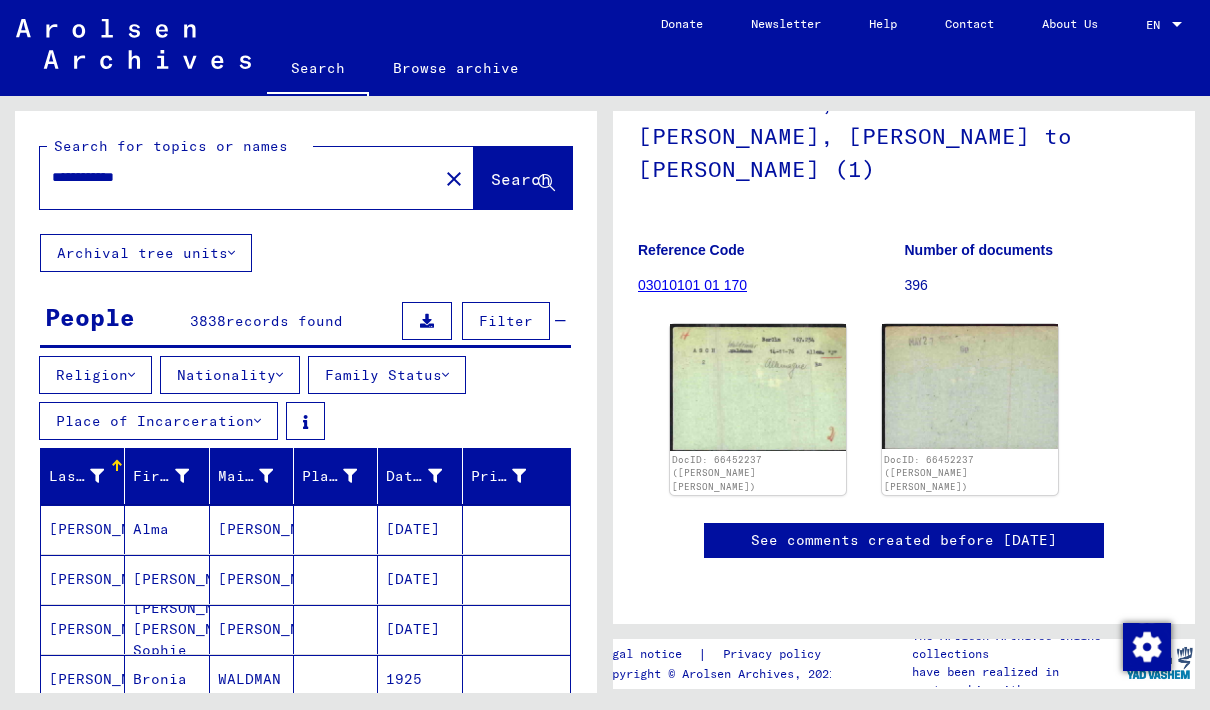 click on "Search" 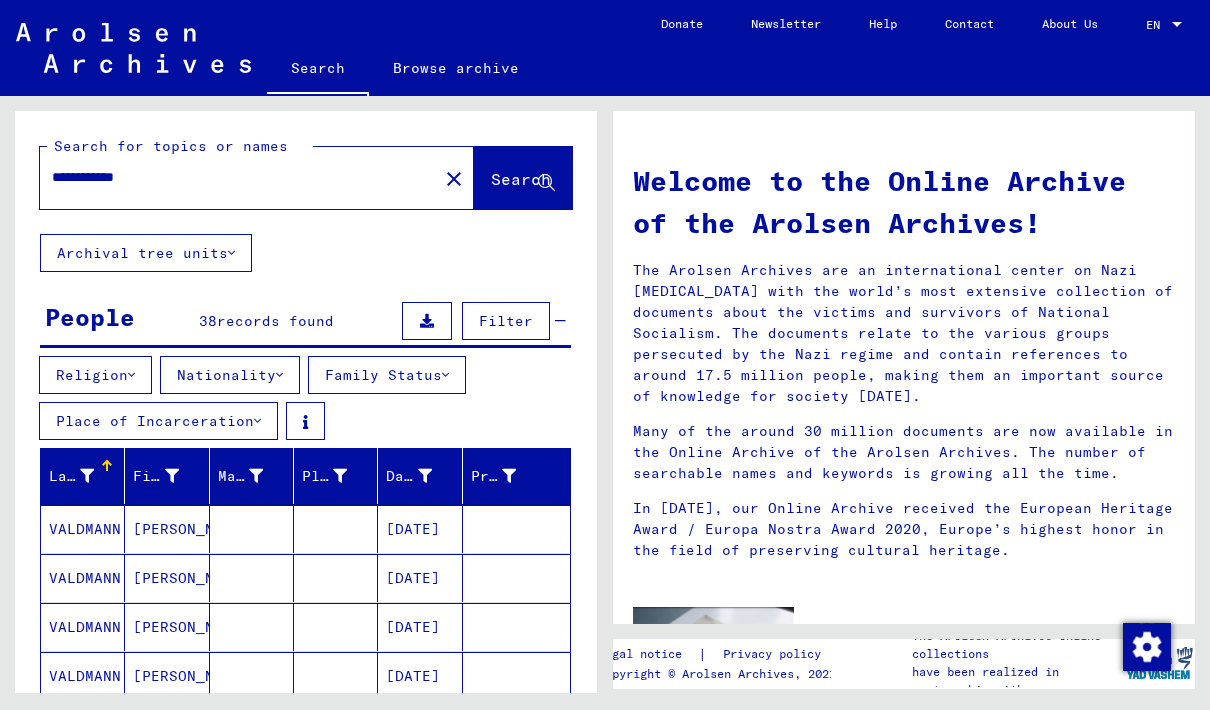 scroll, scrollTop: 58, scrollLeft: 0, axis: vertical 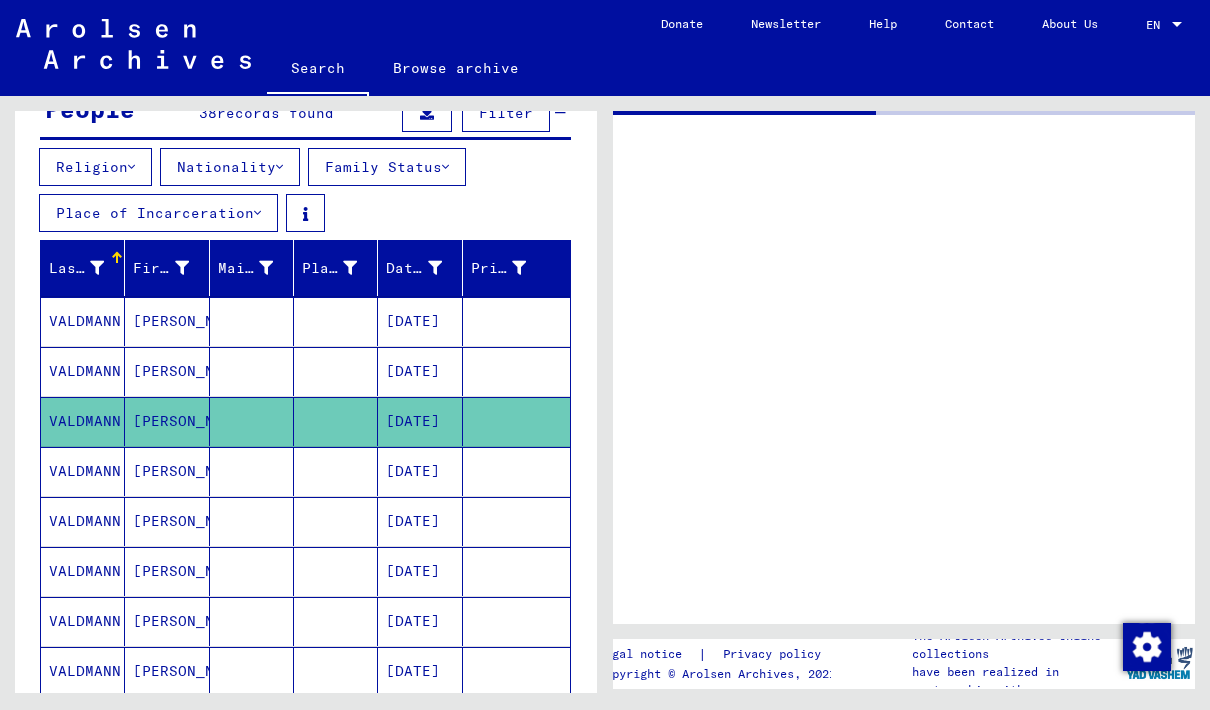 click on "VALDMANN" 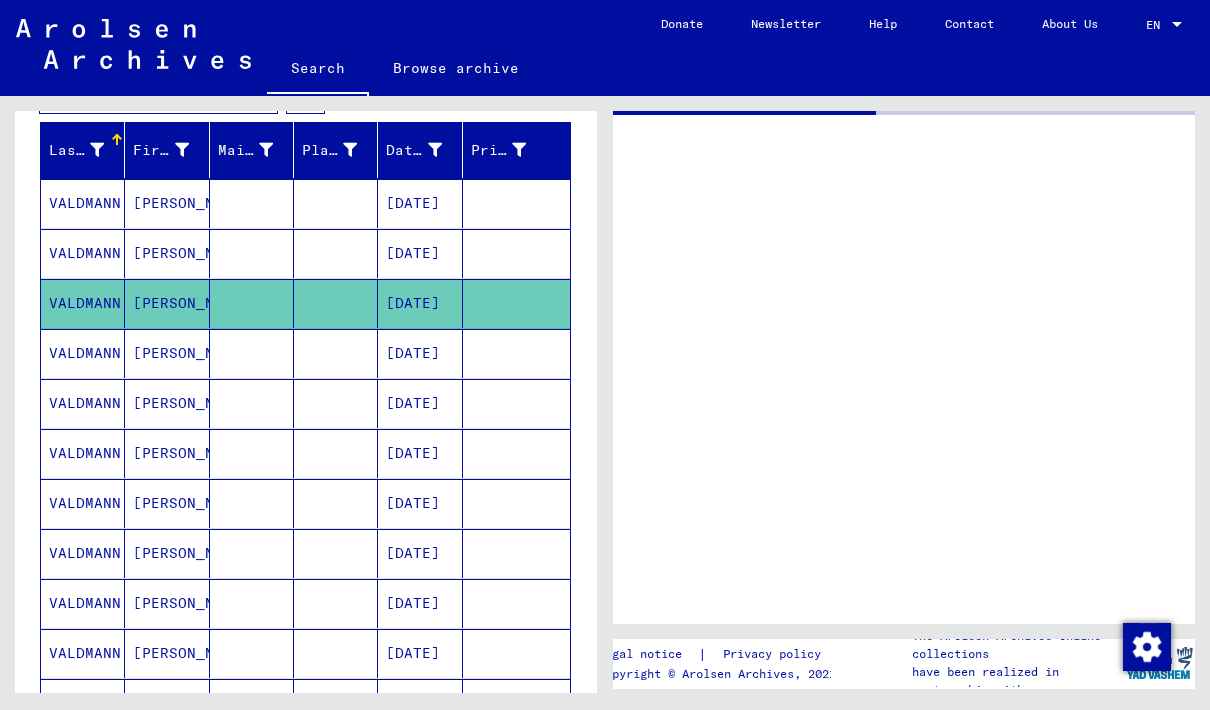 scroll, scrollTop: 325, scrollLeft: 0, axis: vertical 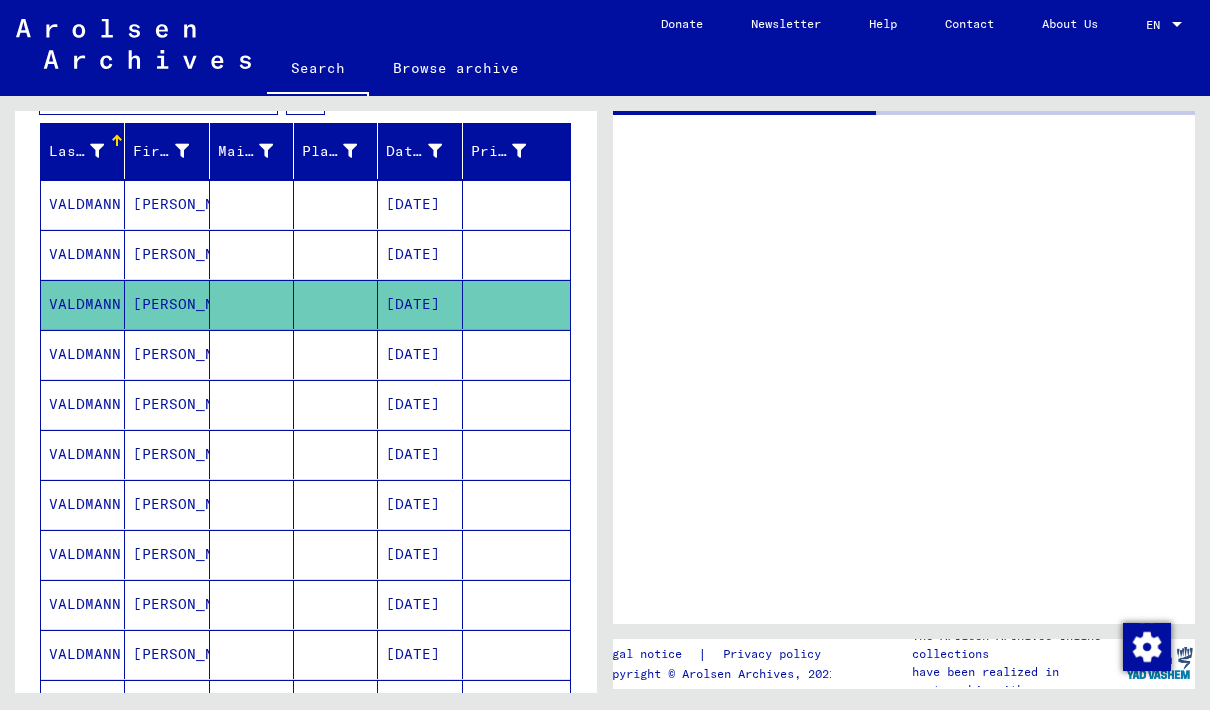 click on "VALDMANN" at bounding box center [83, 404] 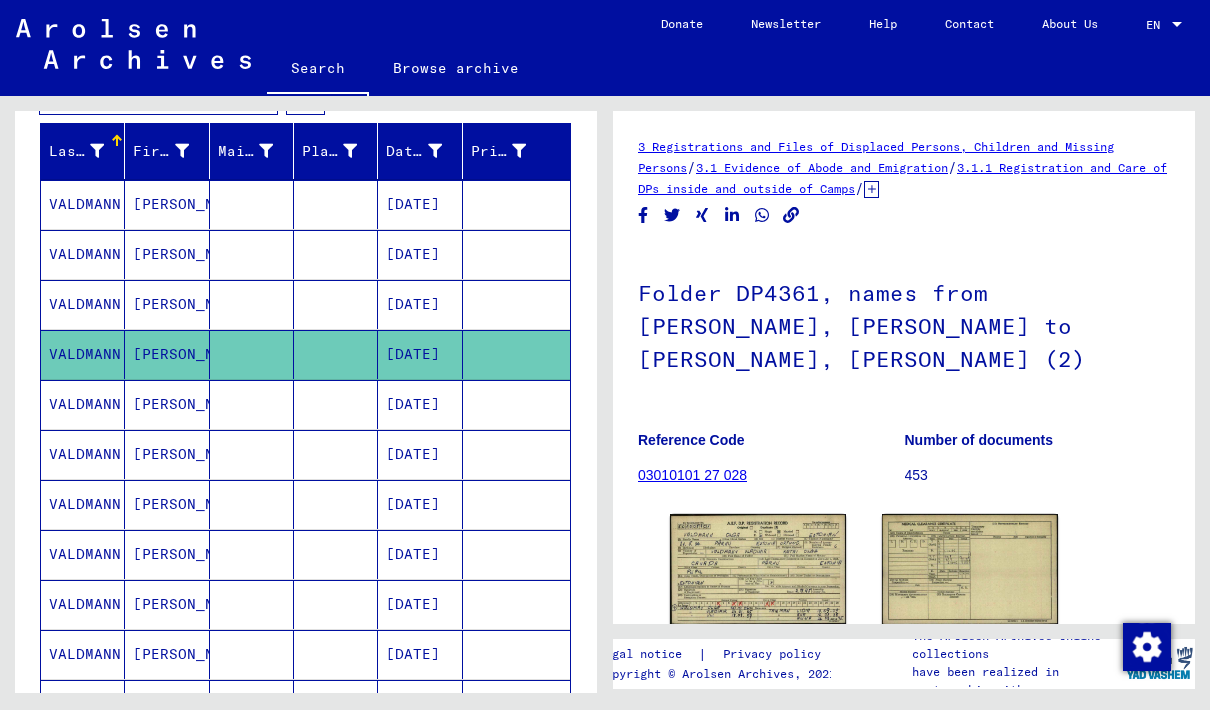 scroll, scrollTop: 0, scrollLeft: 0, axis: both 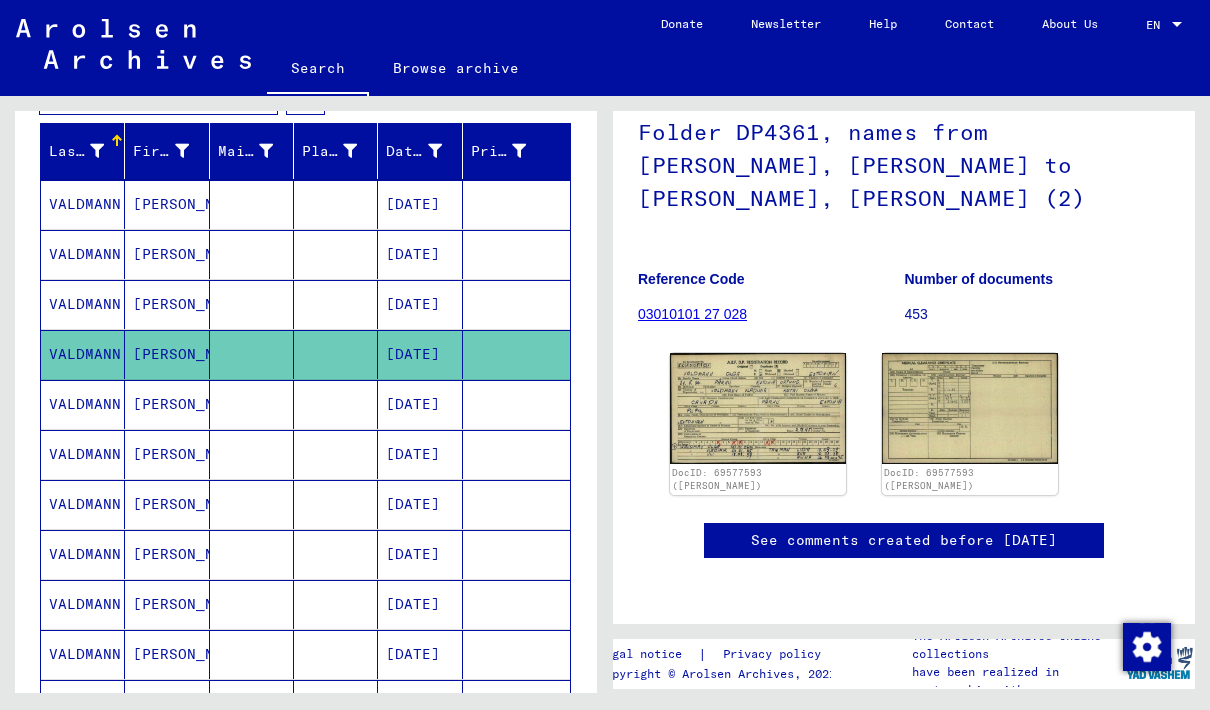 click 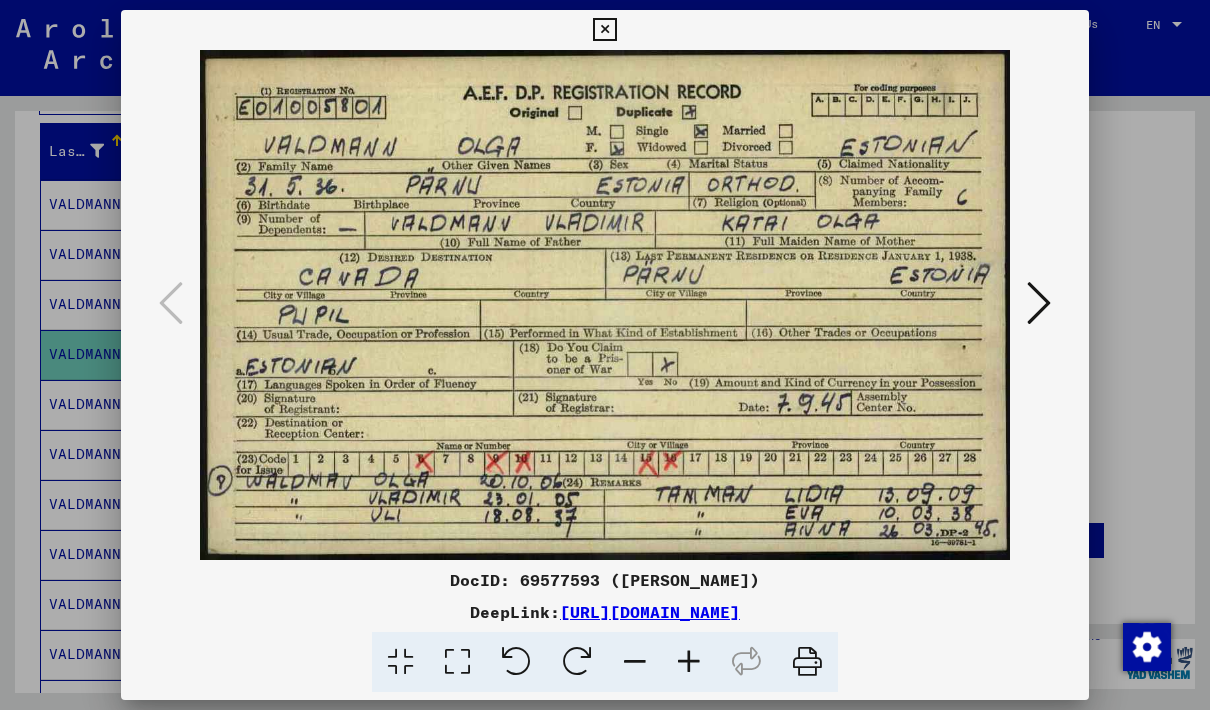 click at bounding box center [1039, 303] 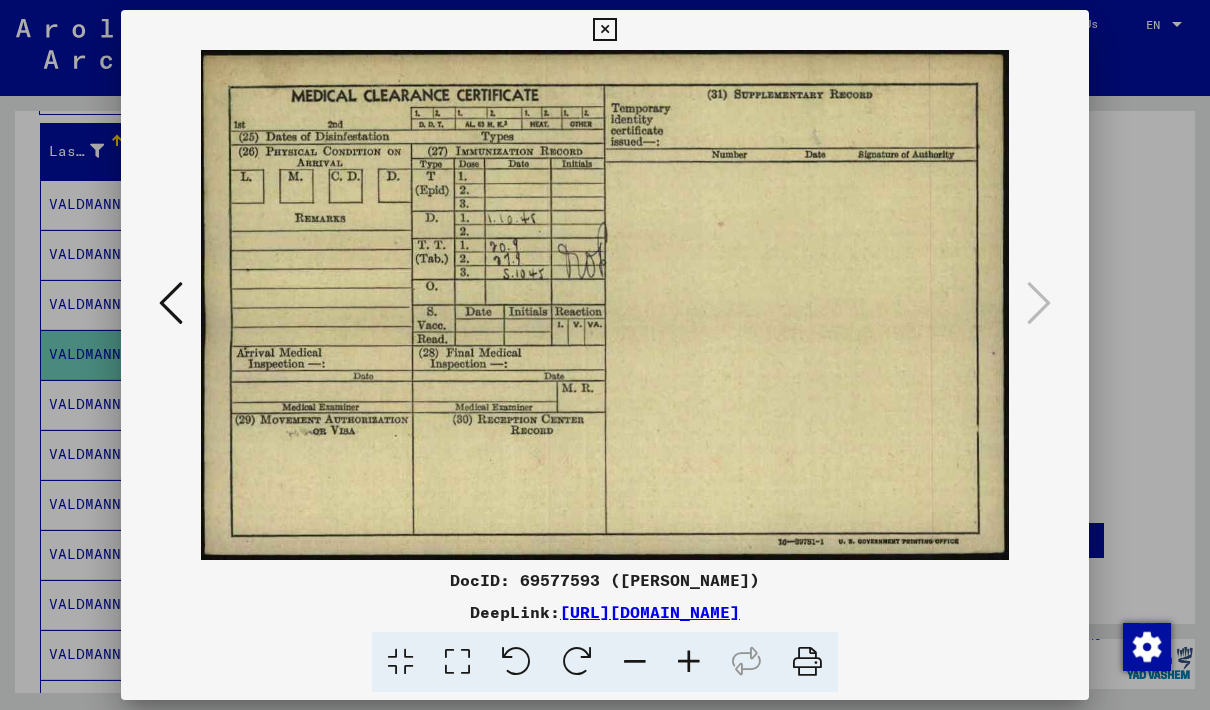 click at bounding box center (604, 30) 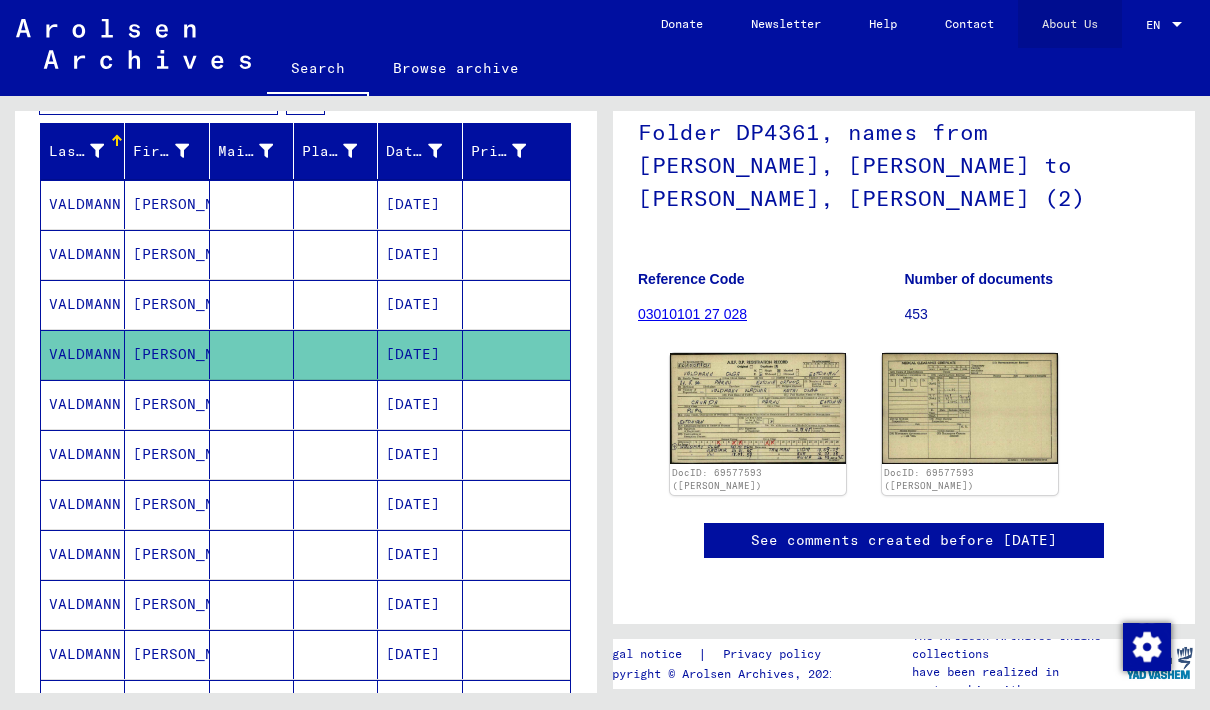 click on "About Us" 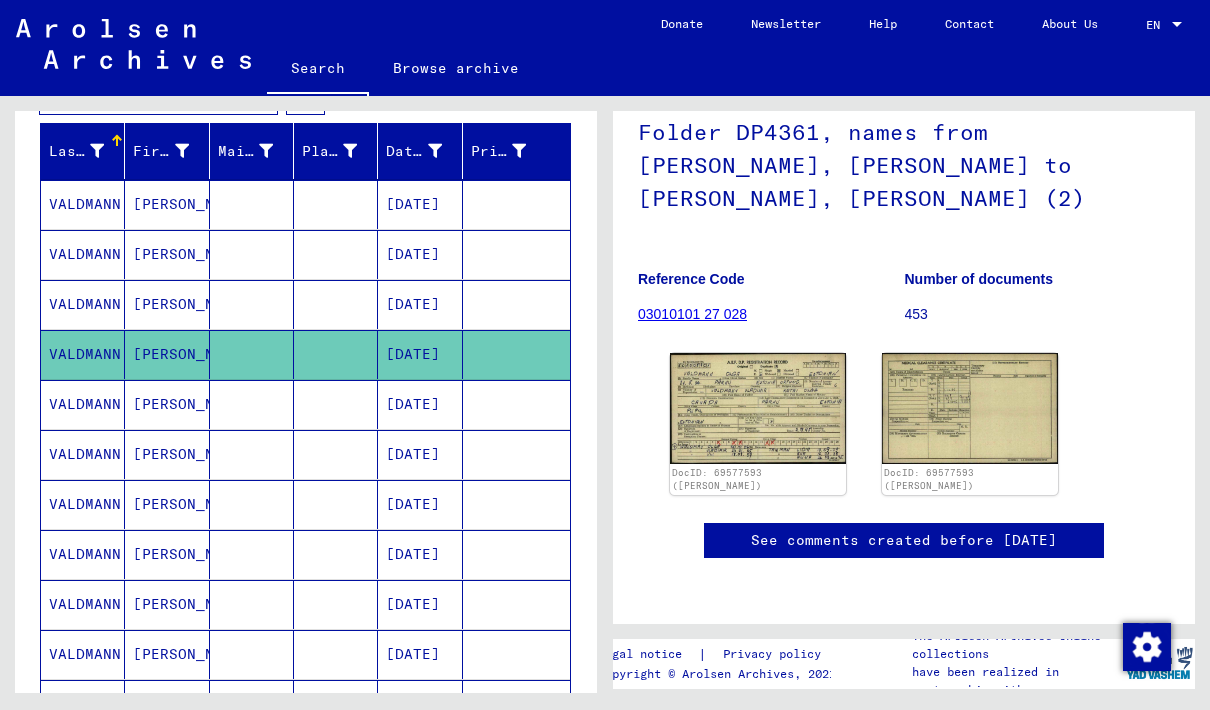 click on "VALDMANN" at bounding box center [83, 354] 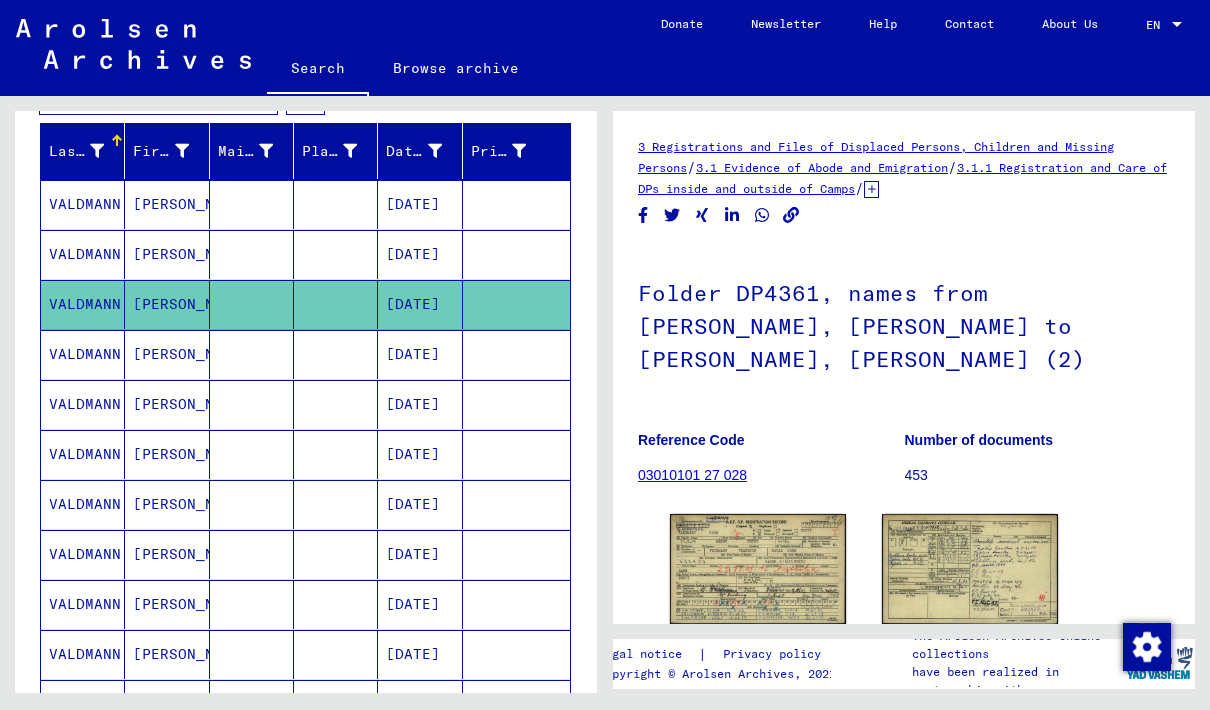 scroll, scrollTop: 0, scrollLeft: 0, axis: both 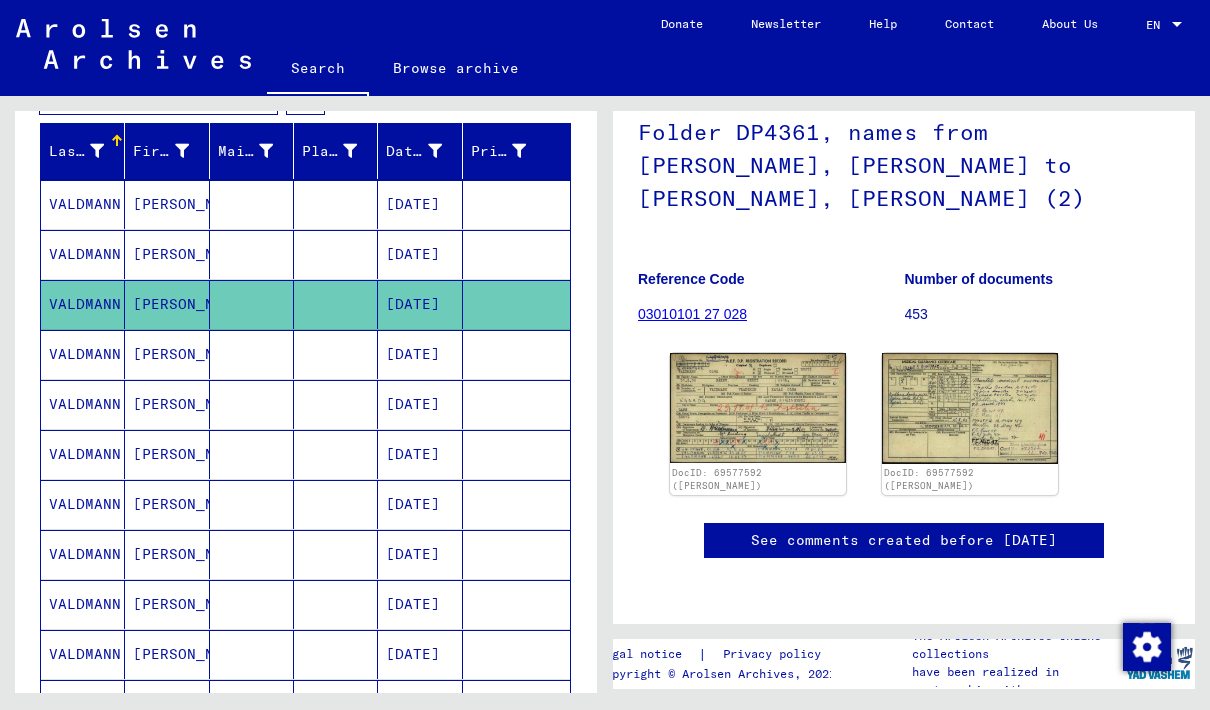click 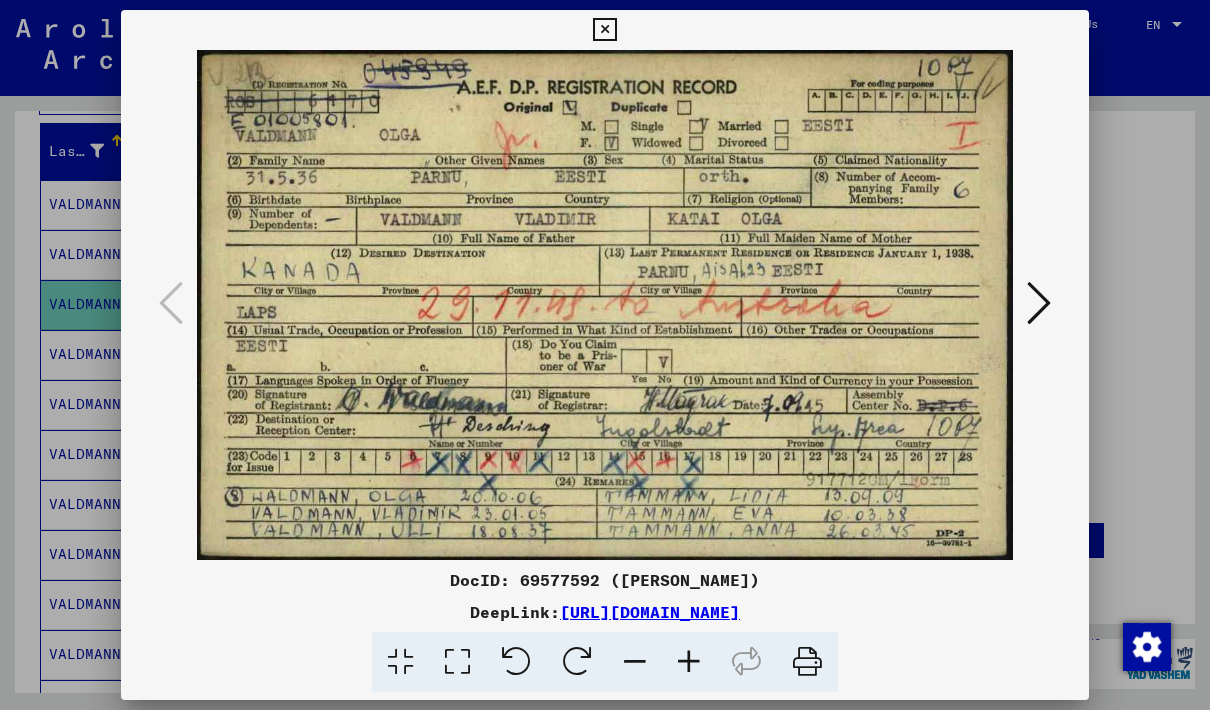 click at bounding box center [1039, 303] 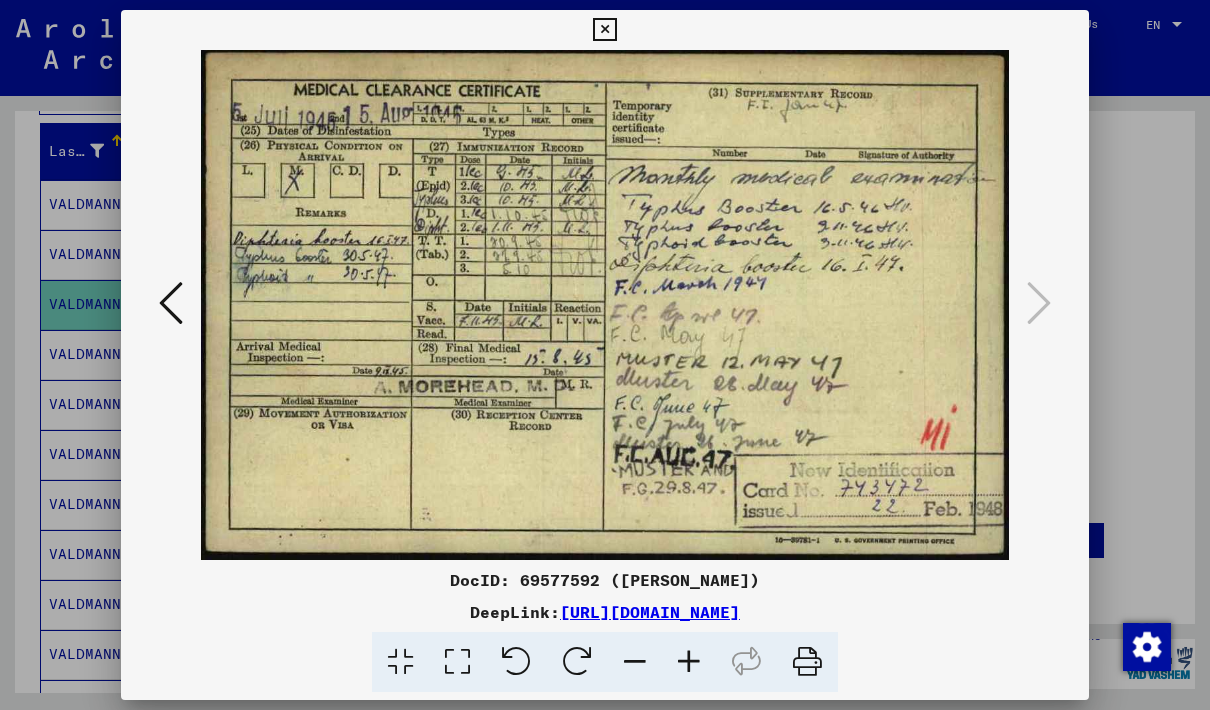 click at bounding box center (604, 30) 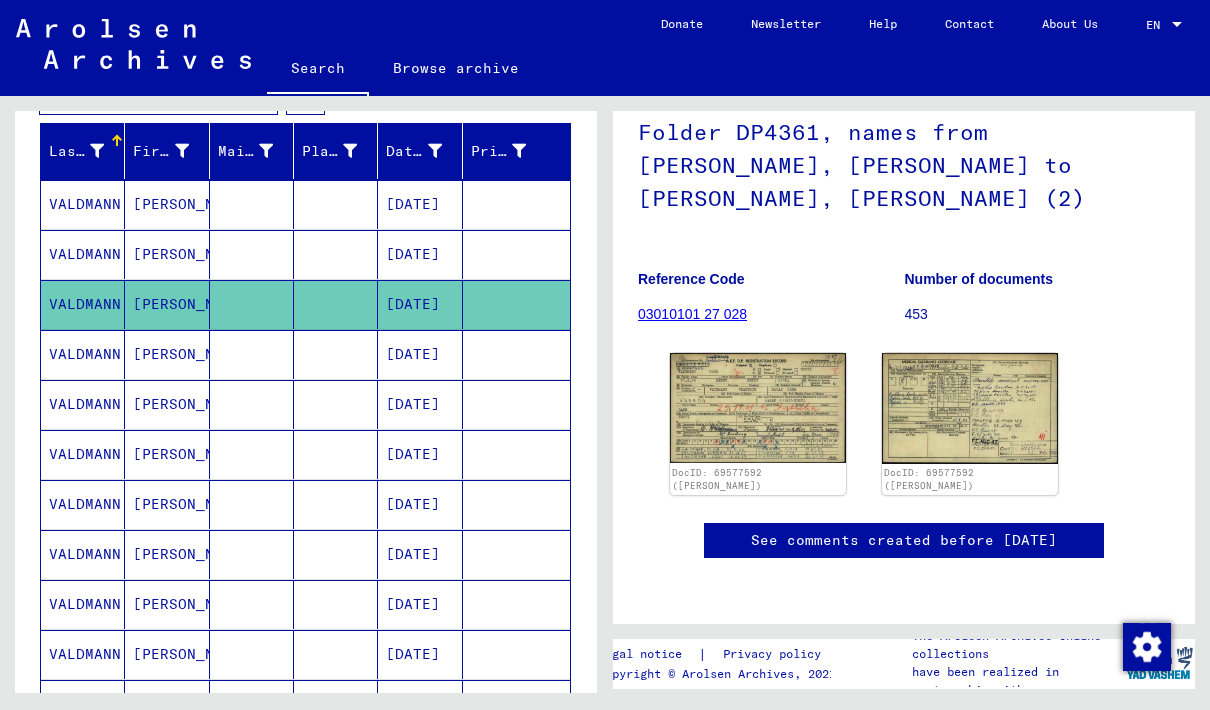 click 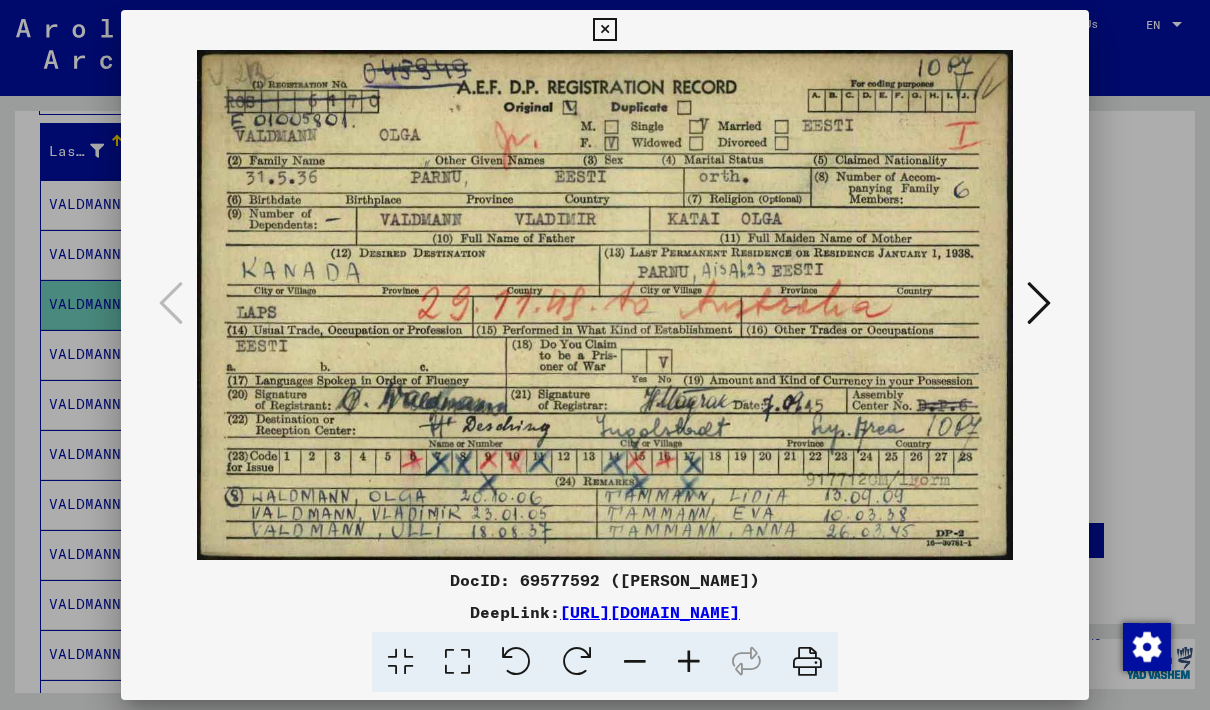 click at bounding box center (604, 30) 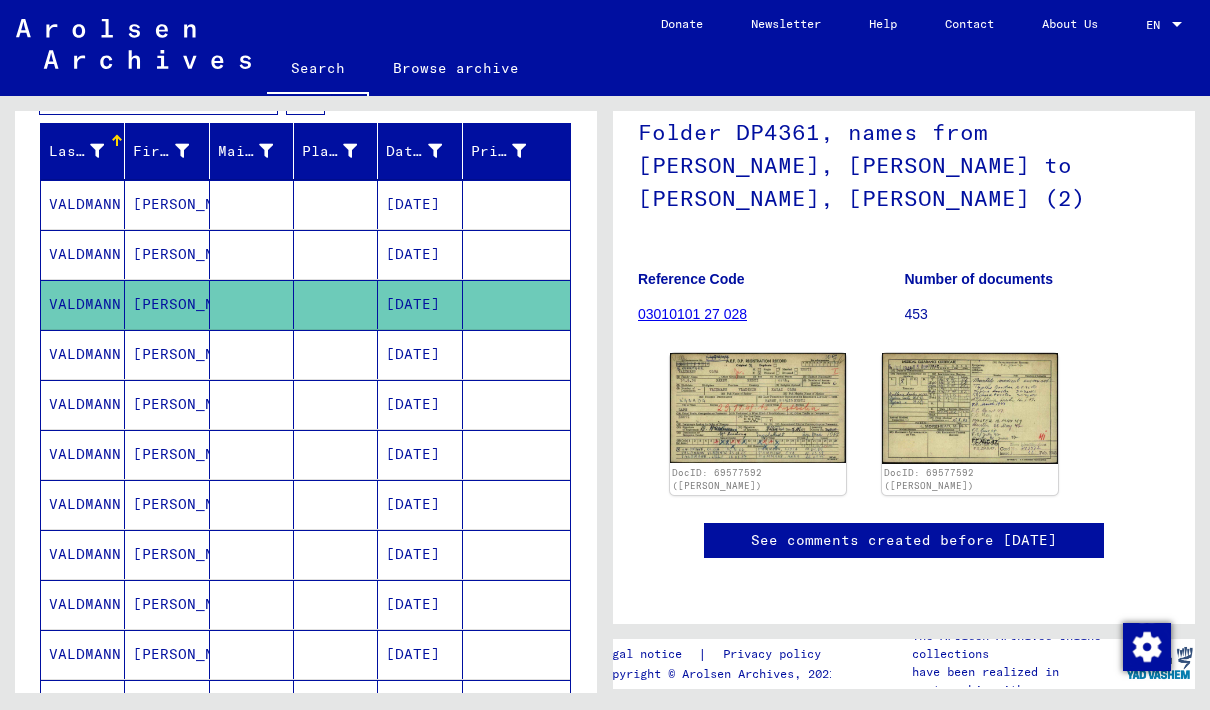 scroll, scrollTop: 158, scrollLeft: 0, axis: vertical 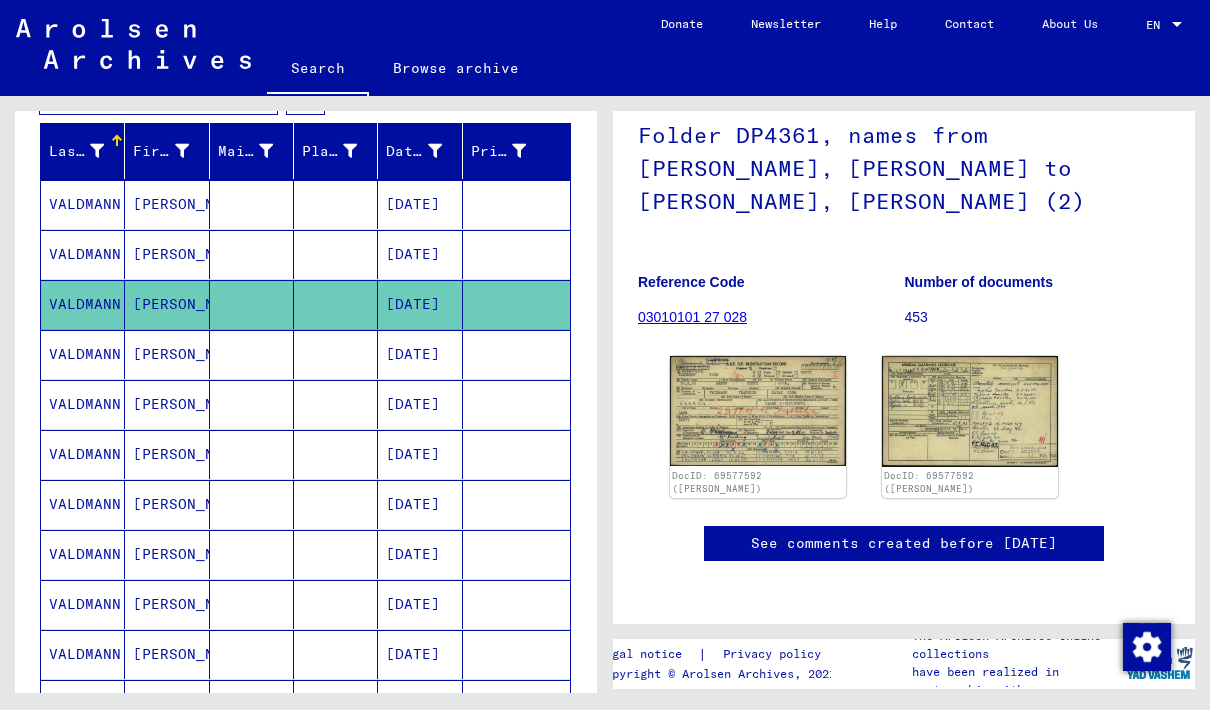 click on "VALDMANN" at bounding box center [83, 504] 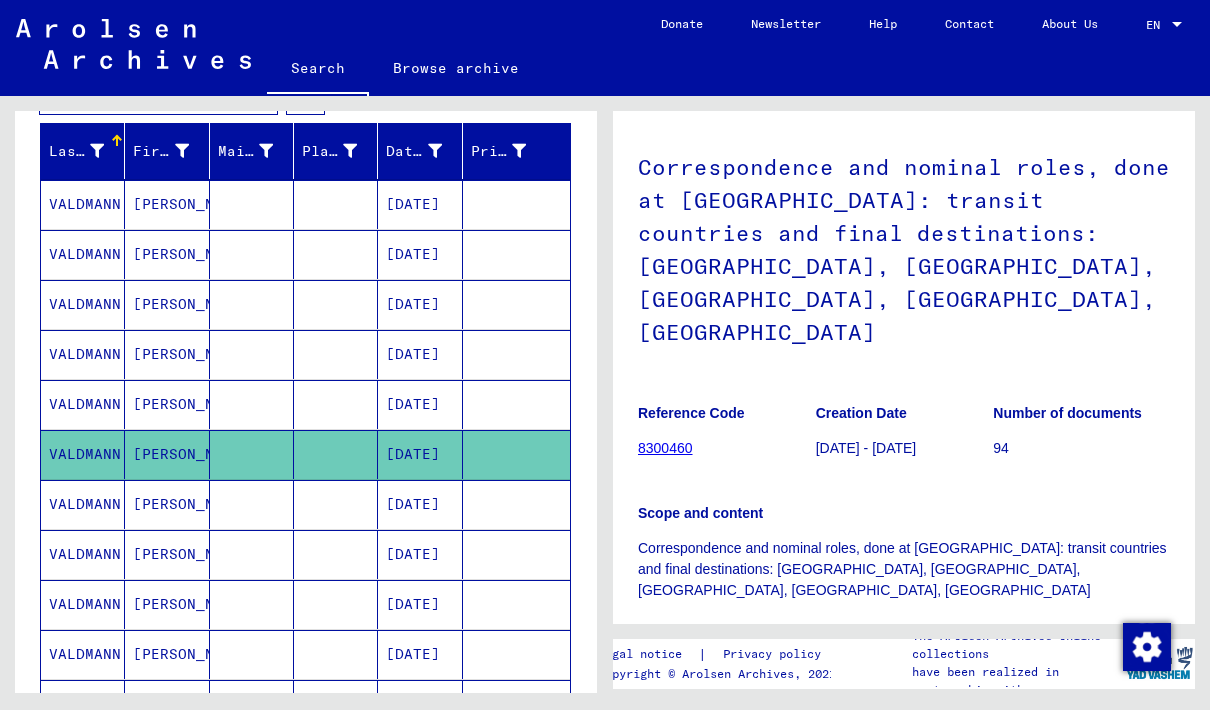 scroll, scrollTop: 171, scrollLeft: 0, axis: vertical 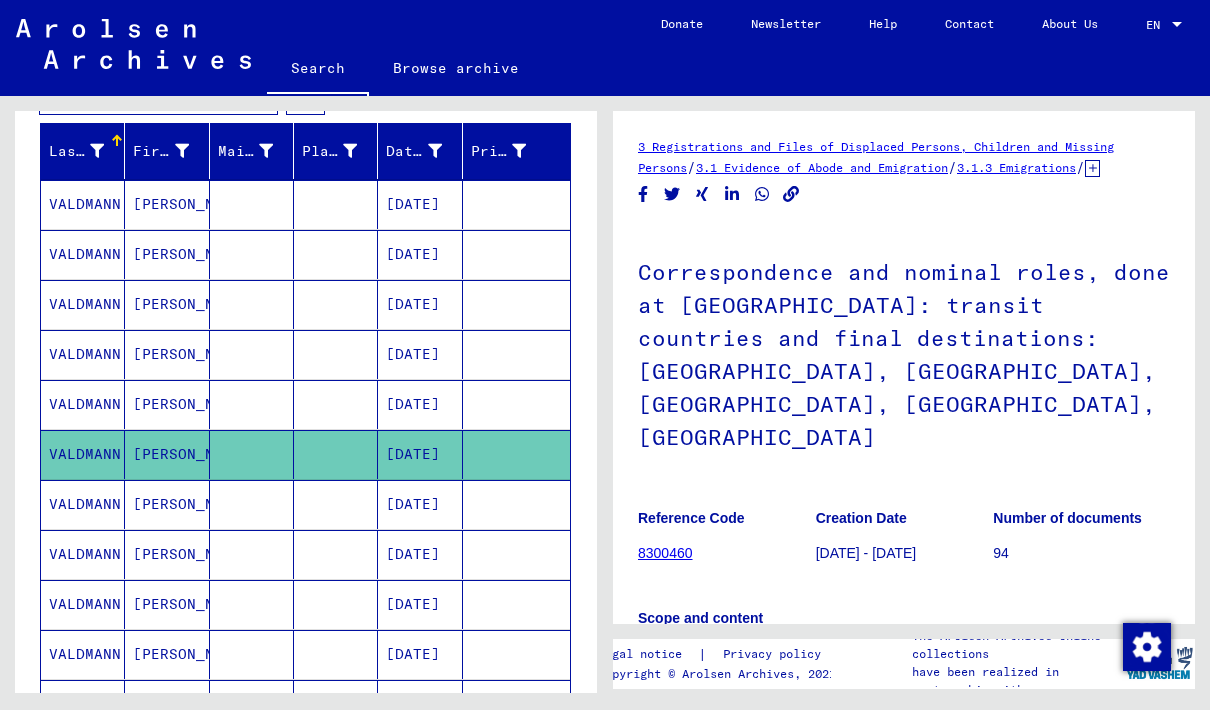 click on "VALDMANN" at bounding box center (83, 604) 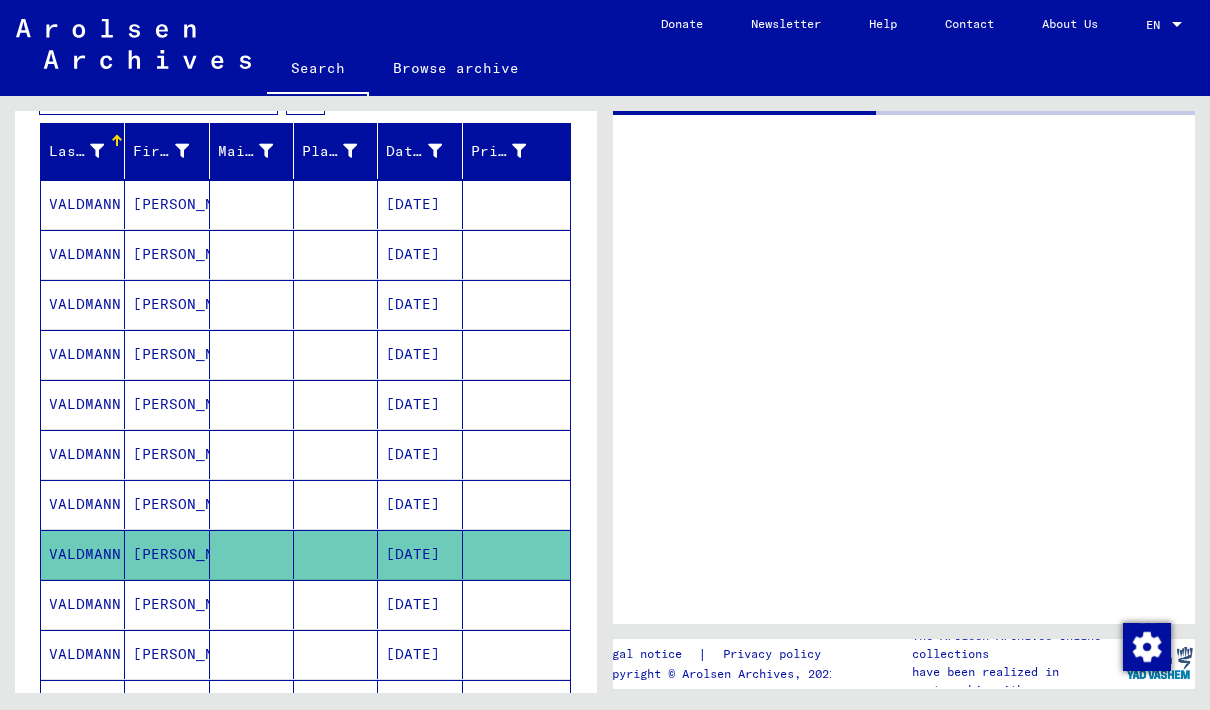 click on "[DATE]" at bounding box center (420, 504) 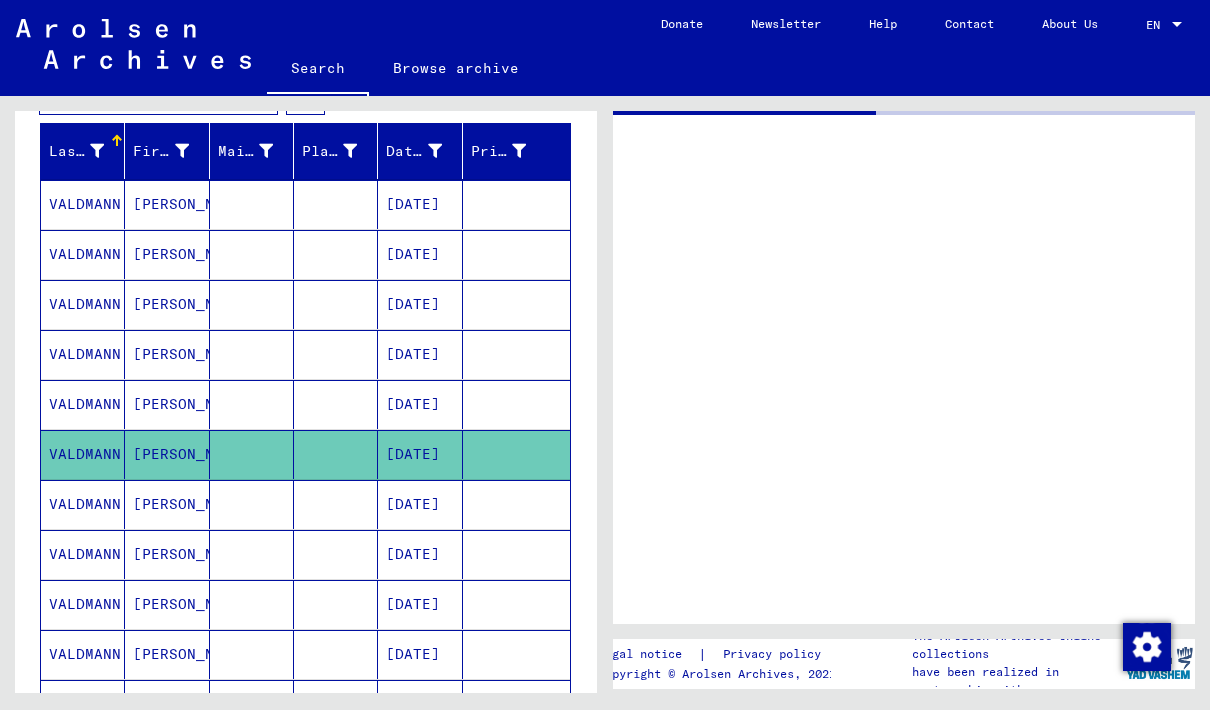 click on "VALDMANN" at bounding box center [83, 604] 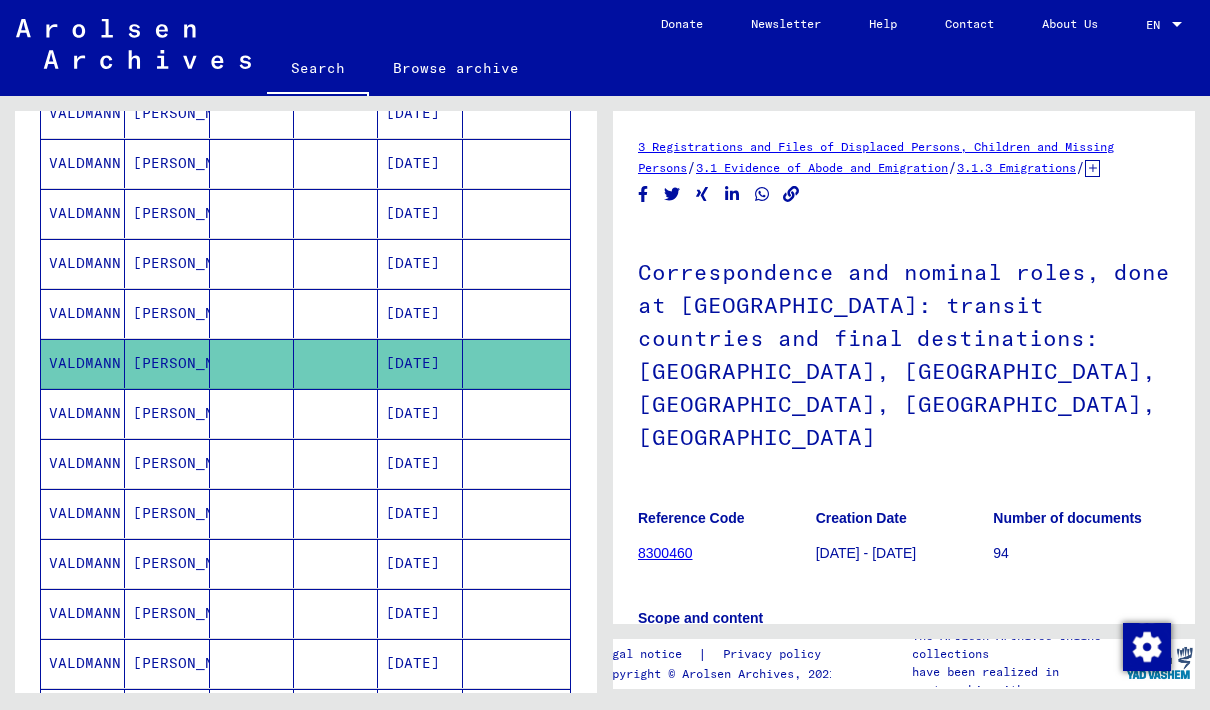 scroll, scrollTop: 526, scrollLeft: 0, axis: vertical 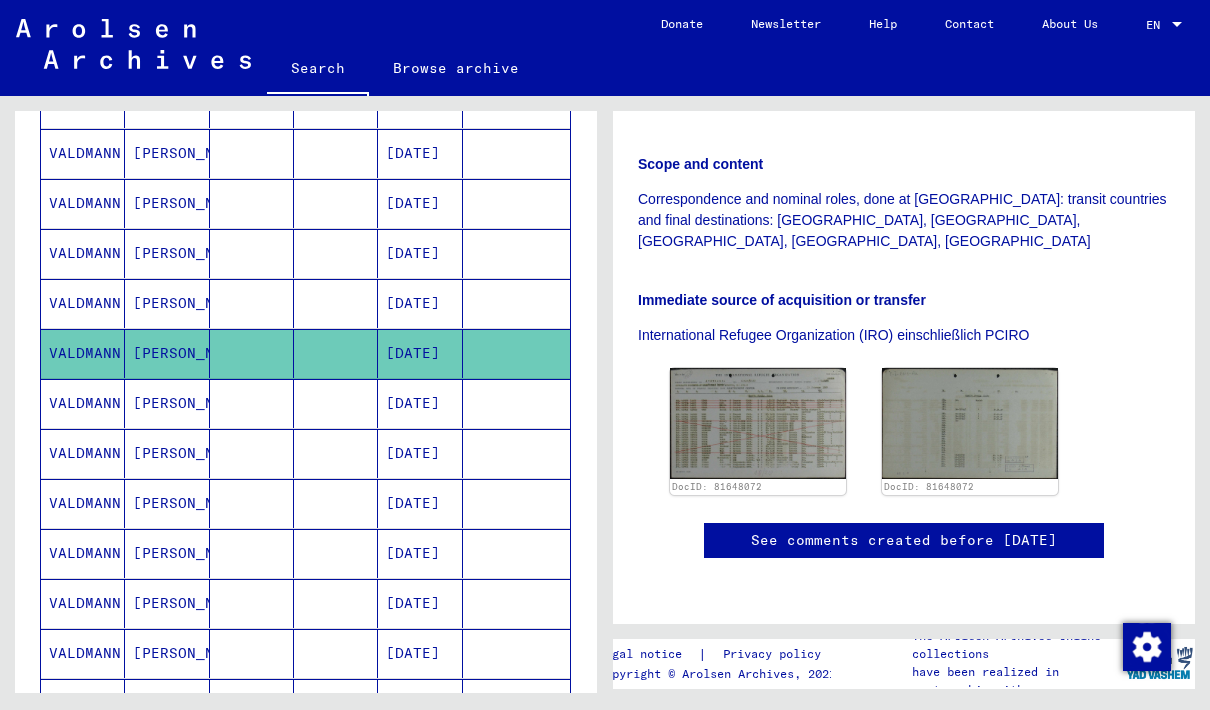 click 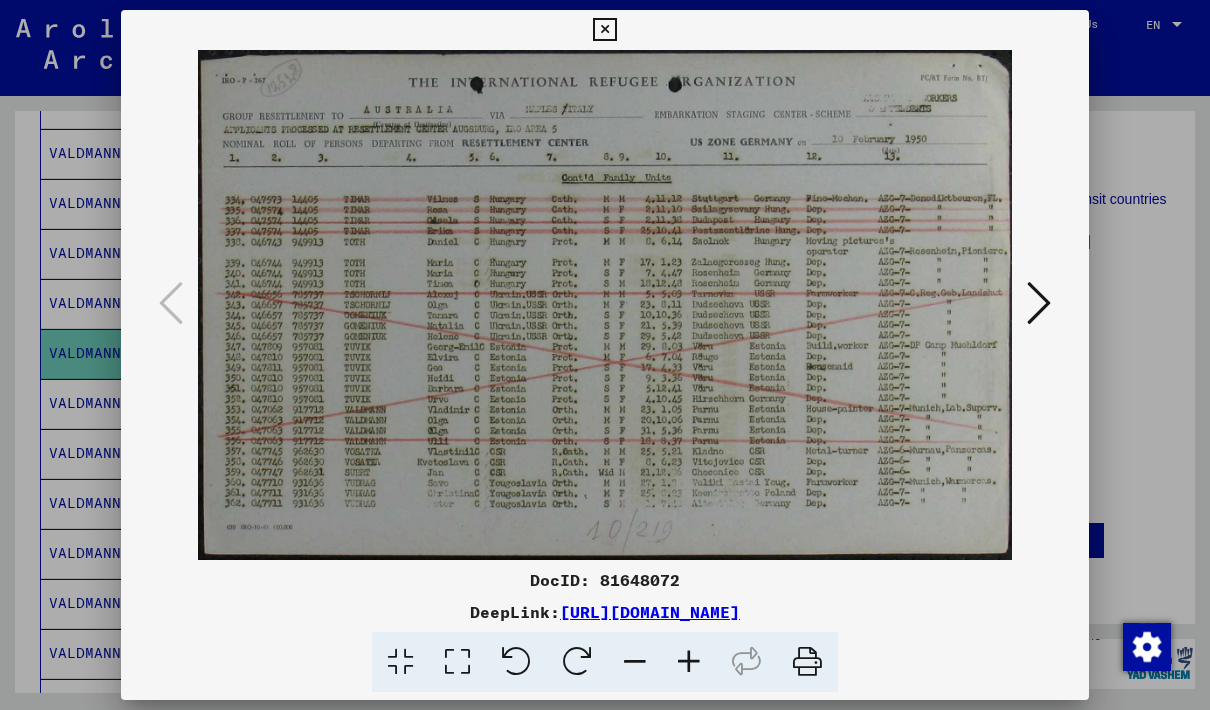 click at bounding box center [1039, 303] 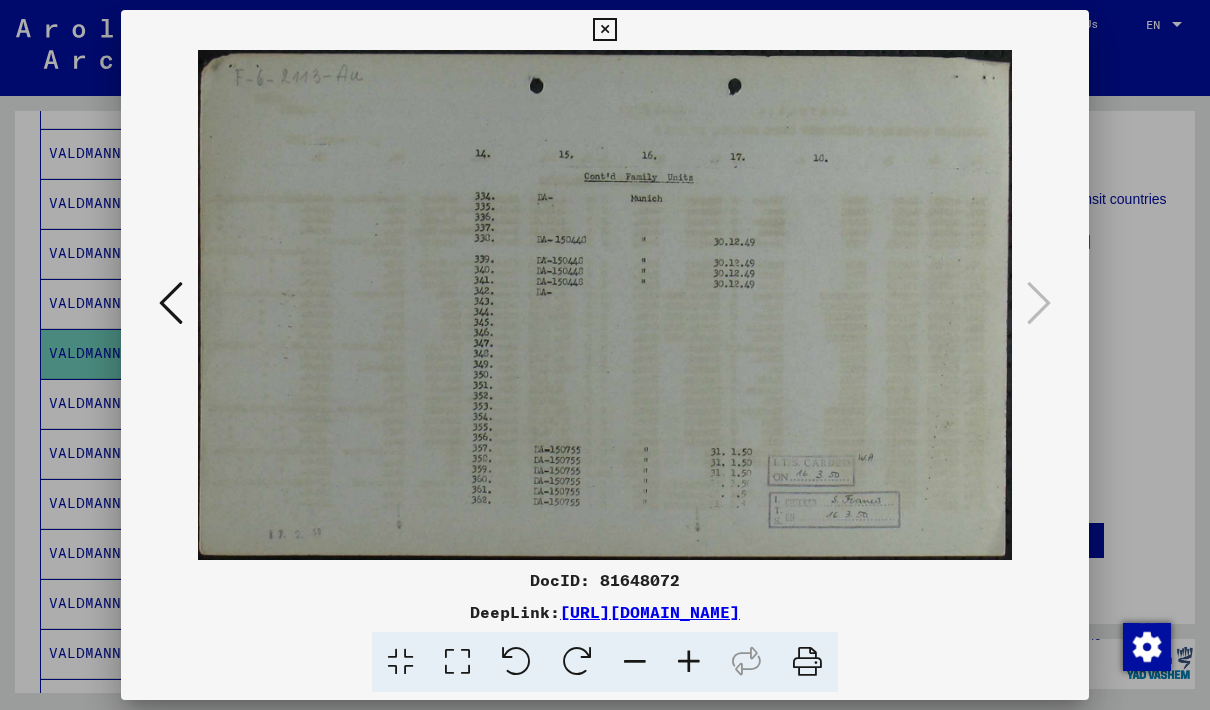 click at bounding box center (604, 30) 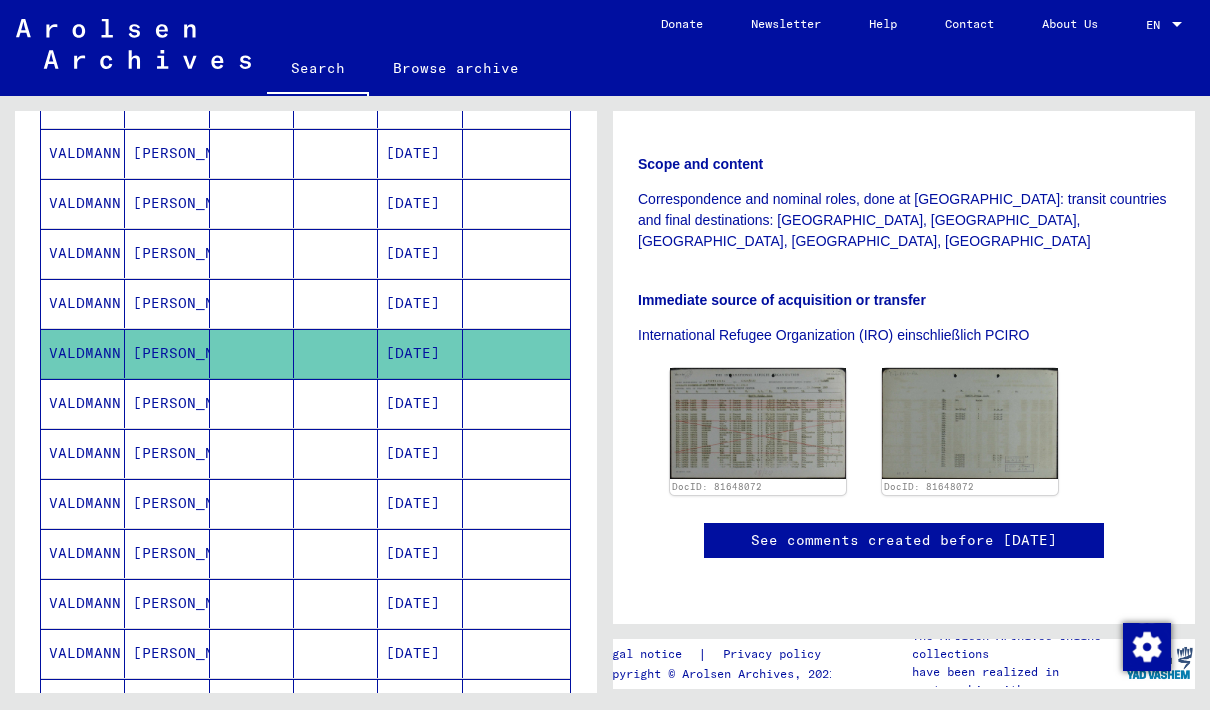 click on "[PERSON_NAME]" at bounding box center (167, 503) 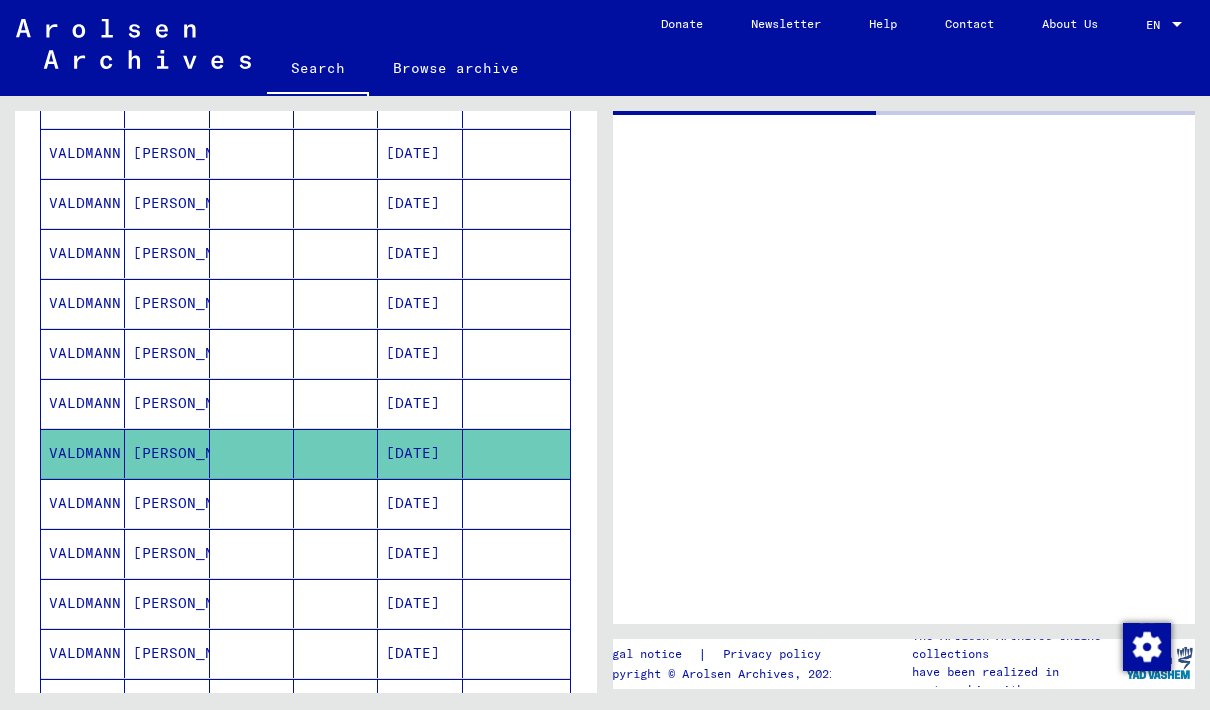 scroll, scrollTop: 0, scrollLeft: 0, axis: both 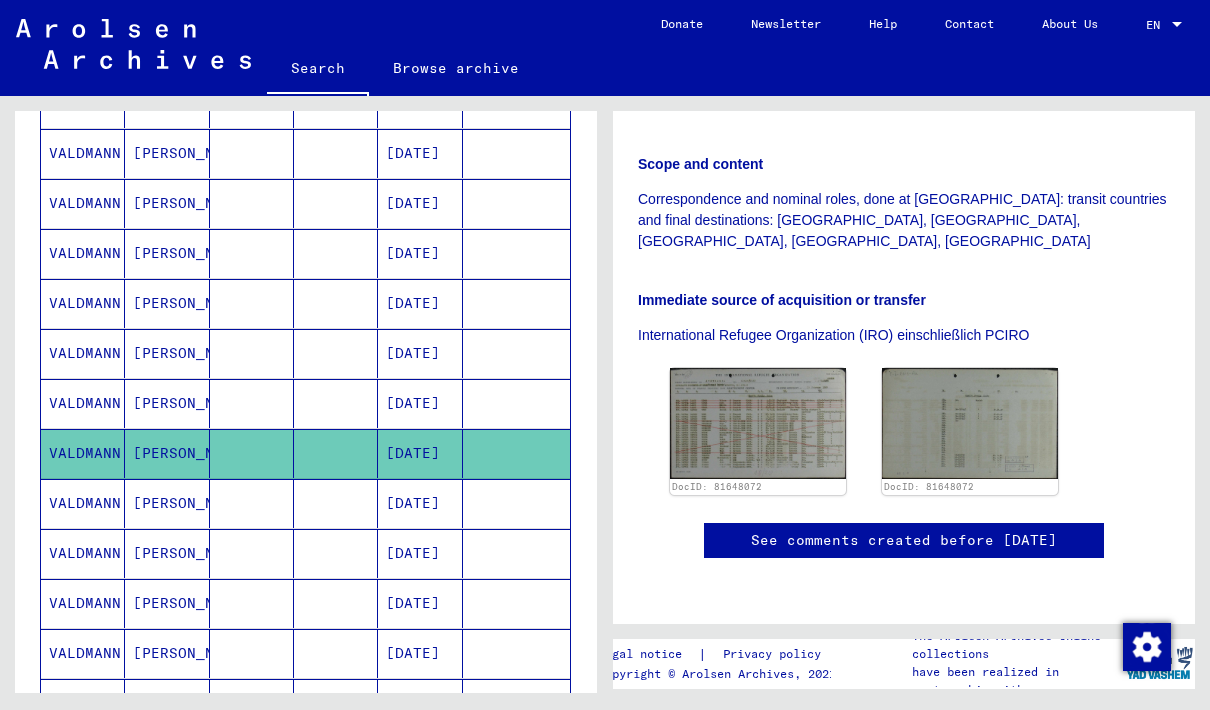 click on "[PERSON_NAME]" at bounding box center [167, 603] 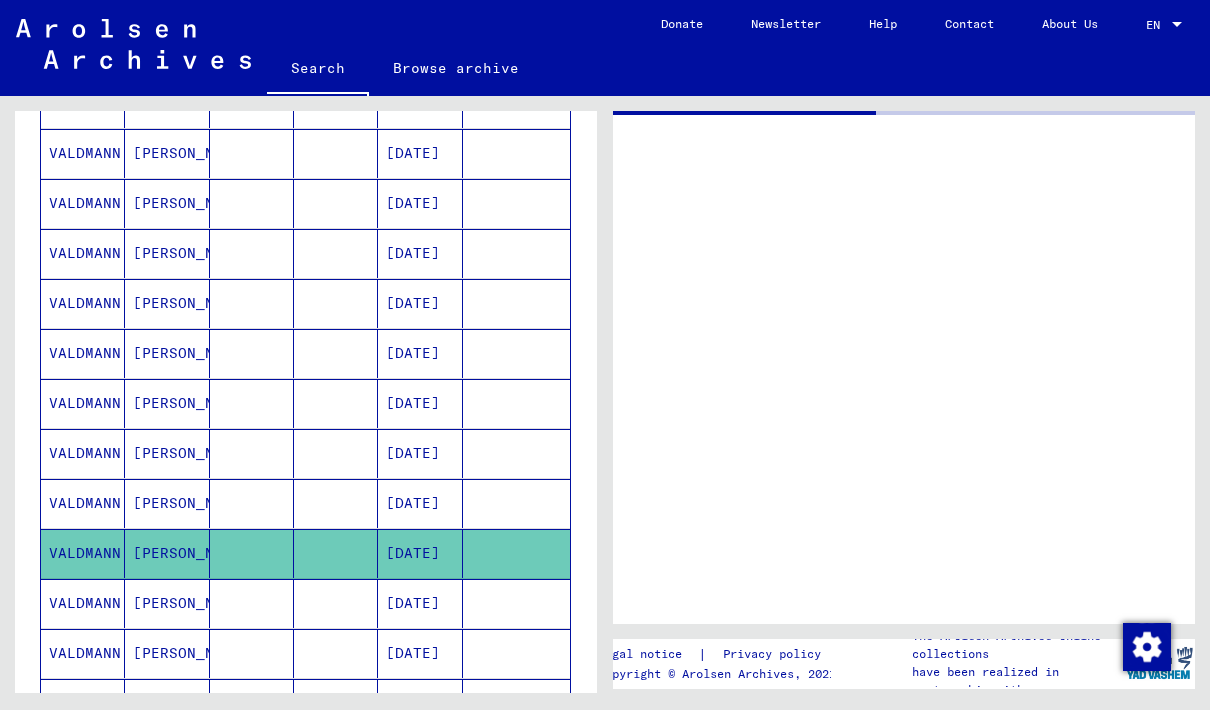 scroll, scrollTop: 0, scrollLeft: 0, axis: both 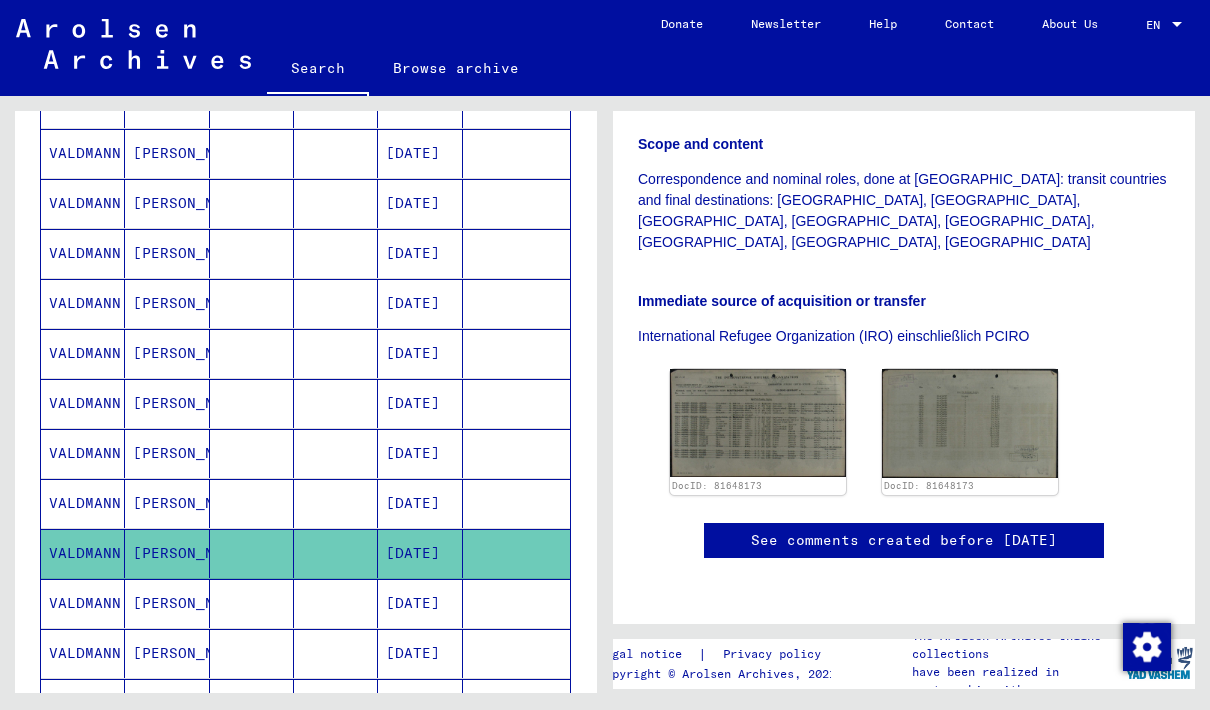 click 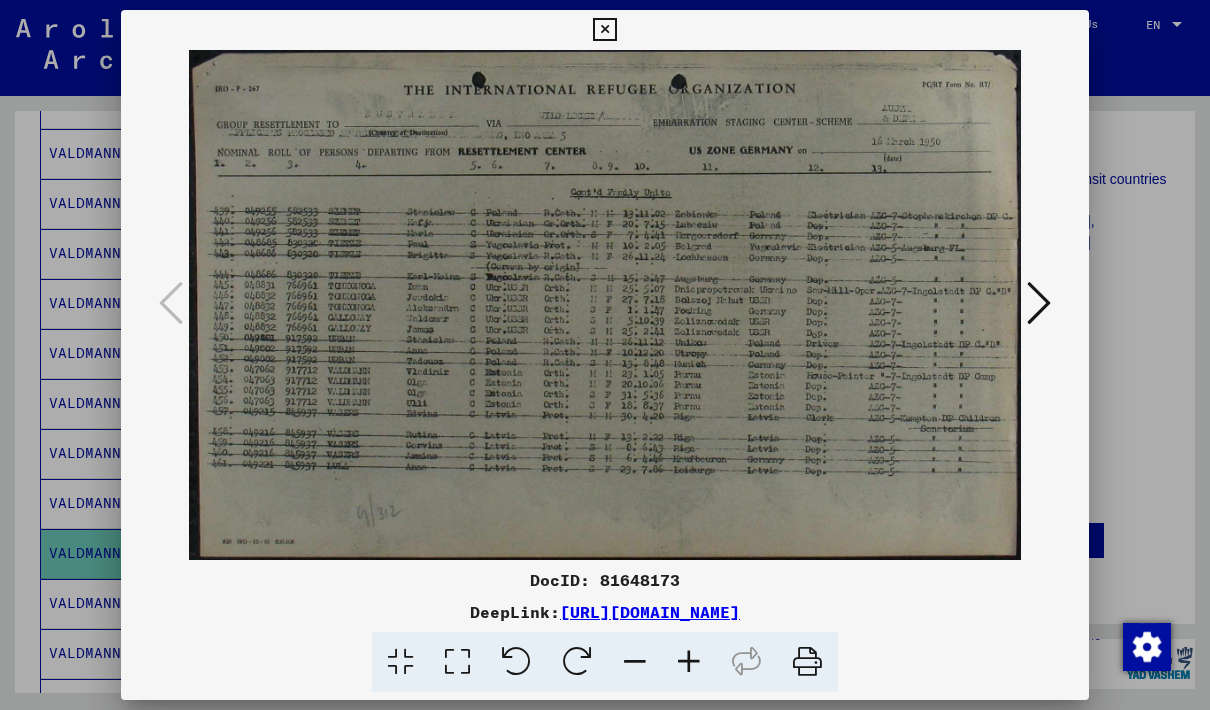 click at bounding box center (604, 30) 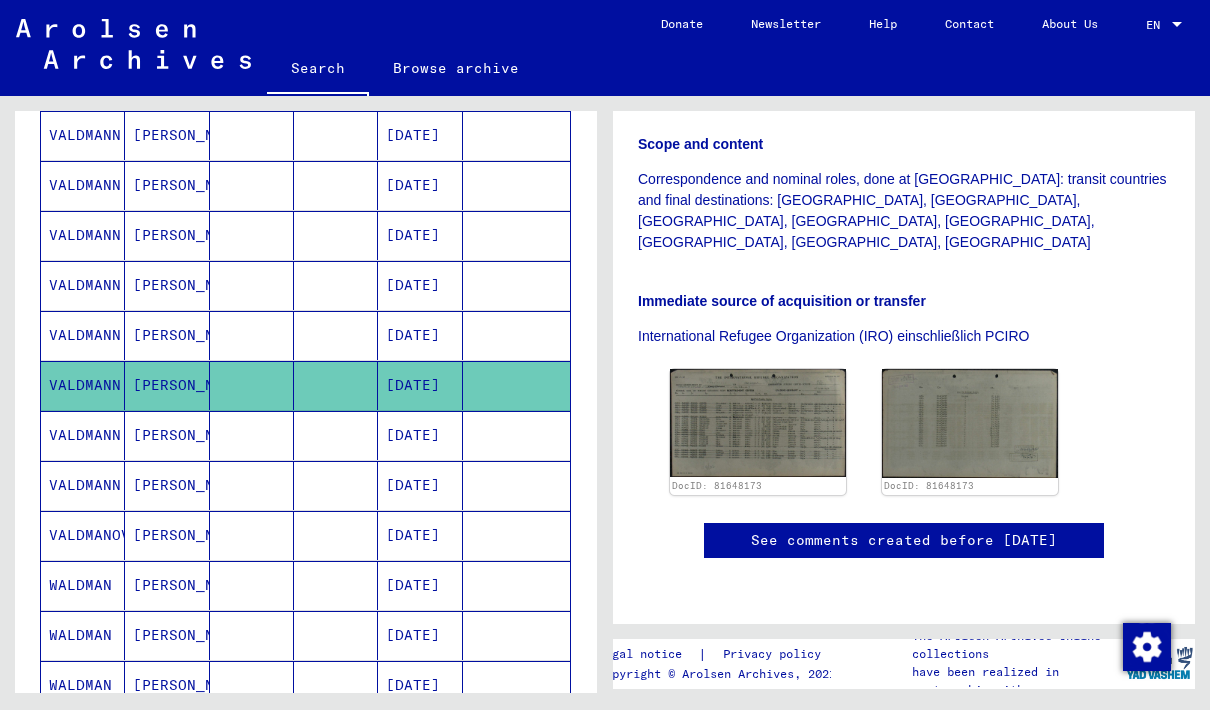 scroll, scrollTop: 730, scrollLeft: 0, axis: vertical 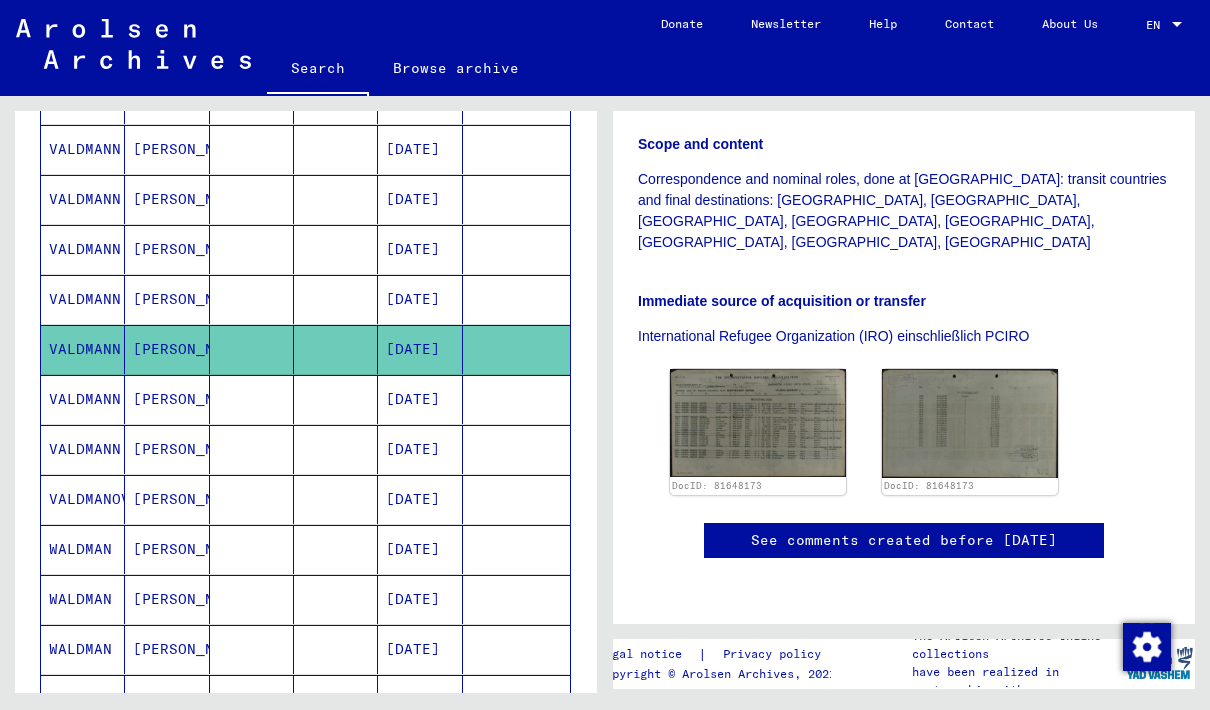 click on "[PERSON_NAME]" at bounding box center [167, 499] 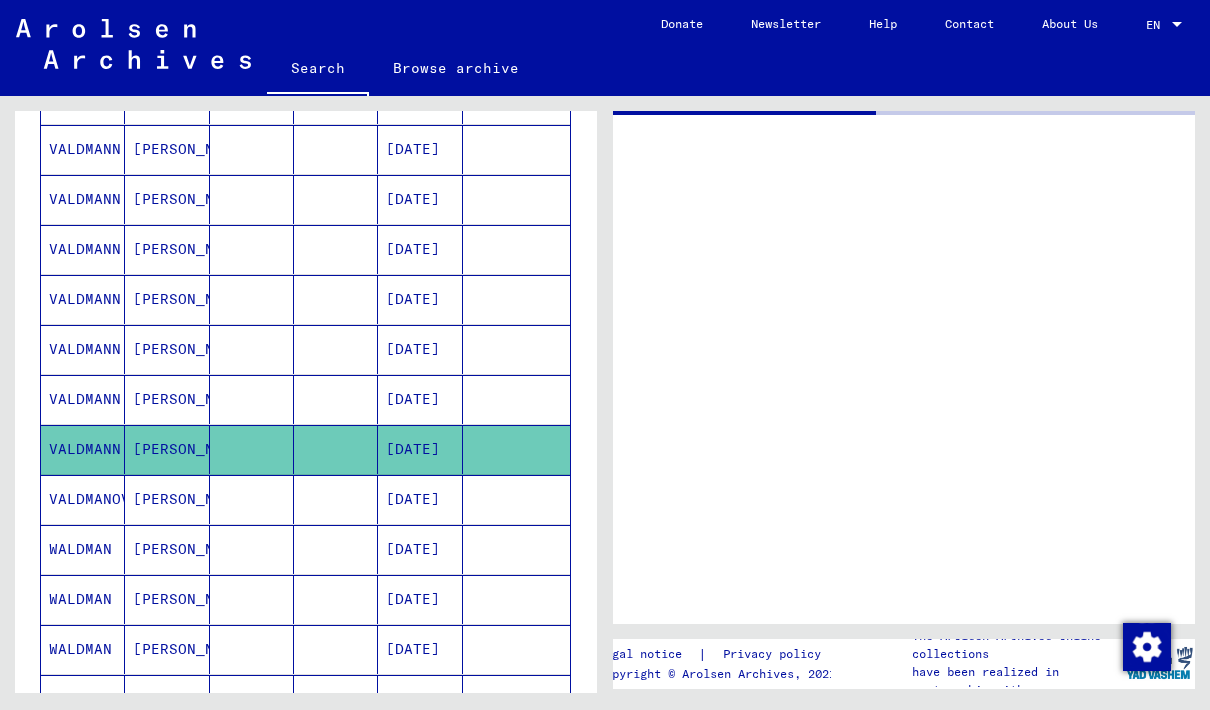 scroll, scrollTop: 0, scrollLeft: 0, axis: both 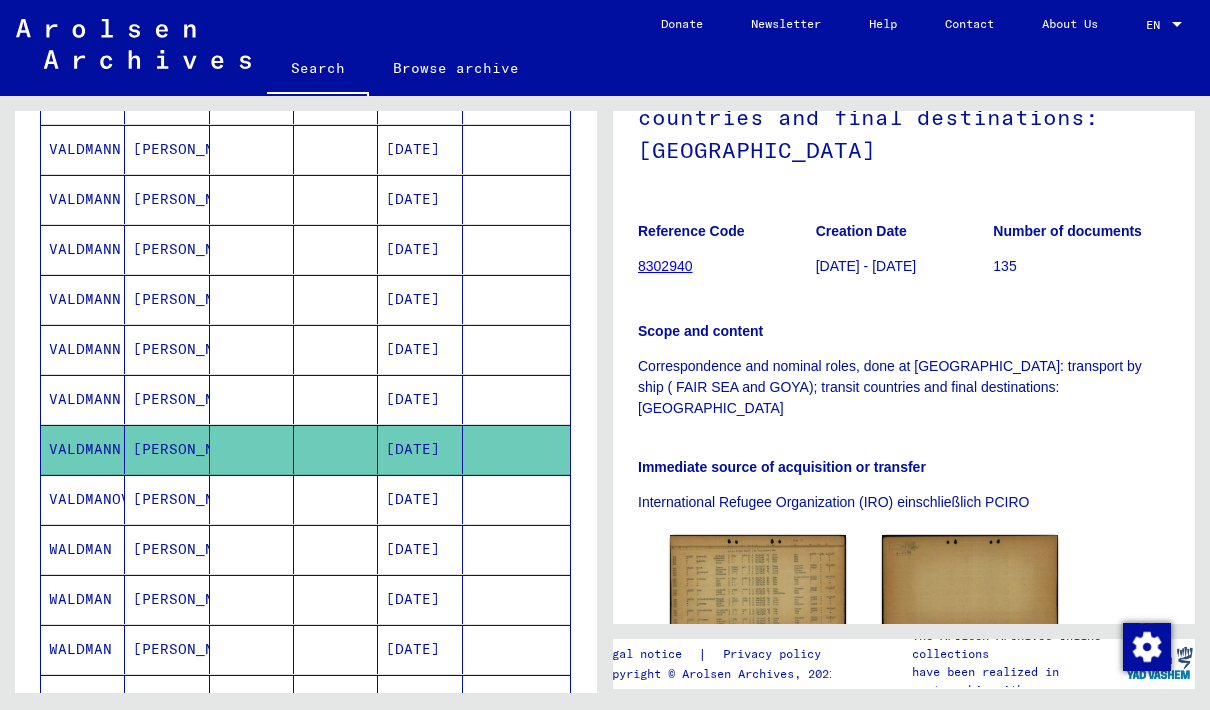 click 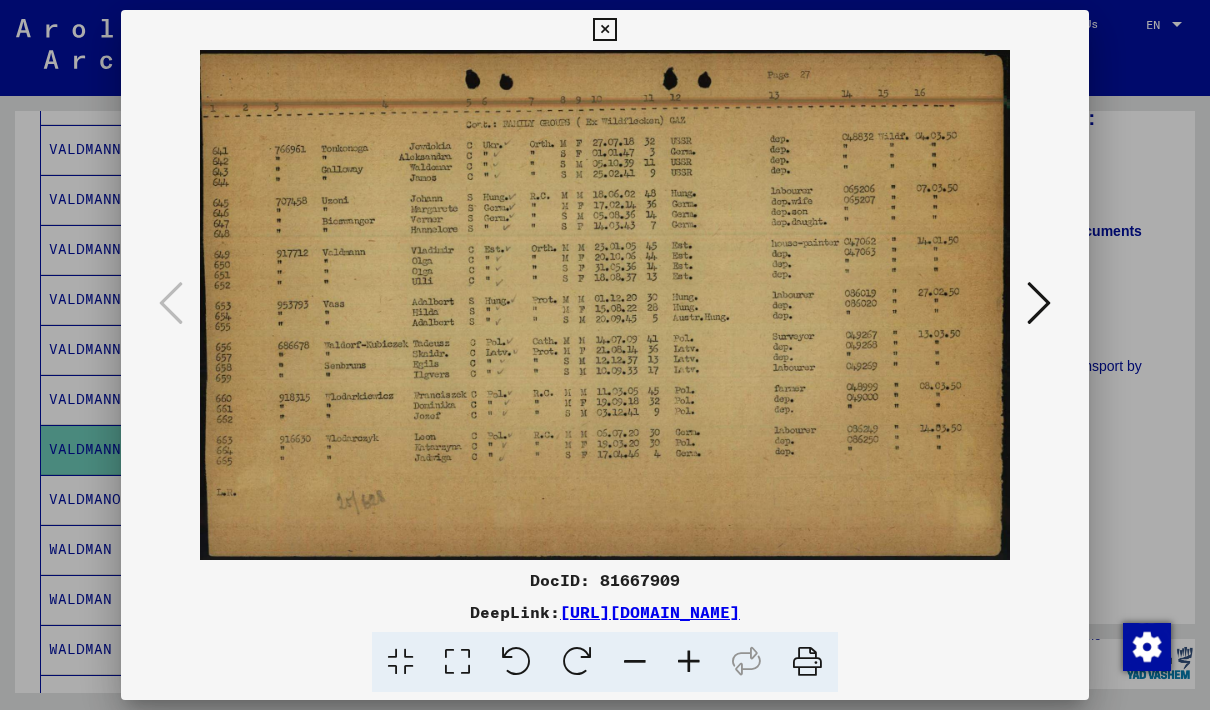 click at bounding box center [604, 30] 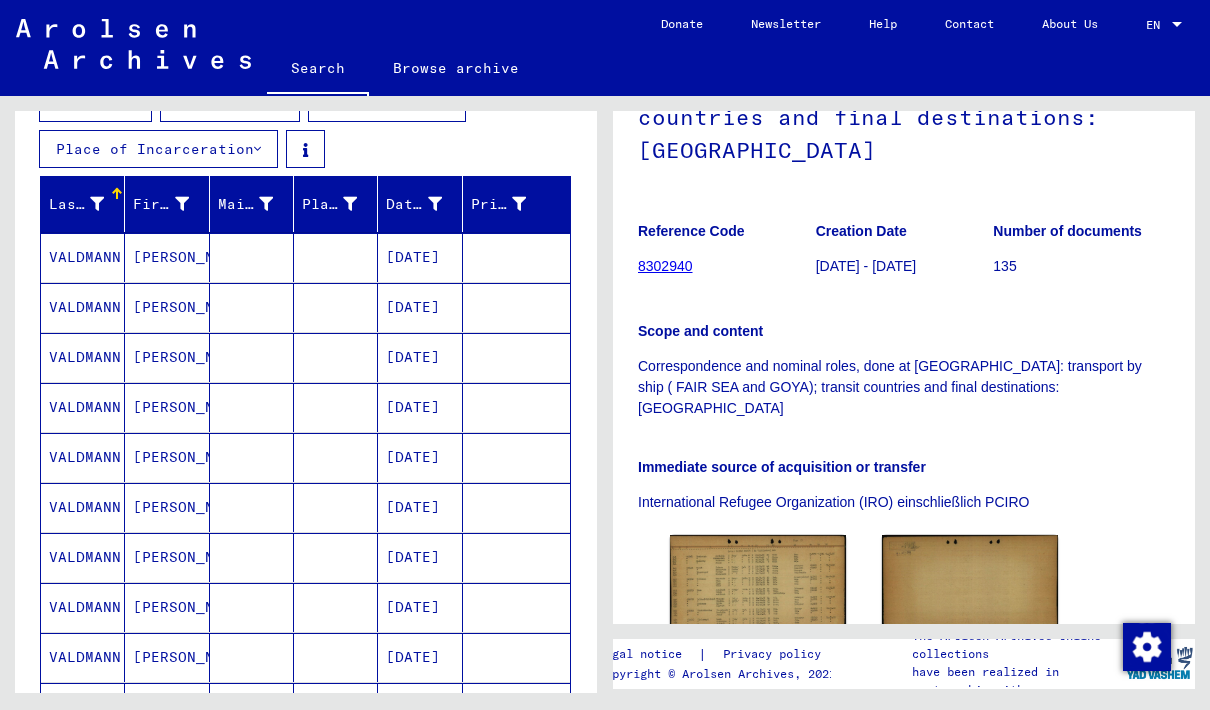 scroll, scrollTop: 274, scrollLeft: 0, axis: vertical 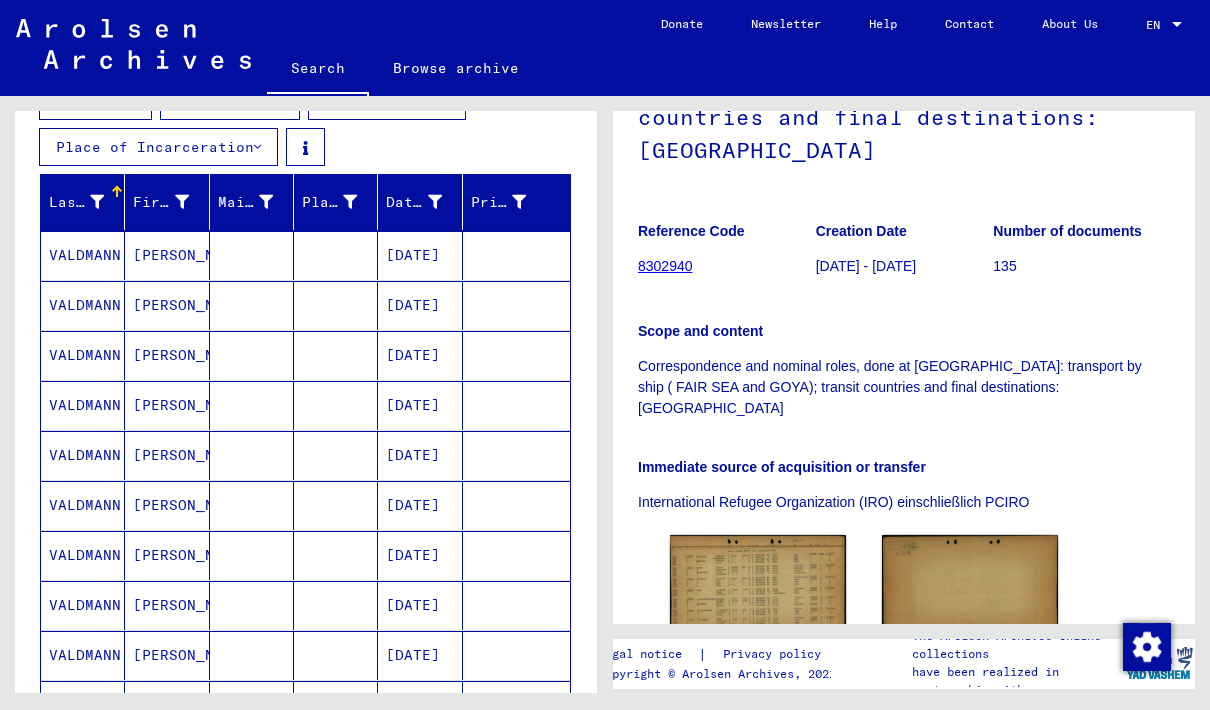click on "[PERSON_NAME]" at bounding box center [167, 305] 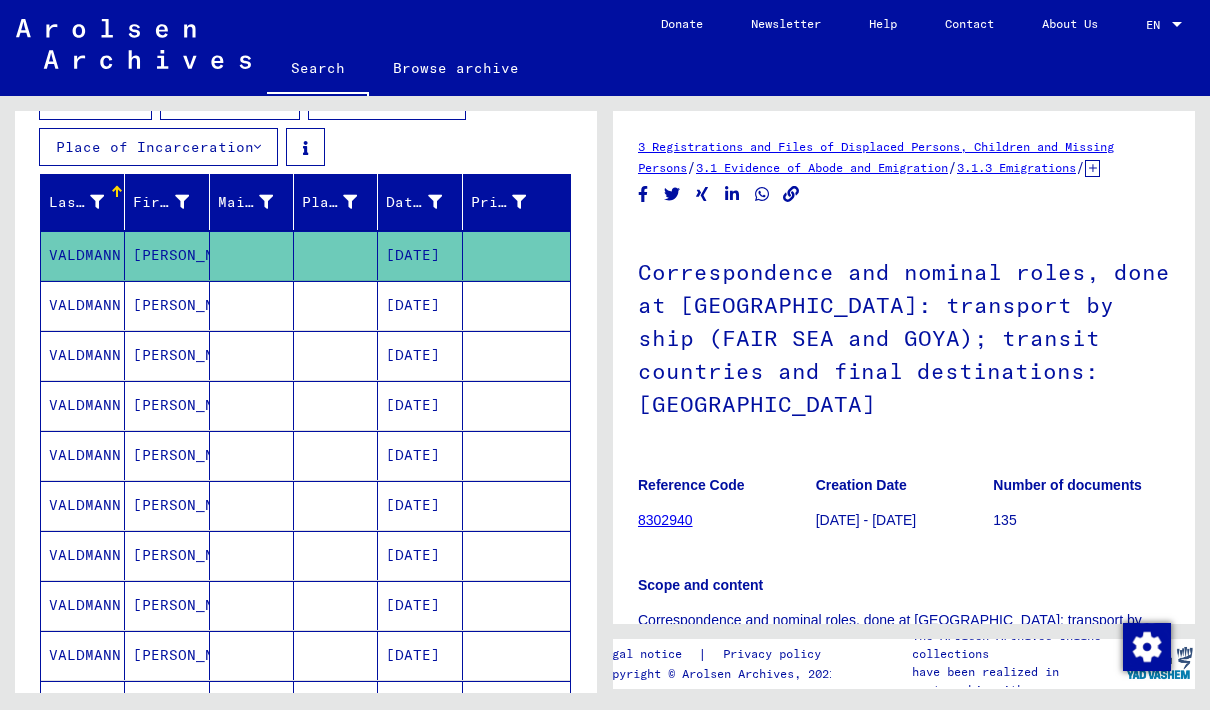 scroll, scrollTop: 0, scrollLeft: 0, axis: both 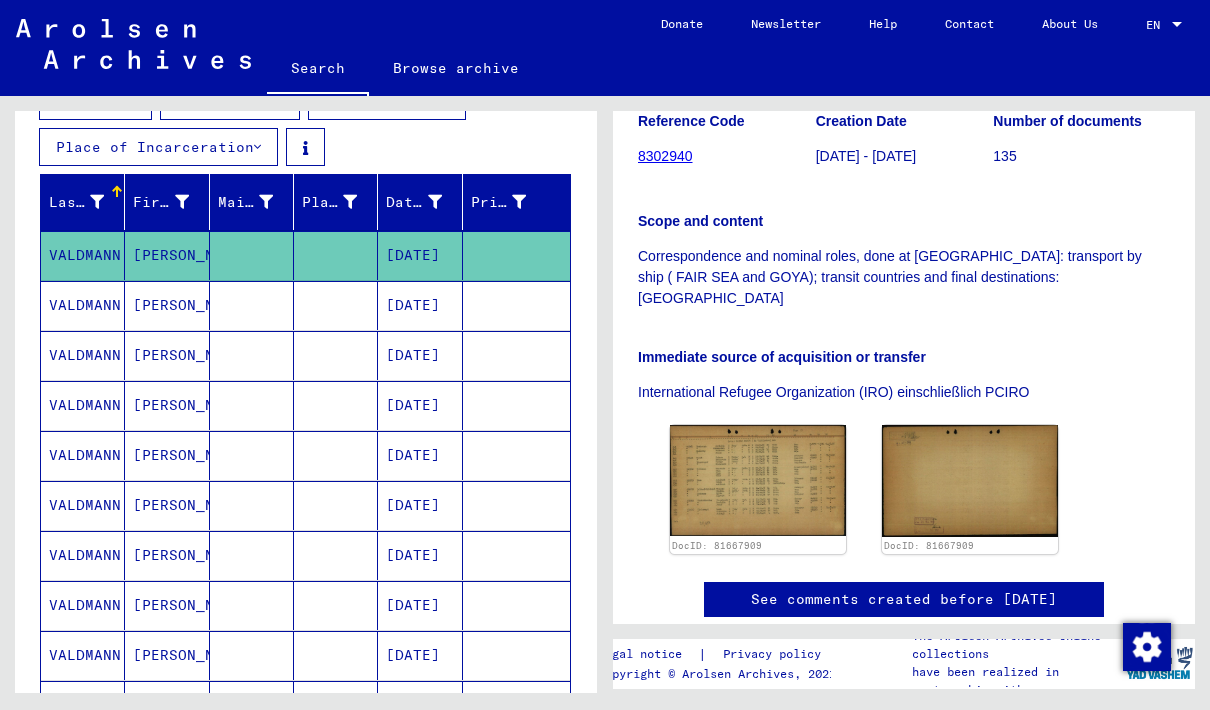 click on "[PERSON_NAME]" at bounding box center [167, 355] 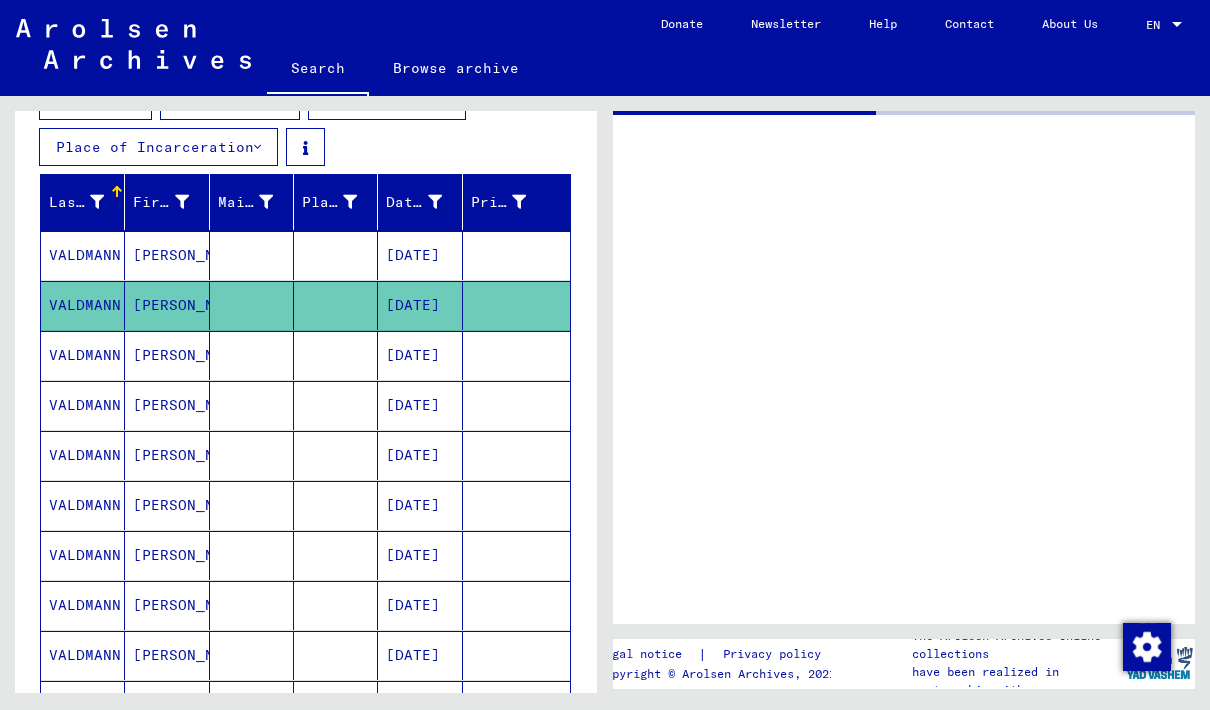 click on "[PERSON_NAME]" at bounding box center [167, 505] 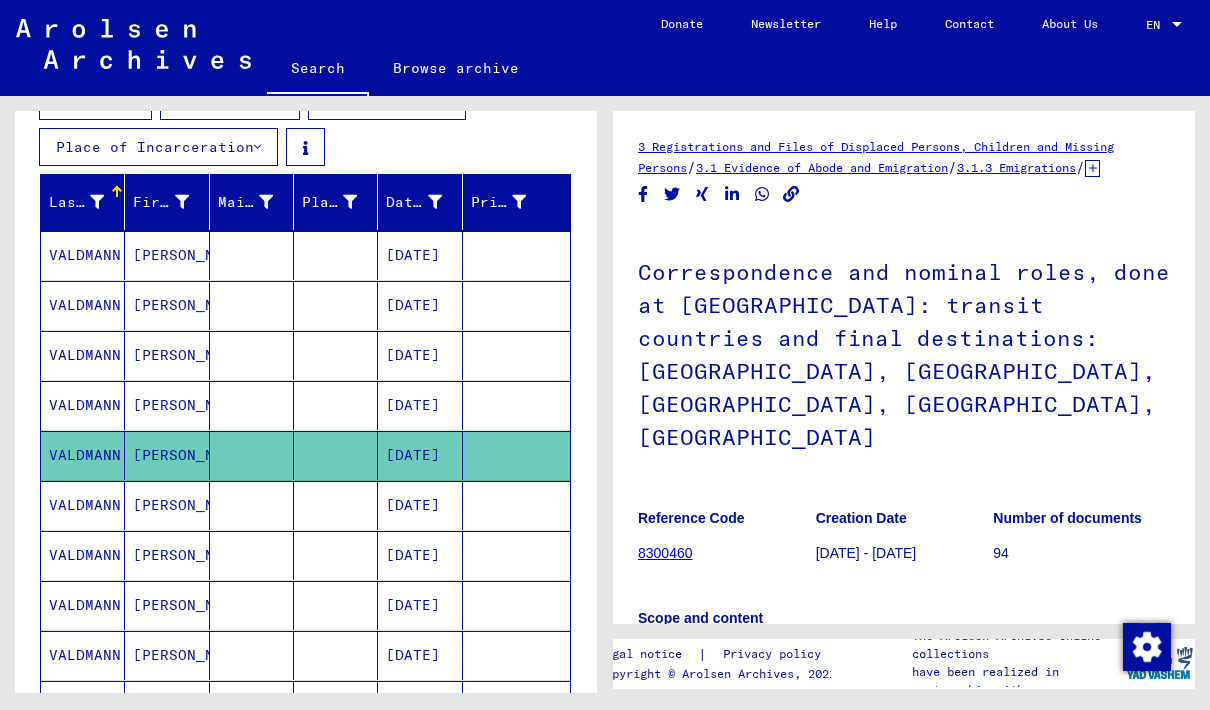 scroll, scrollTop: 0, scrollLeft: 0, axis: both 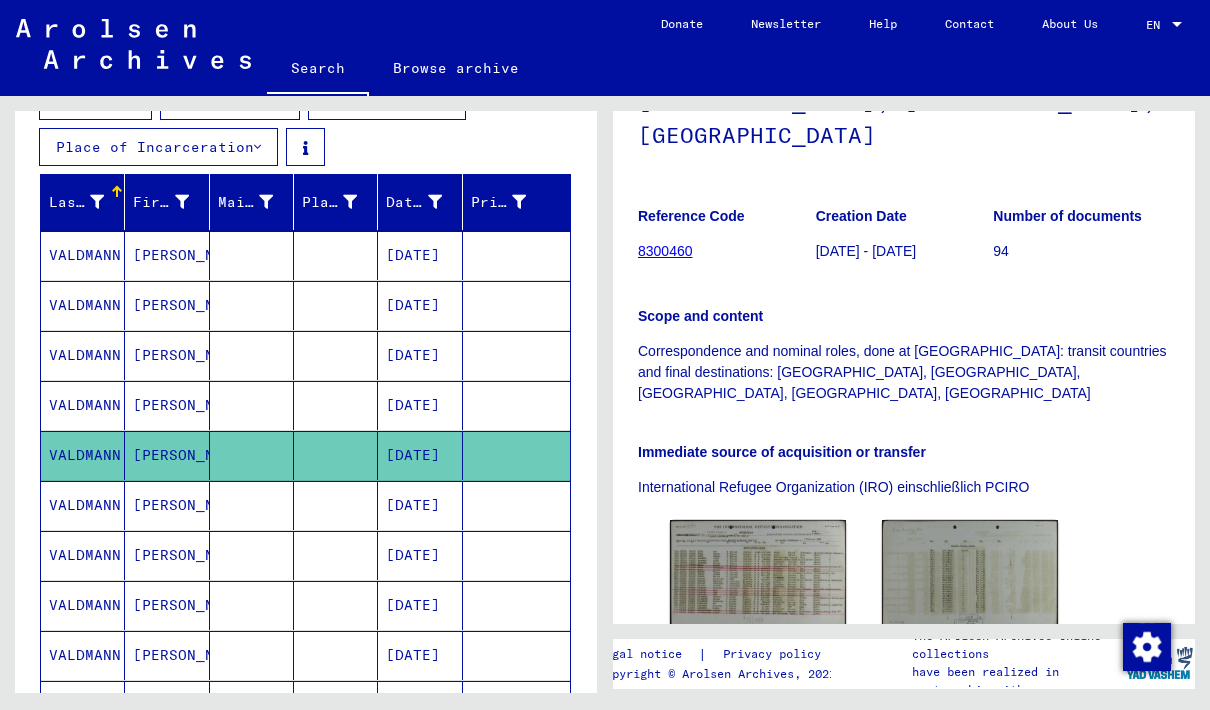click on "[PERSON_NAME]" at bounding box center [167, 355] 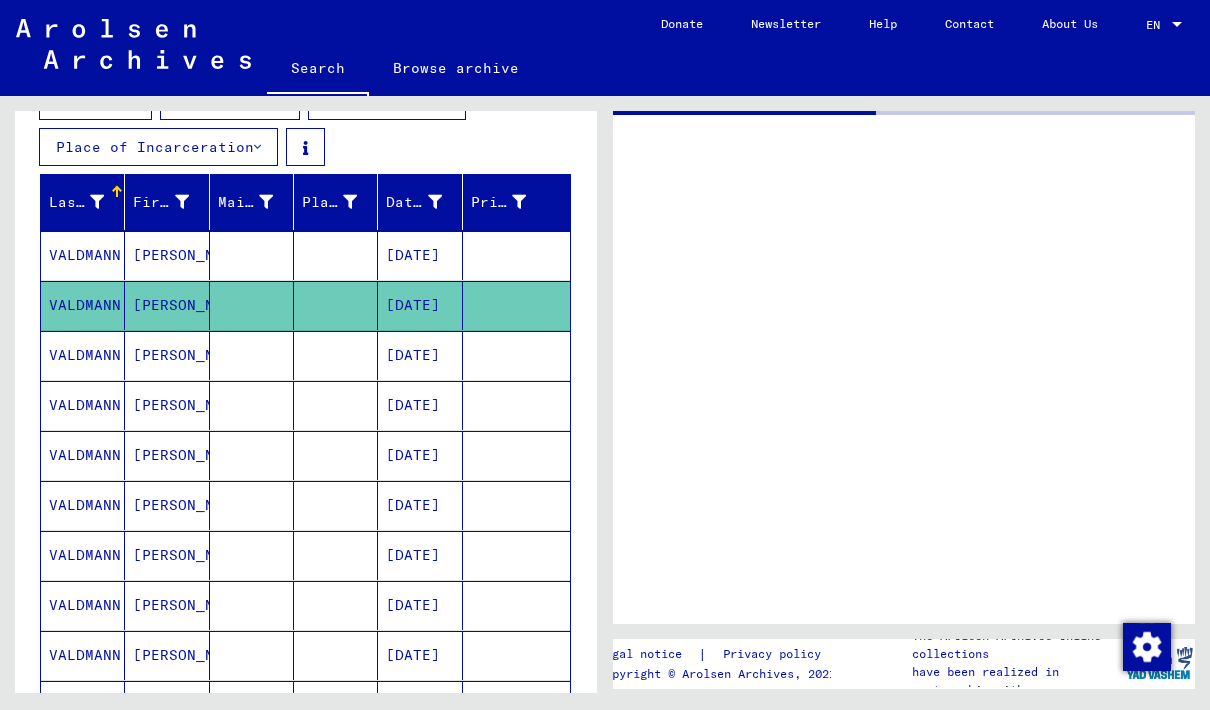 scroll, scrollTop: 0, scrollLeft: 0, axis: both 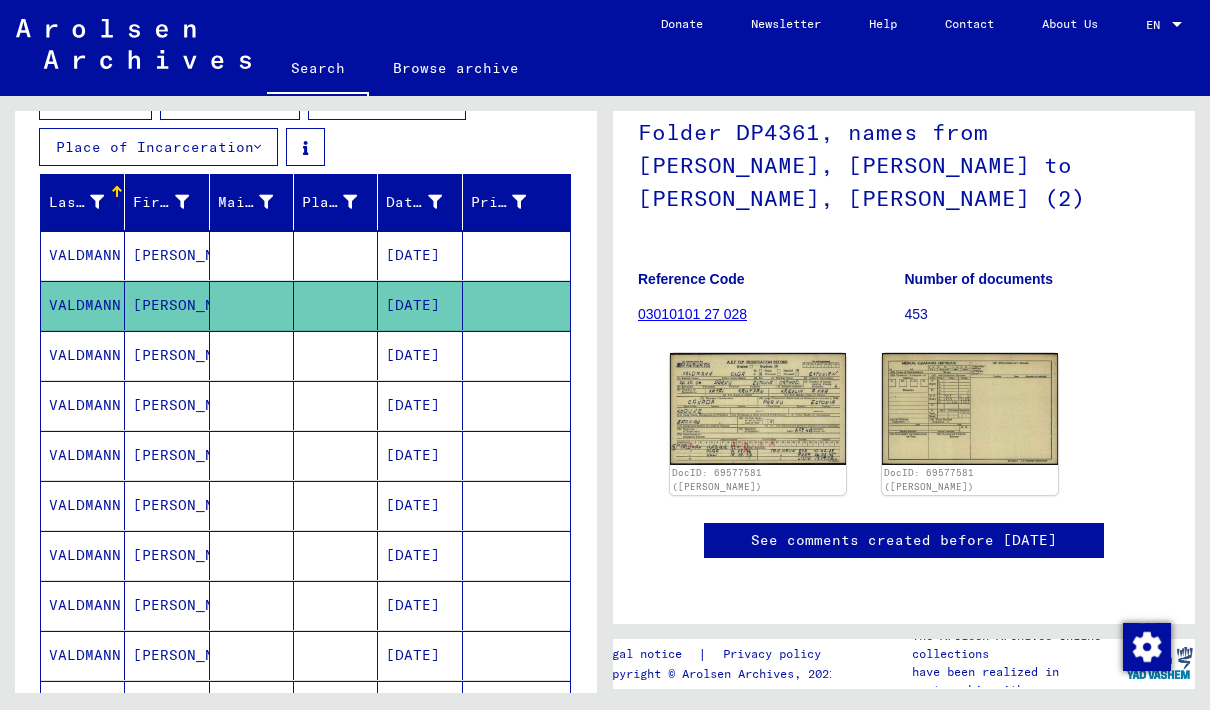 click 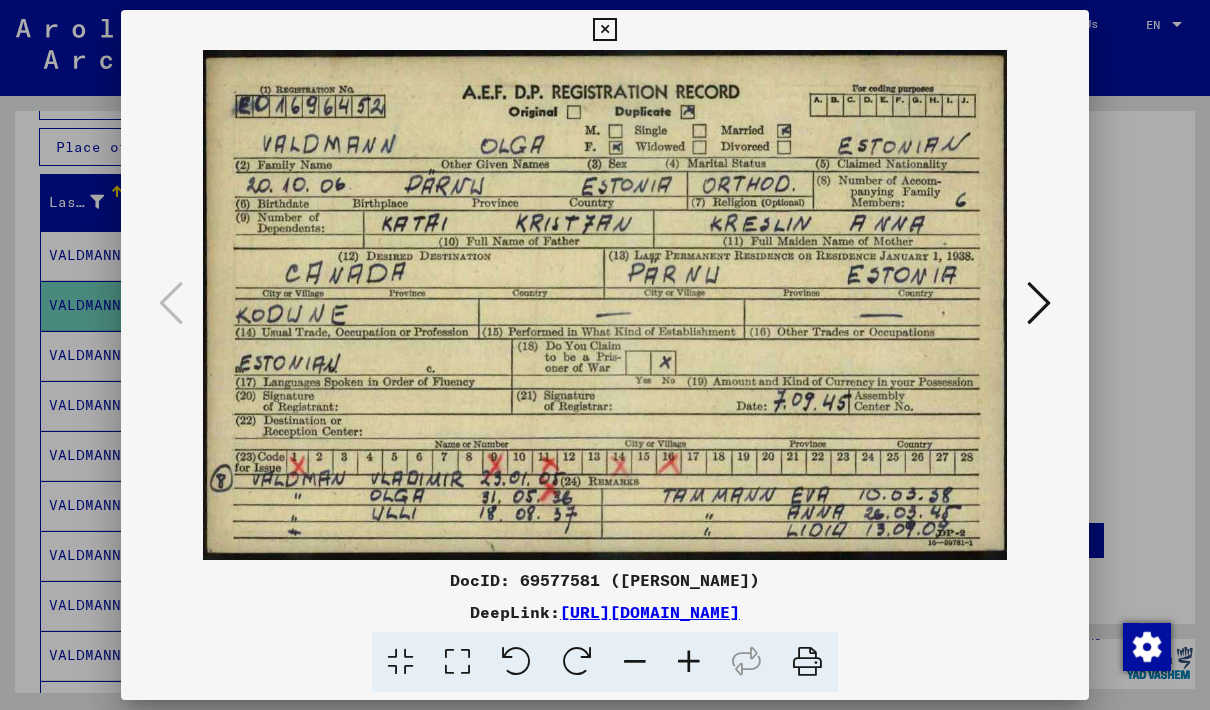 click at bounding box center (604, 30) 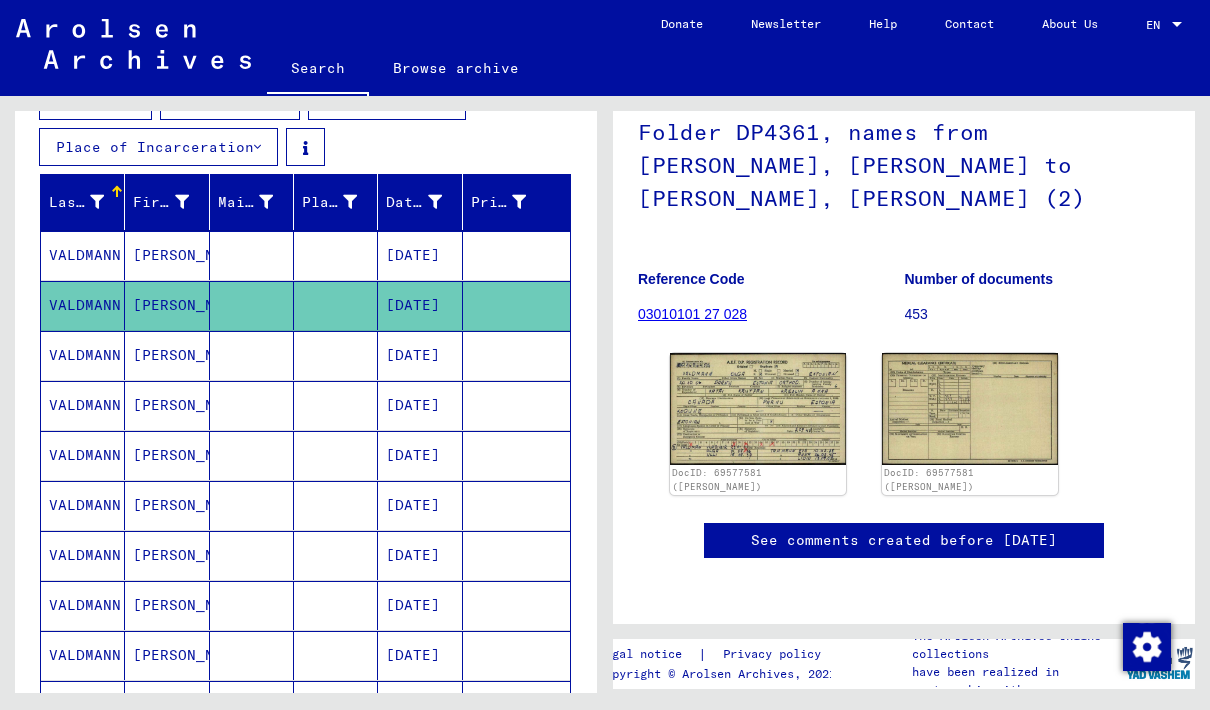 click 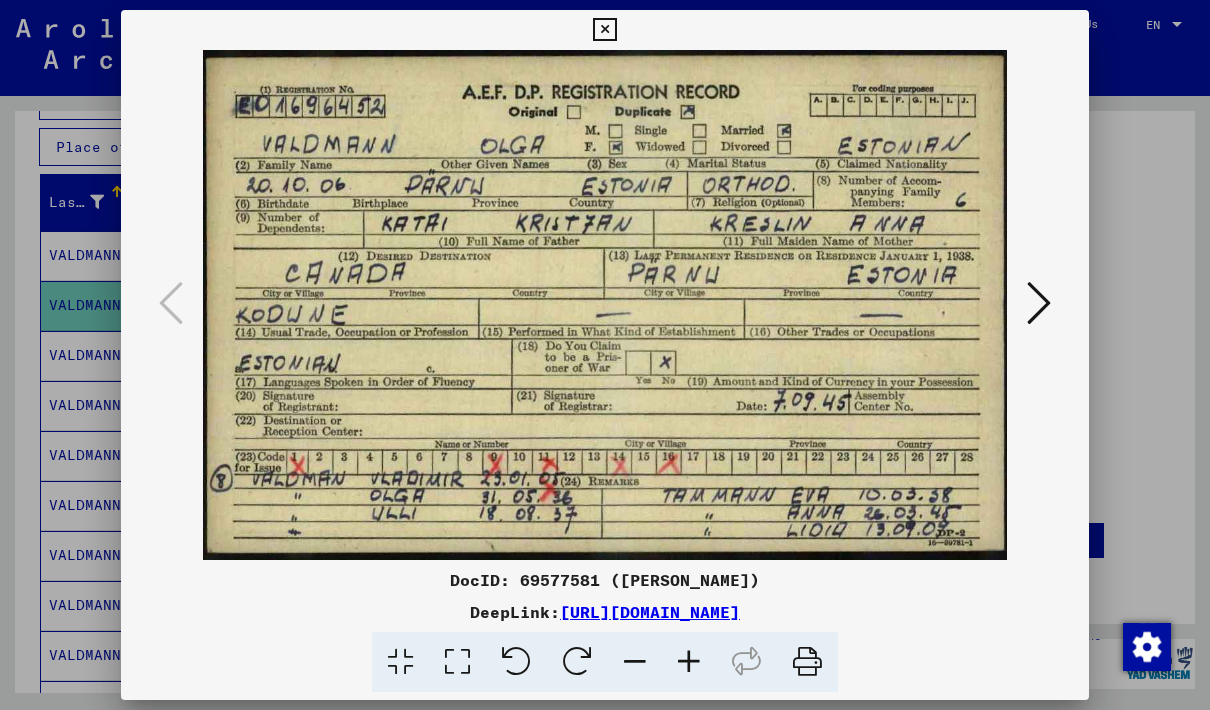 click at bounding box center (604, 30) 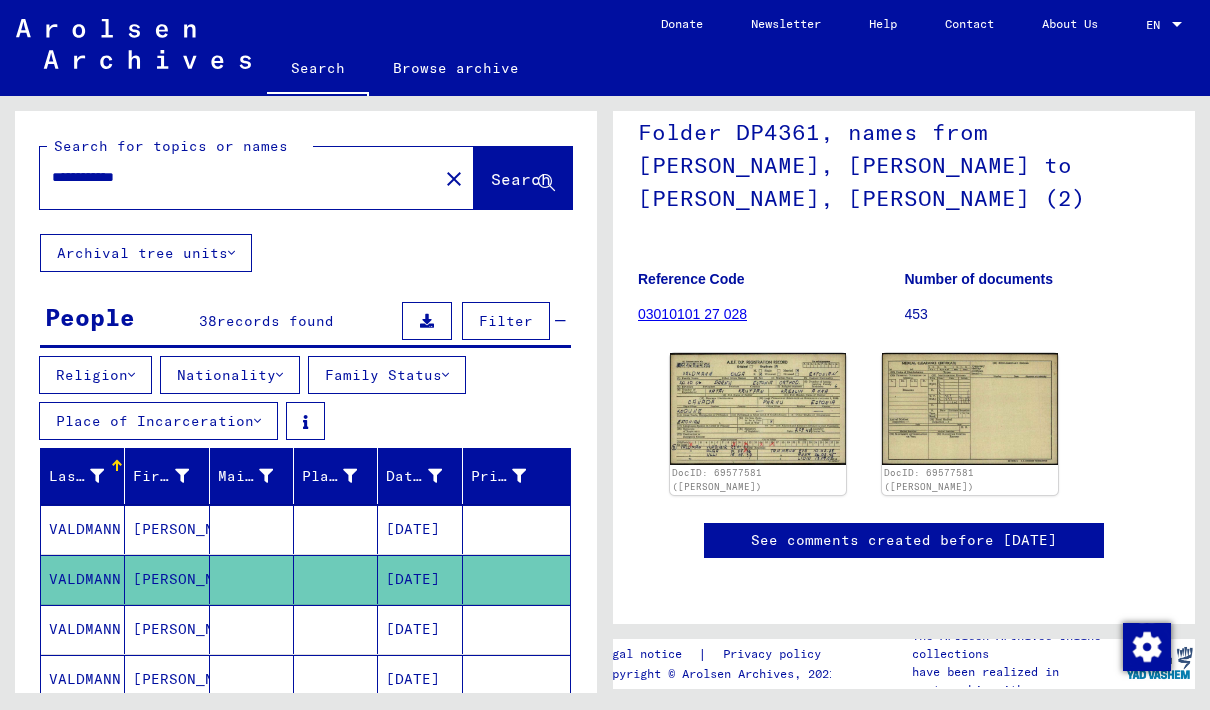 scroll, scrollTop: 0, scrollLeft: 0, axis: both 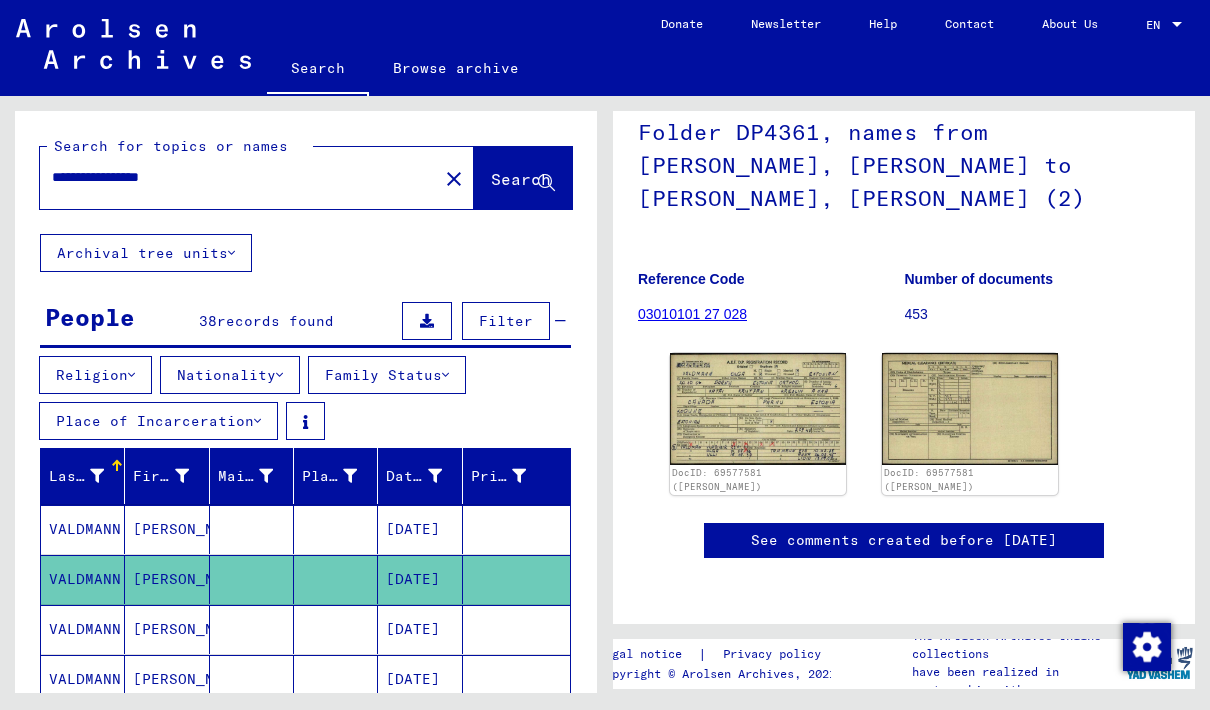 click on "Search" 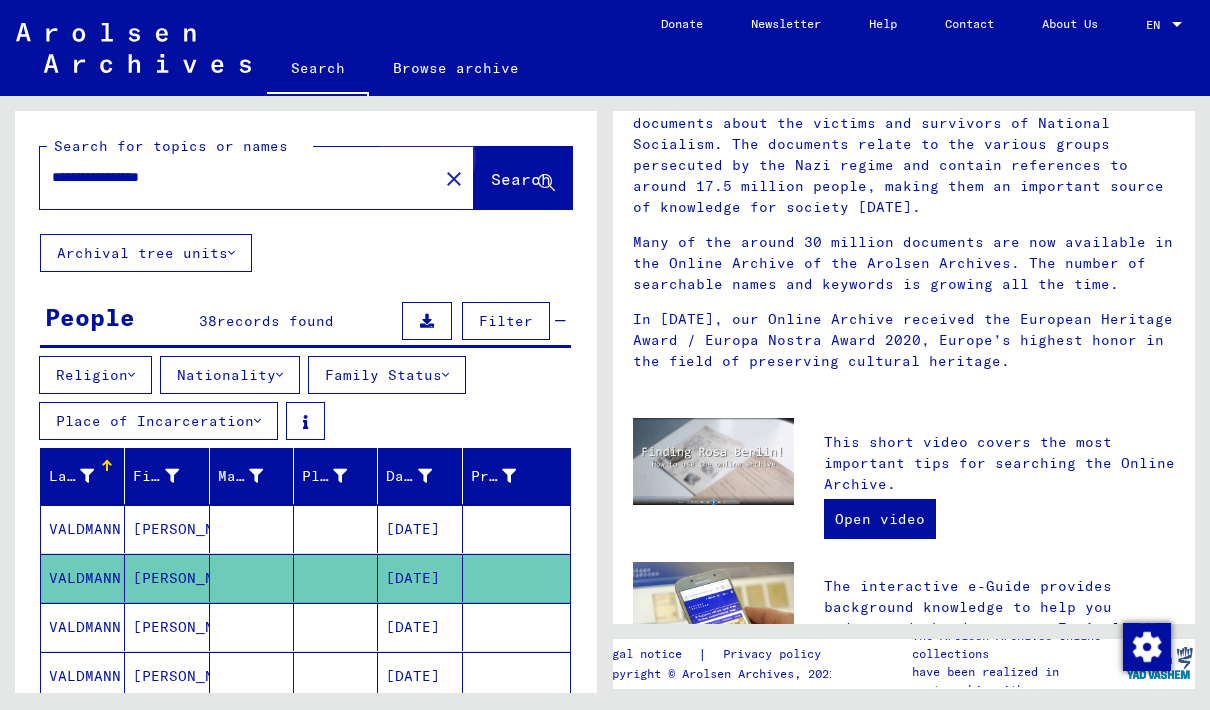 scroll, scrollTop: 0, scrollLeft: 0, axis: both 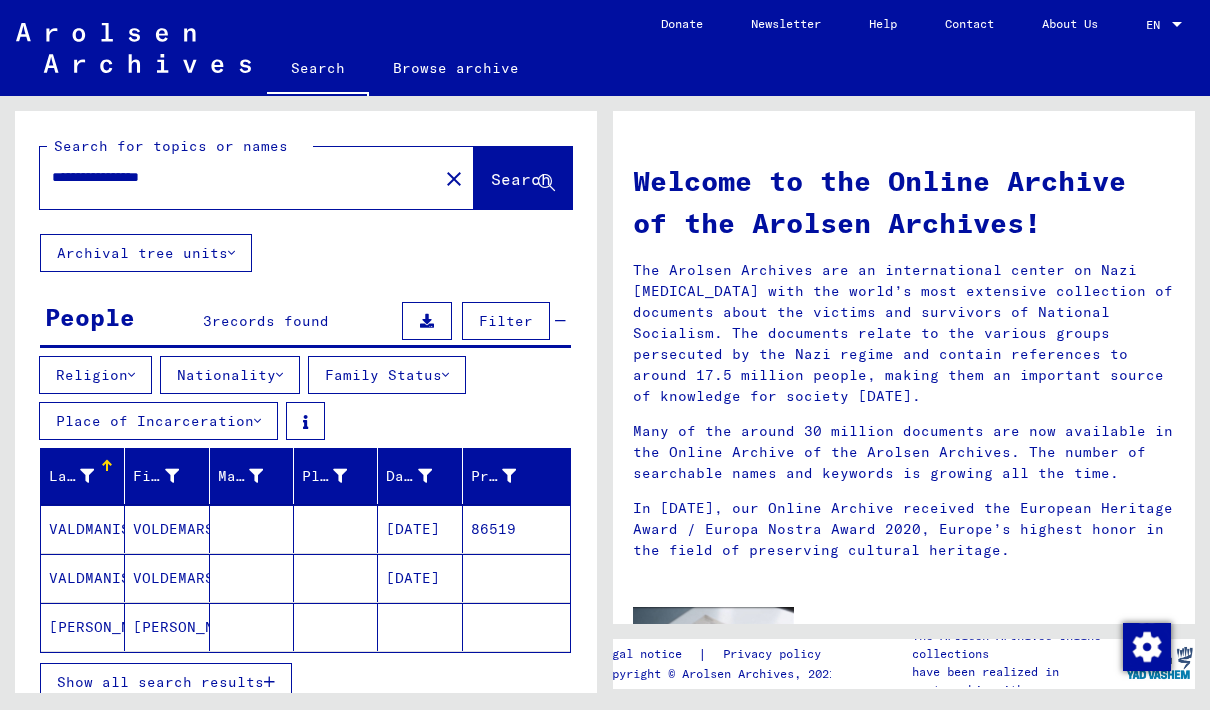 click on "**********" at bounding box center (233, 177) 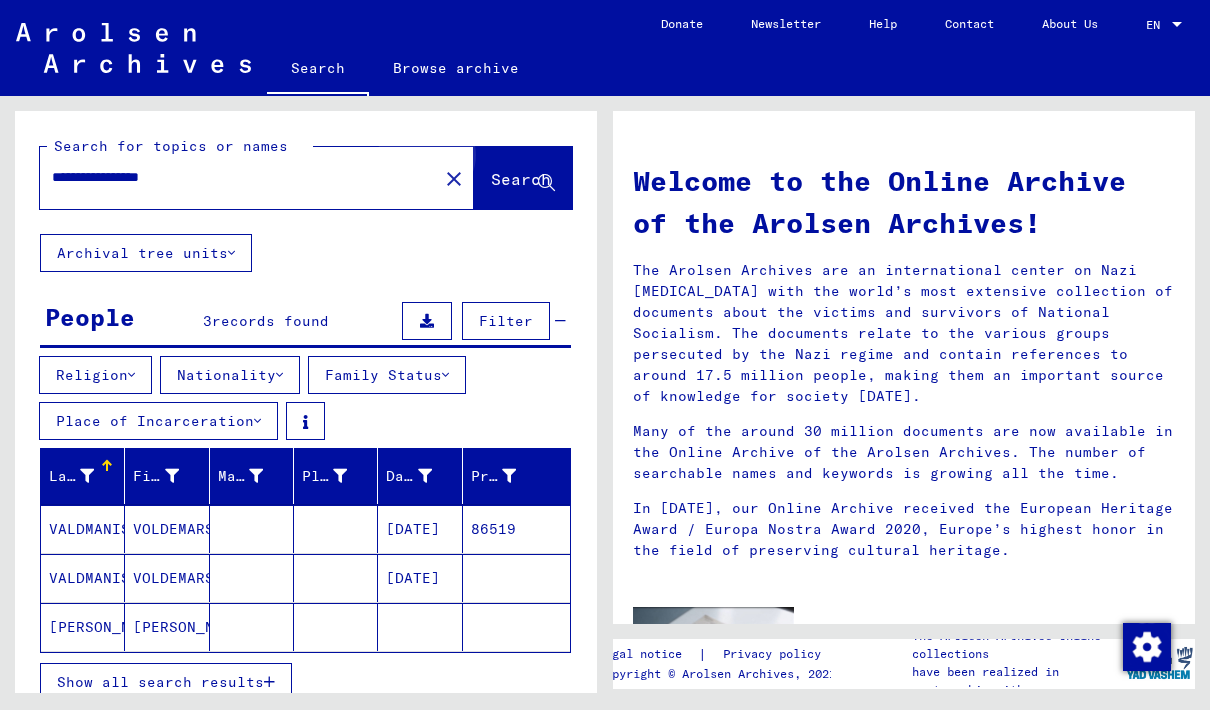 click on "Search" 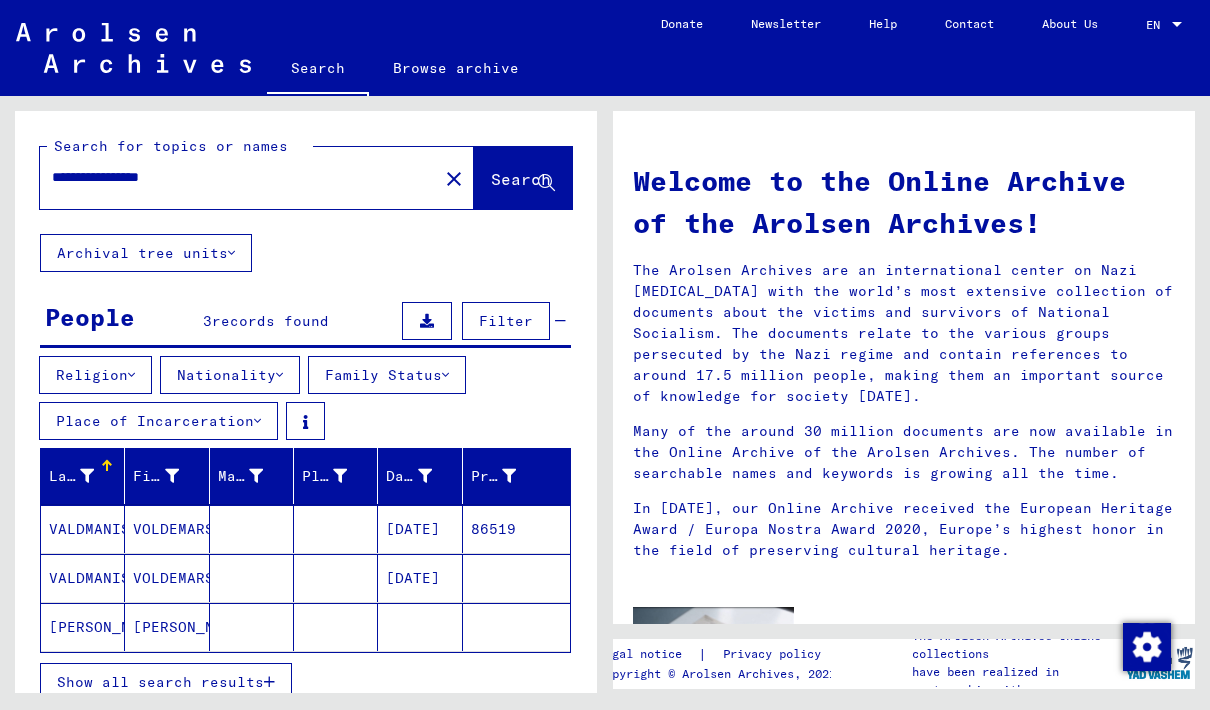 scroll, scrollTop: 0, scrollLeft: 0, axis: both 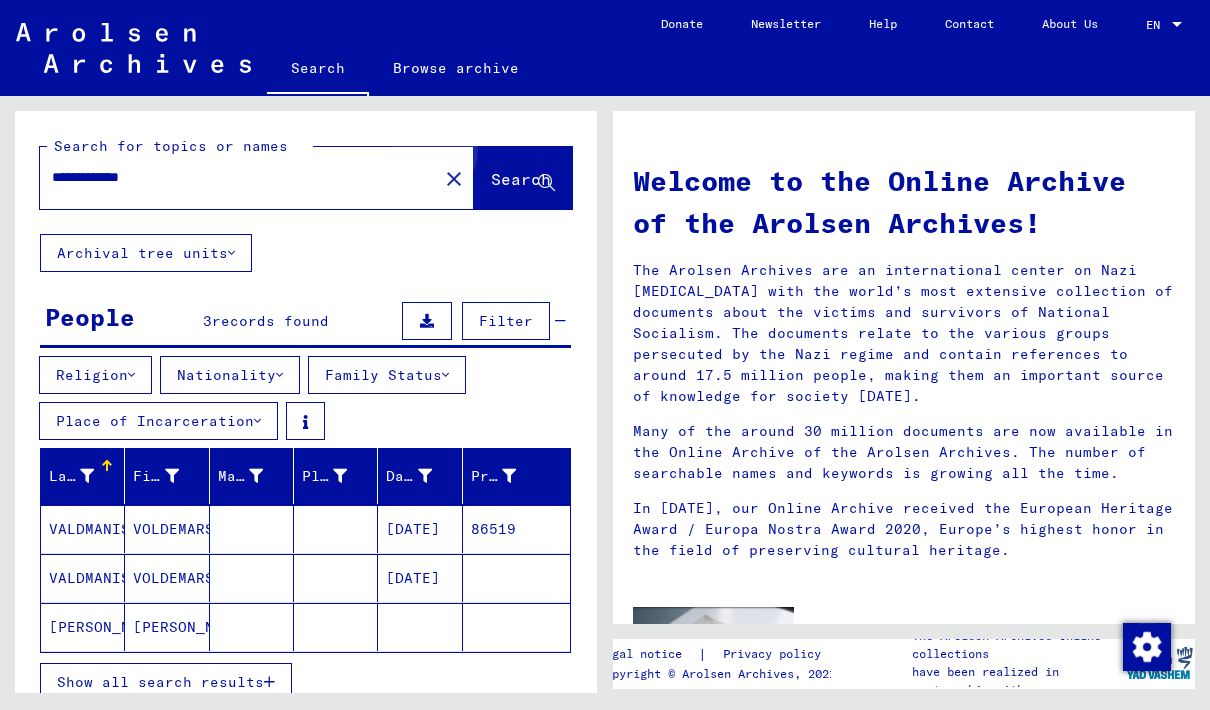 click on "Search" 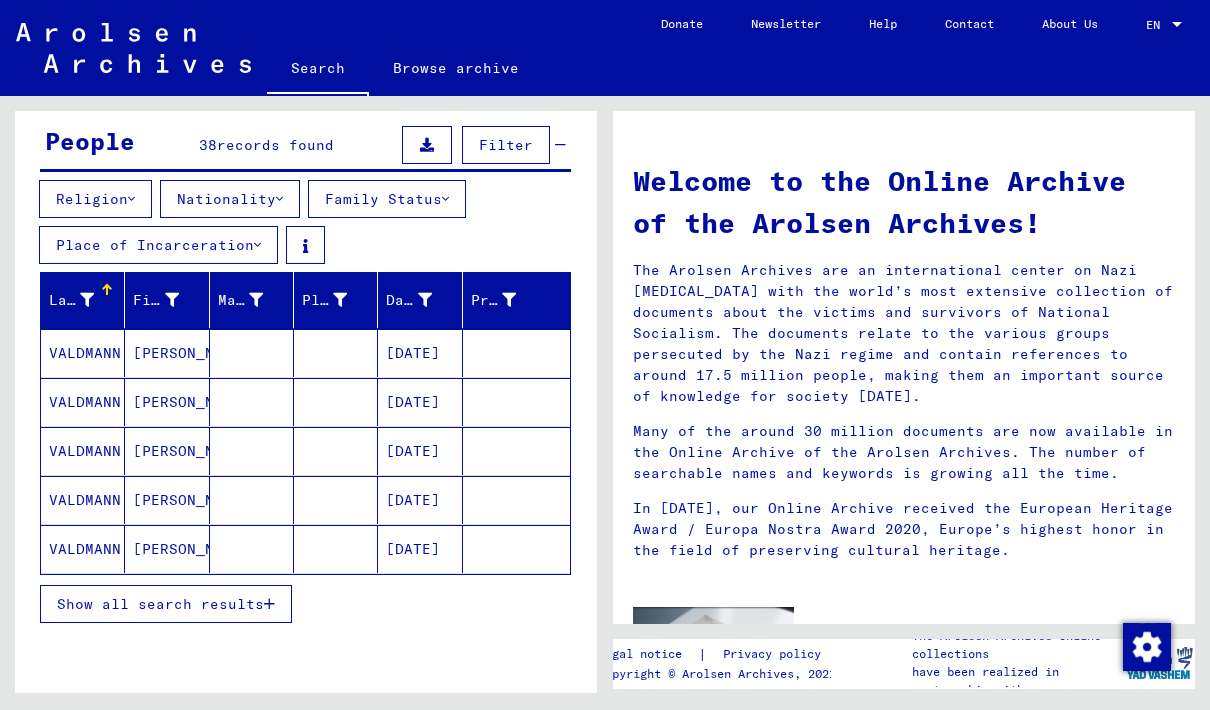 scroll, scrollTop: 175, scrollLeft: 0, axis: vertical 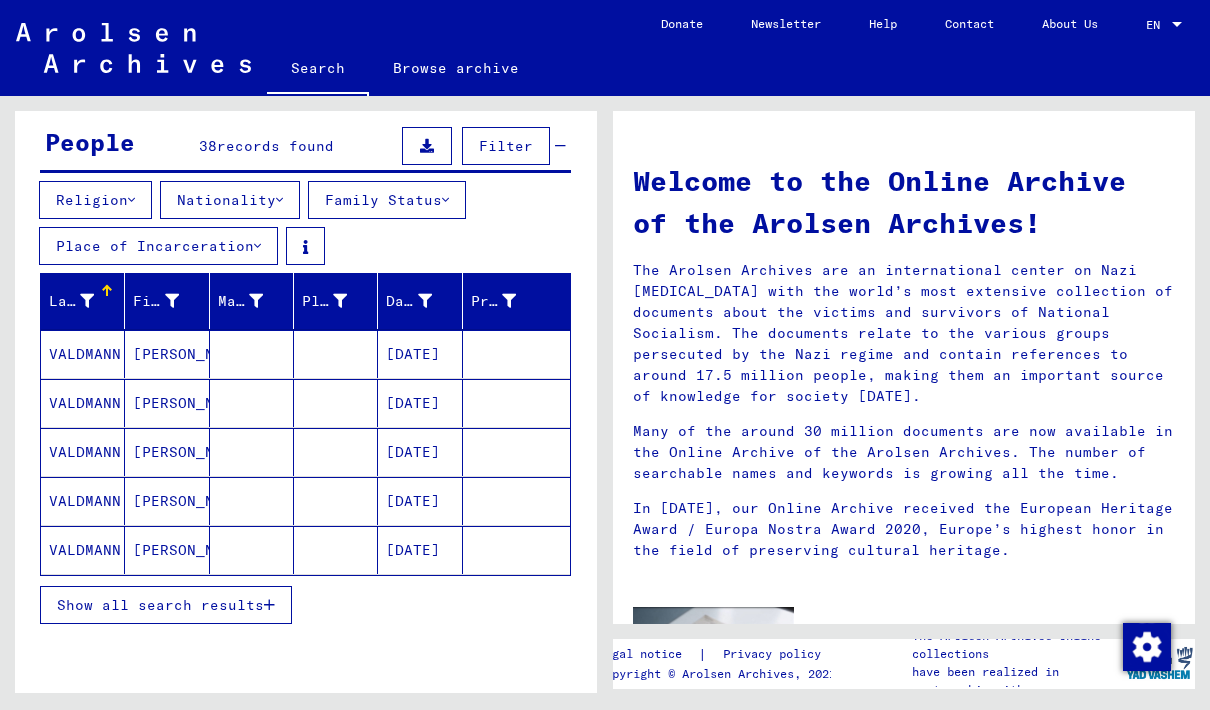 click at bounding box center [269, 605] 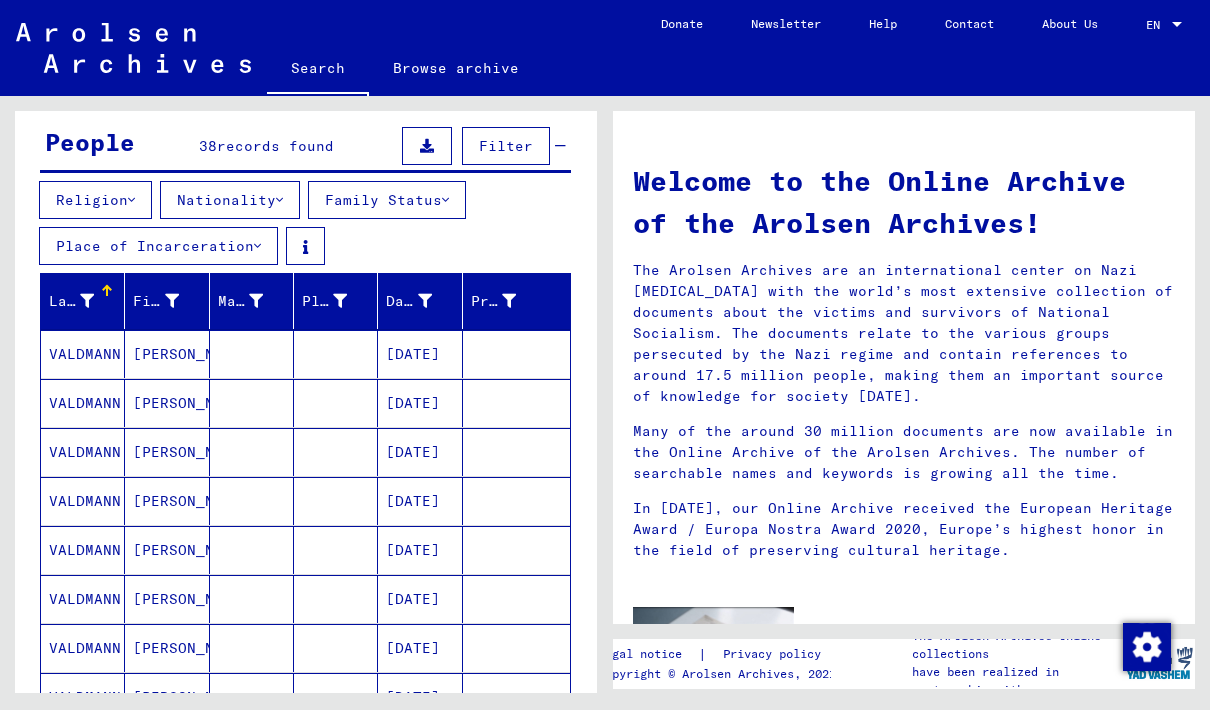 click on "VALDMANN" at bounding box center (83, 501) 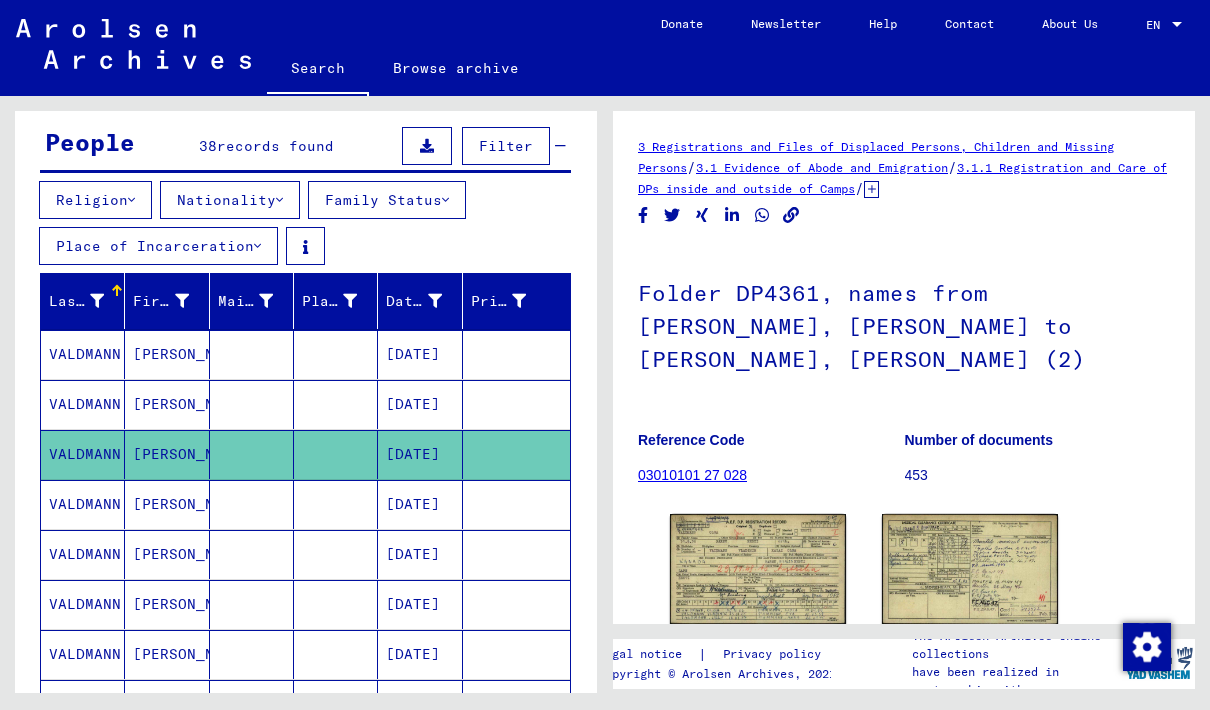 click 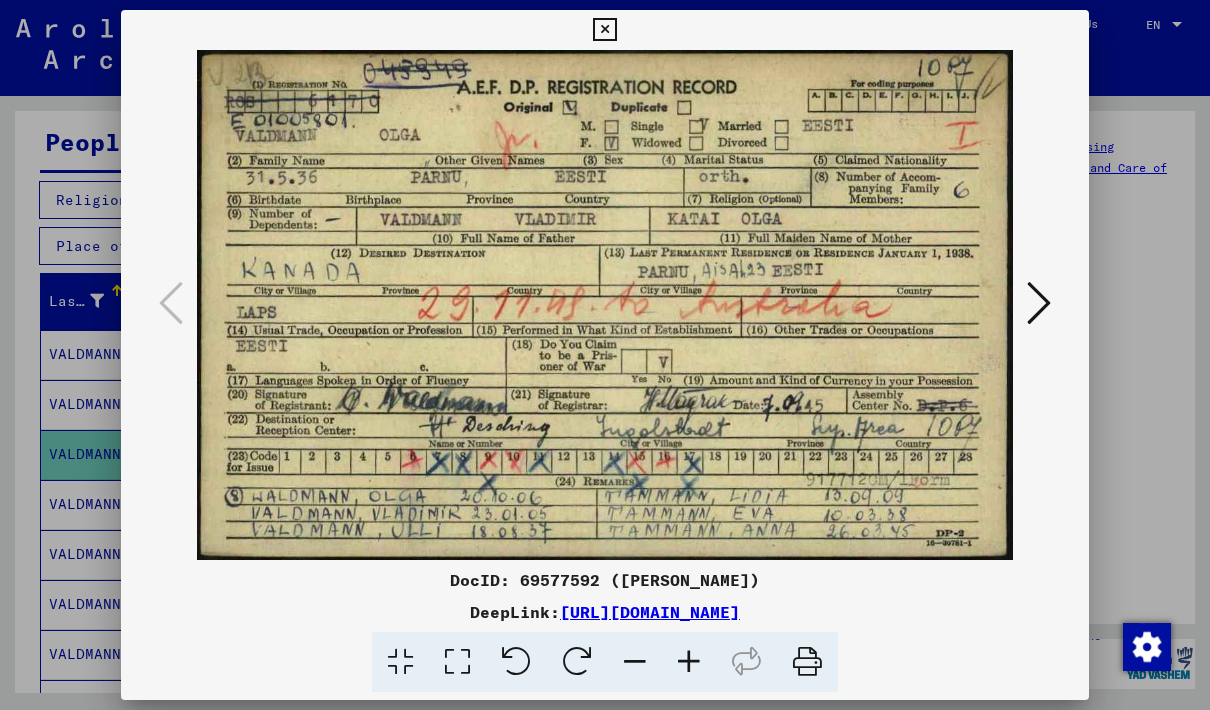 scroll, scrollTop: 0, scrollLeft: 0, axis: both 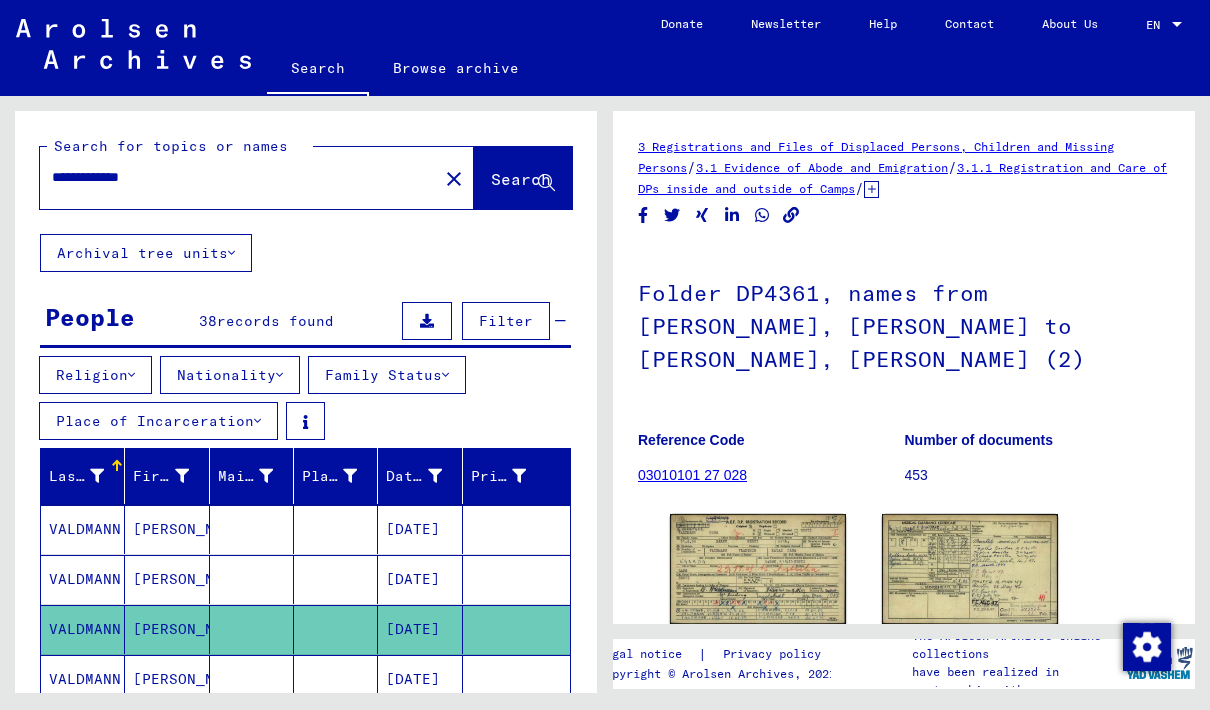 click on "**********" at bounding box center [239, 177] 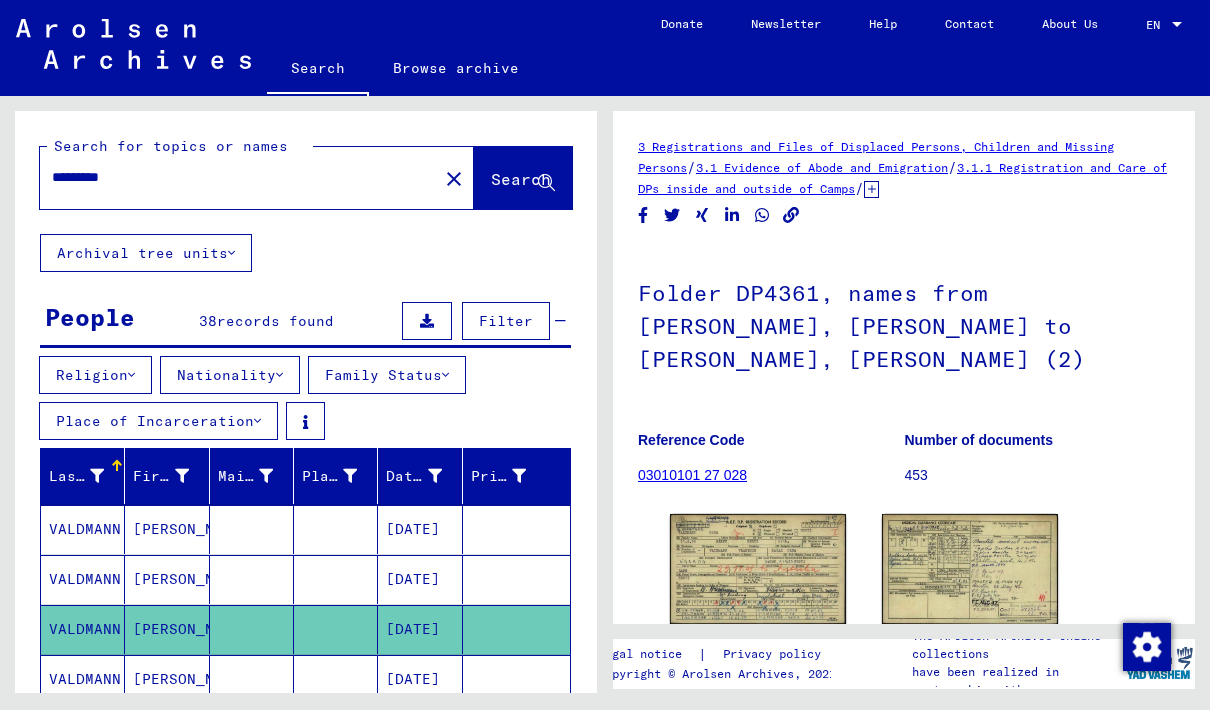 click 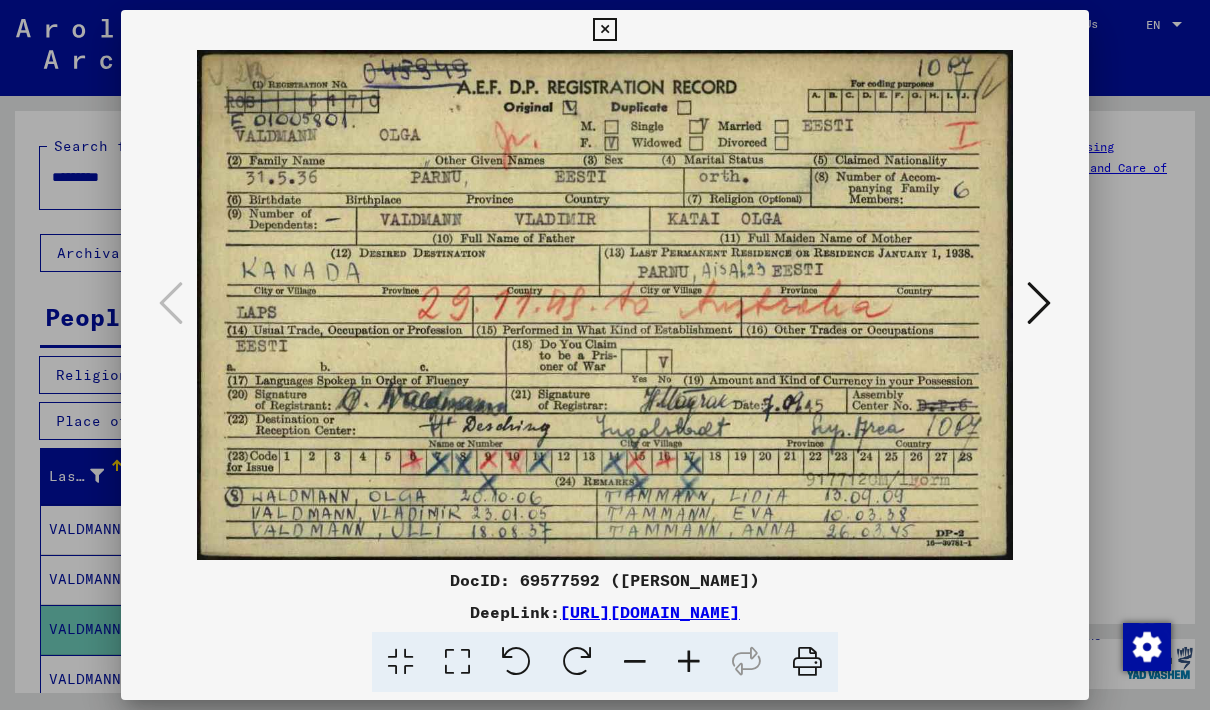 click at bounding box center (605, 355) 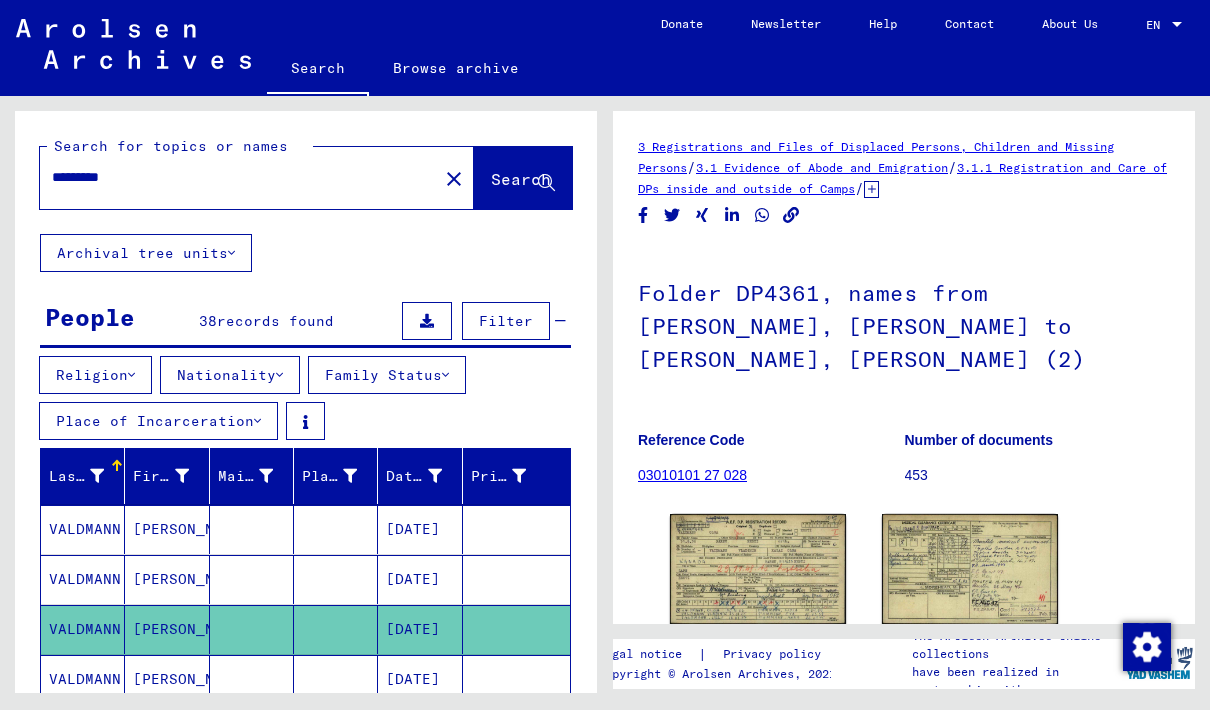 click on "********" at bounding box center [239, 177] 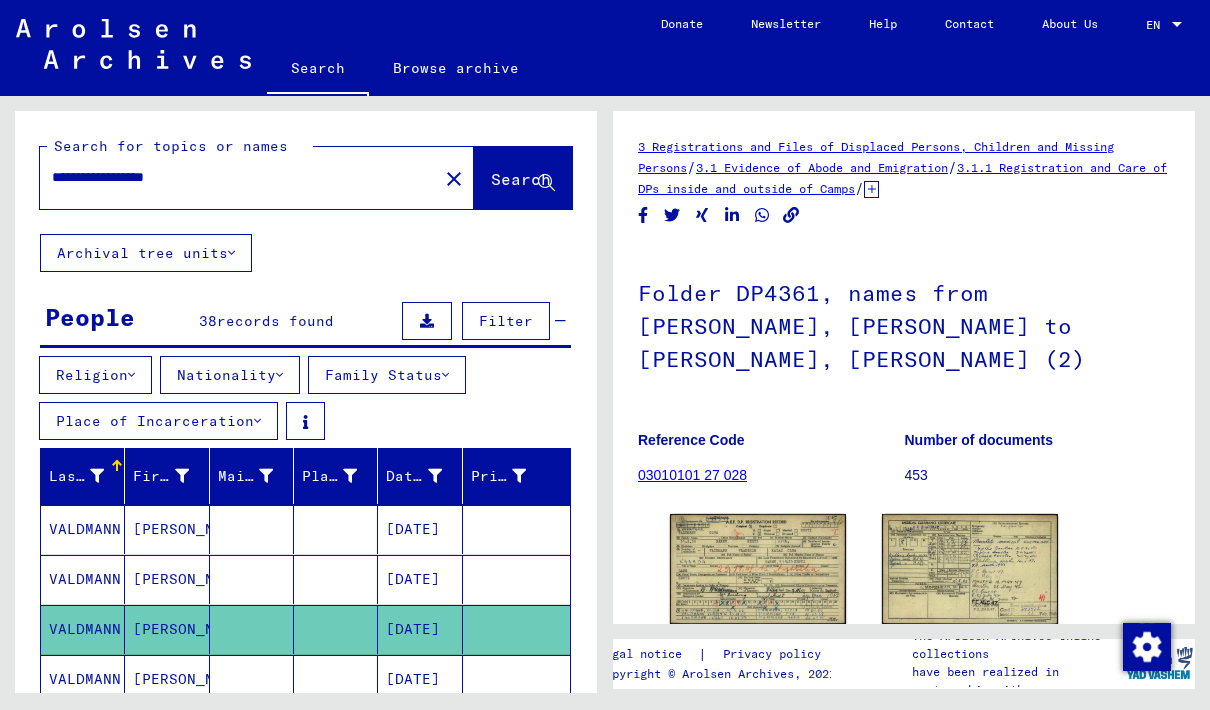 type on "**********" 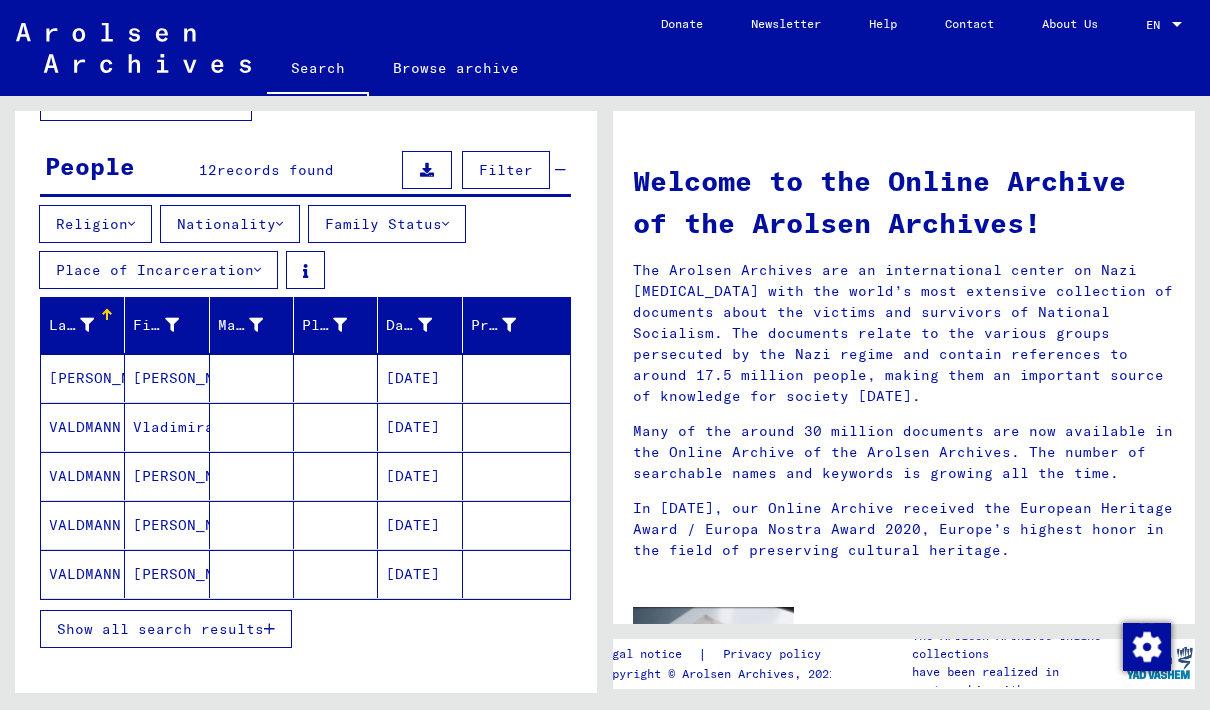 scroll, scrollTop: 155, scrollLeft: 0, axis: vertical 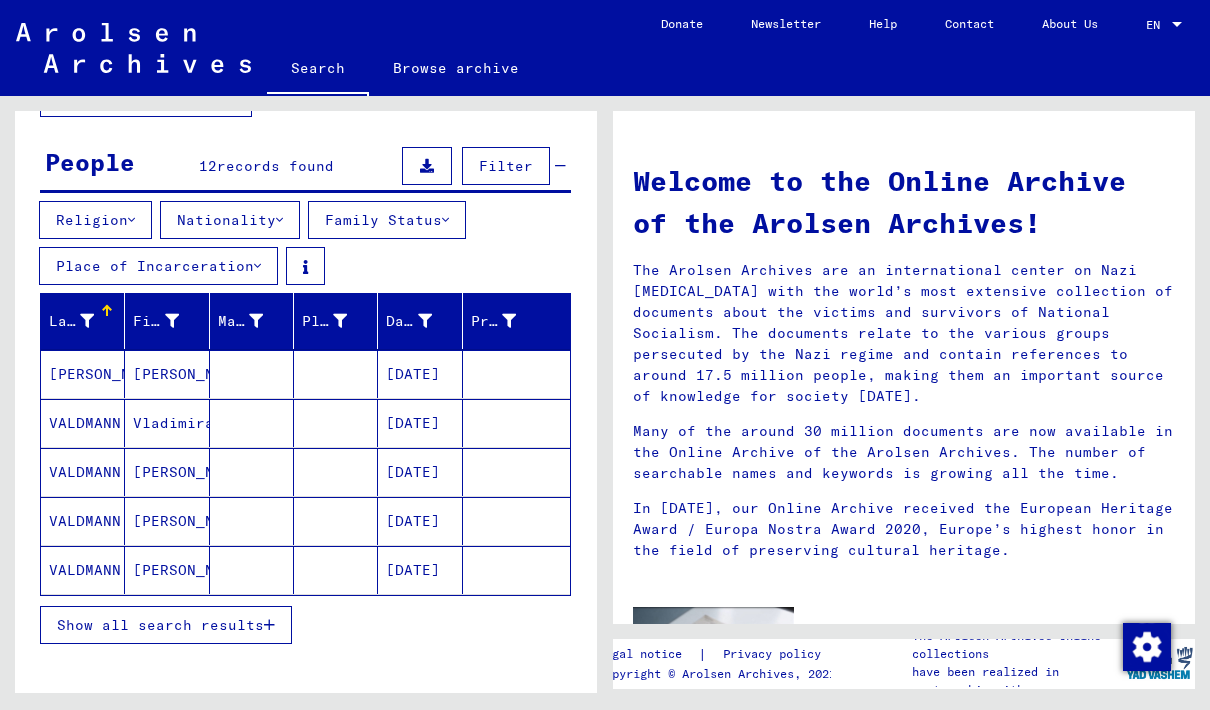 click on "[PERSON_NAME]" at bounding box center [83, 423] 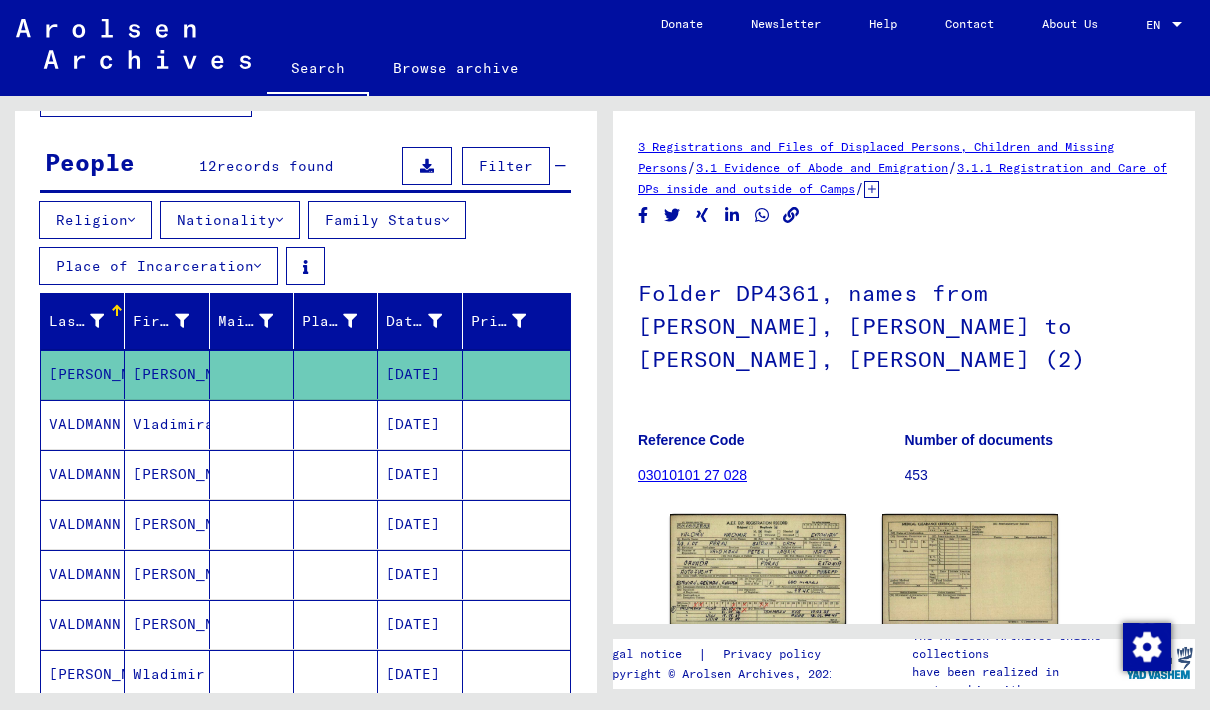 scroll, scrollTop: 0, scrollLeft: 0, axis: both 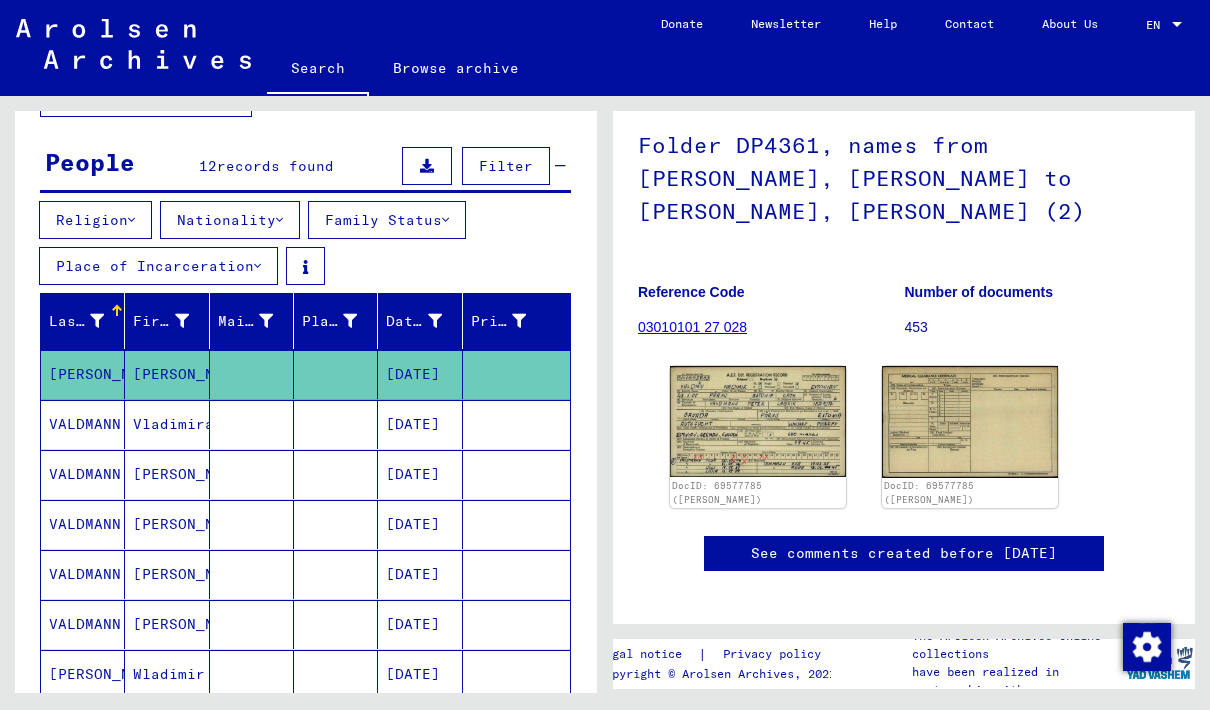 click 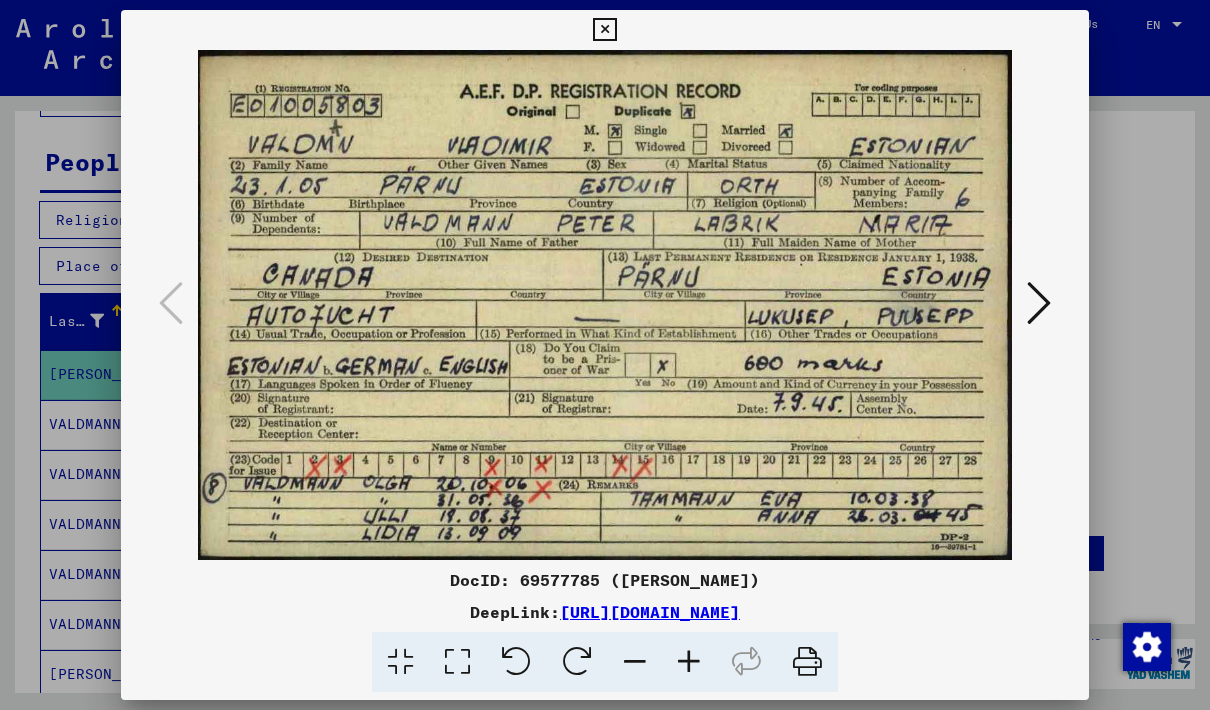 click at bounding box center [604, 30] 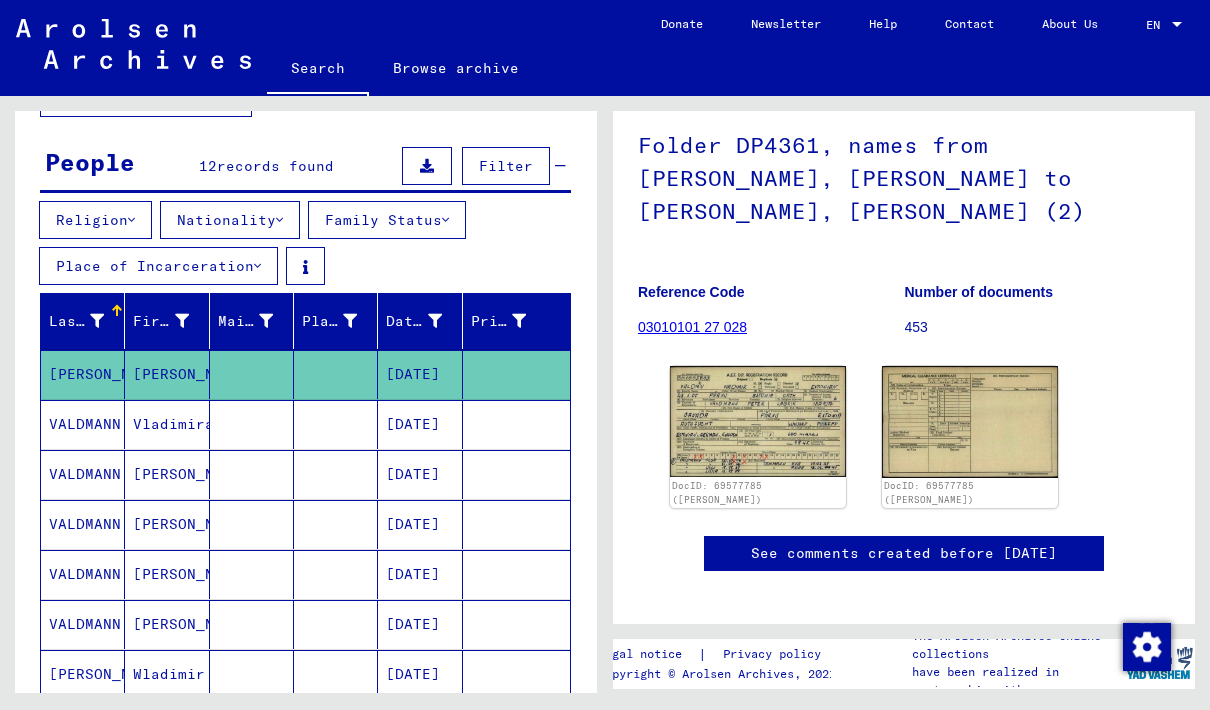 click on "Vladimiras" at bounding box center (167, 474) 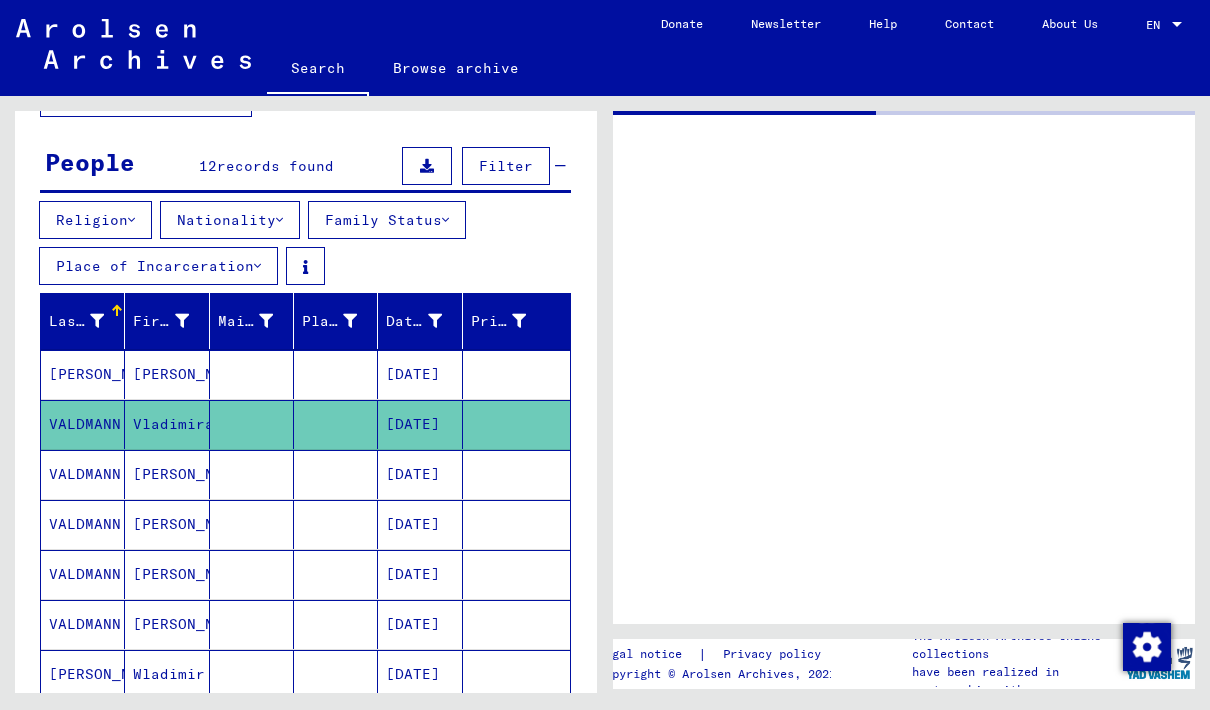 scroll, scrollTop: 0, scrollLeft: 0, axis: both 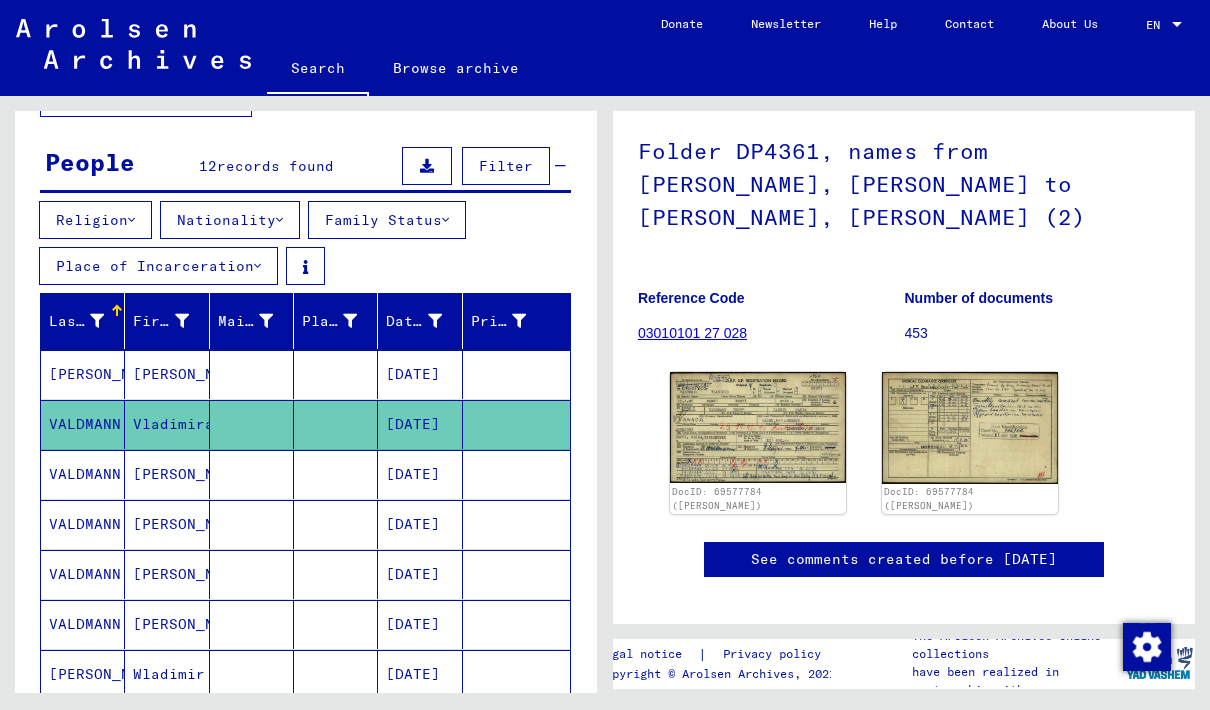 click 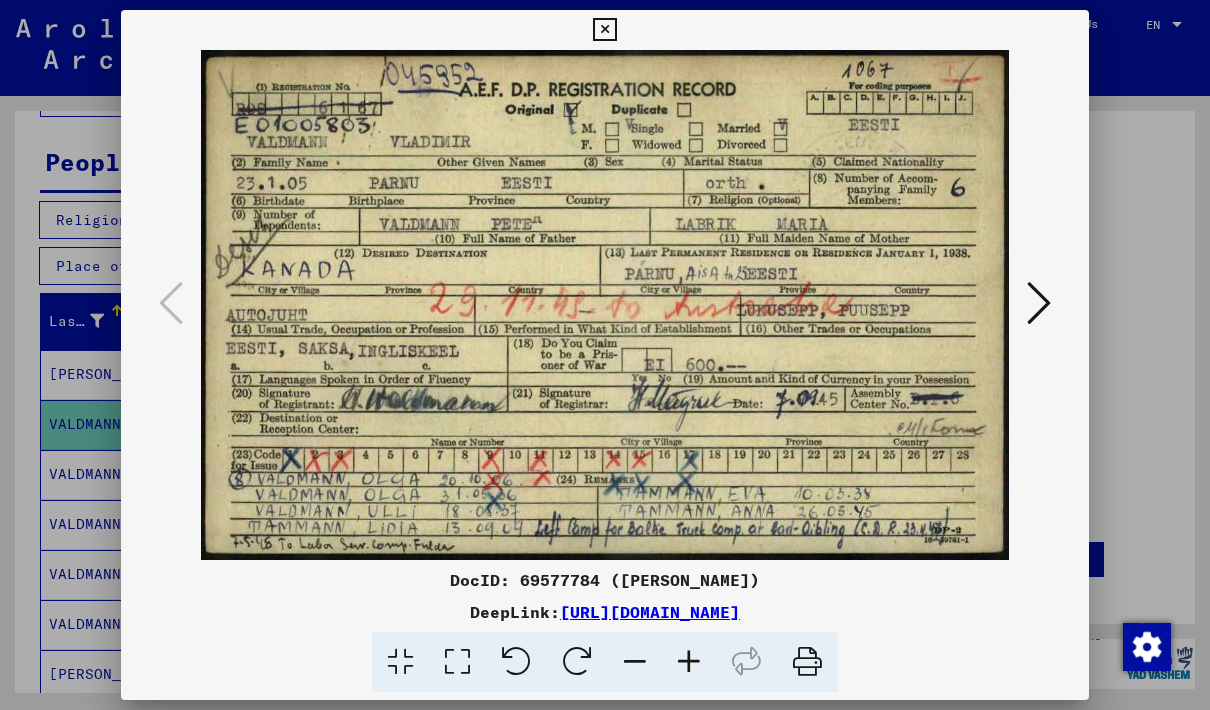 click at bounding box center [604, 30] 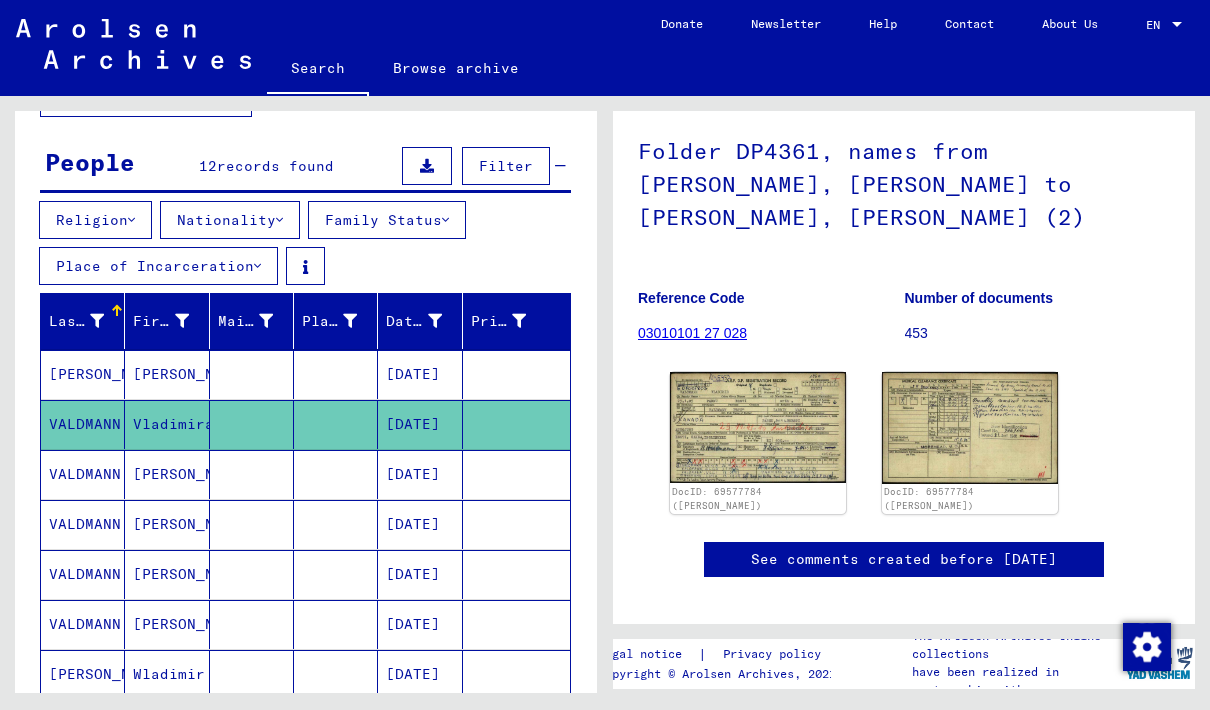 click on "[PERSON_NAME]" at bounding box center (167, 524) 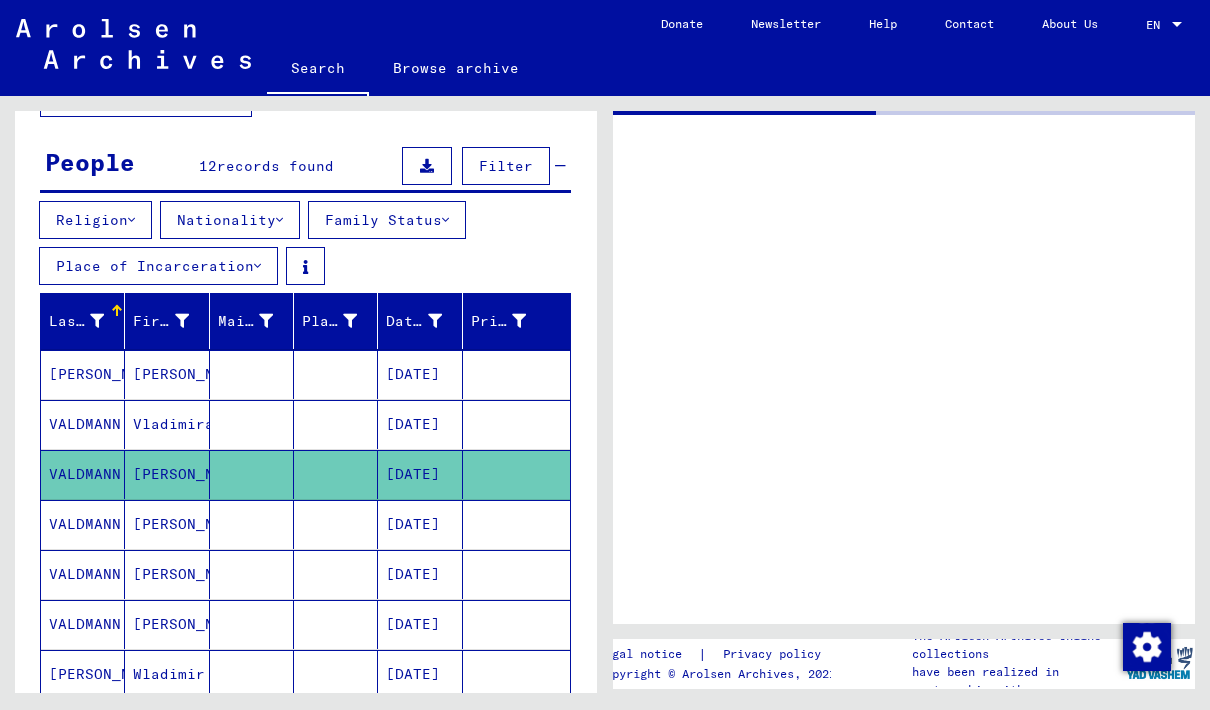 scroll, scrollTop: 0, scrollLeft: 0, axis: both 